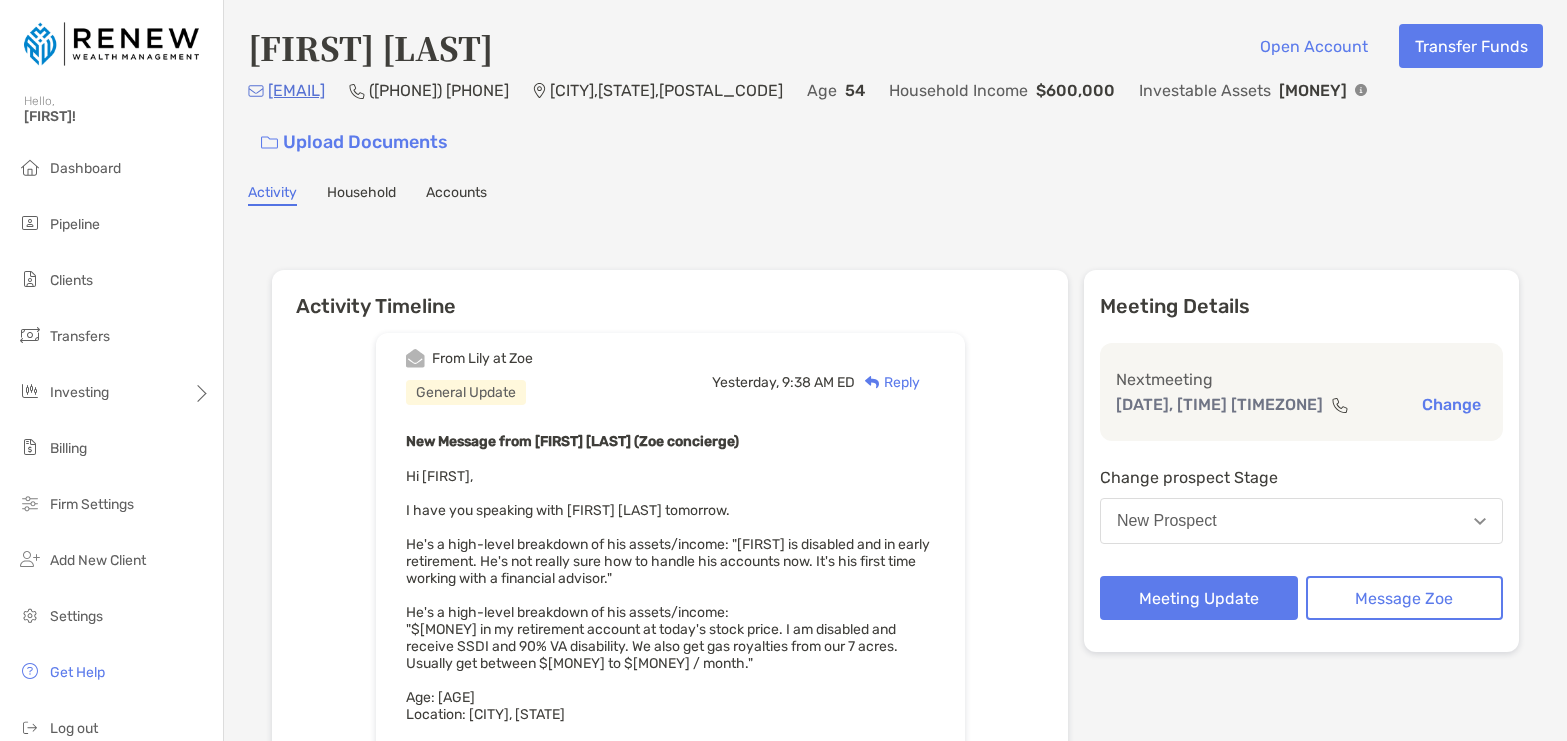scroll, scrollTop: 0, scrollLeft: 0, axis: both 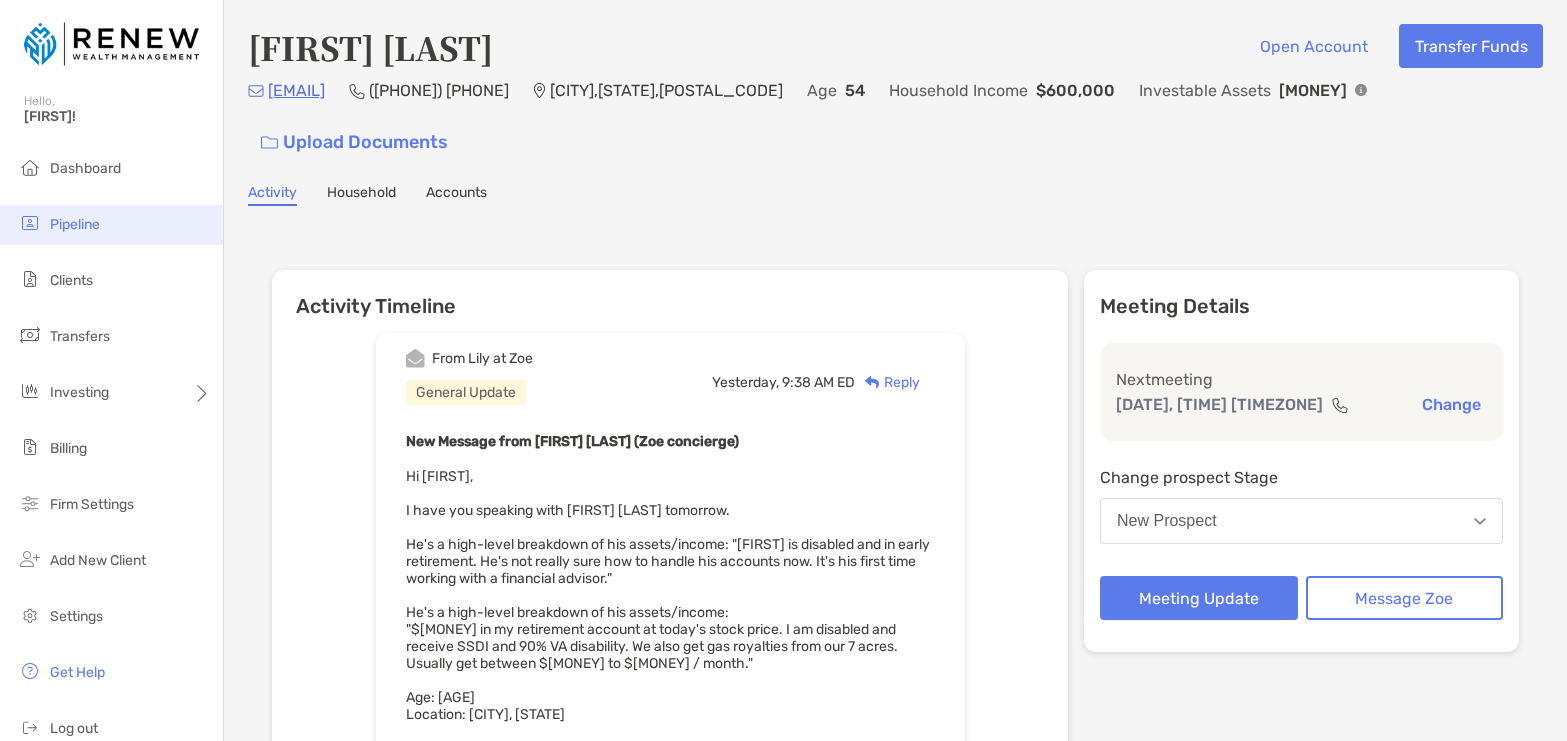 click on "Pipeline" at bounding box center [75, 224] 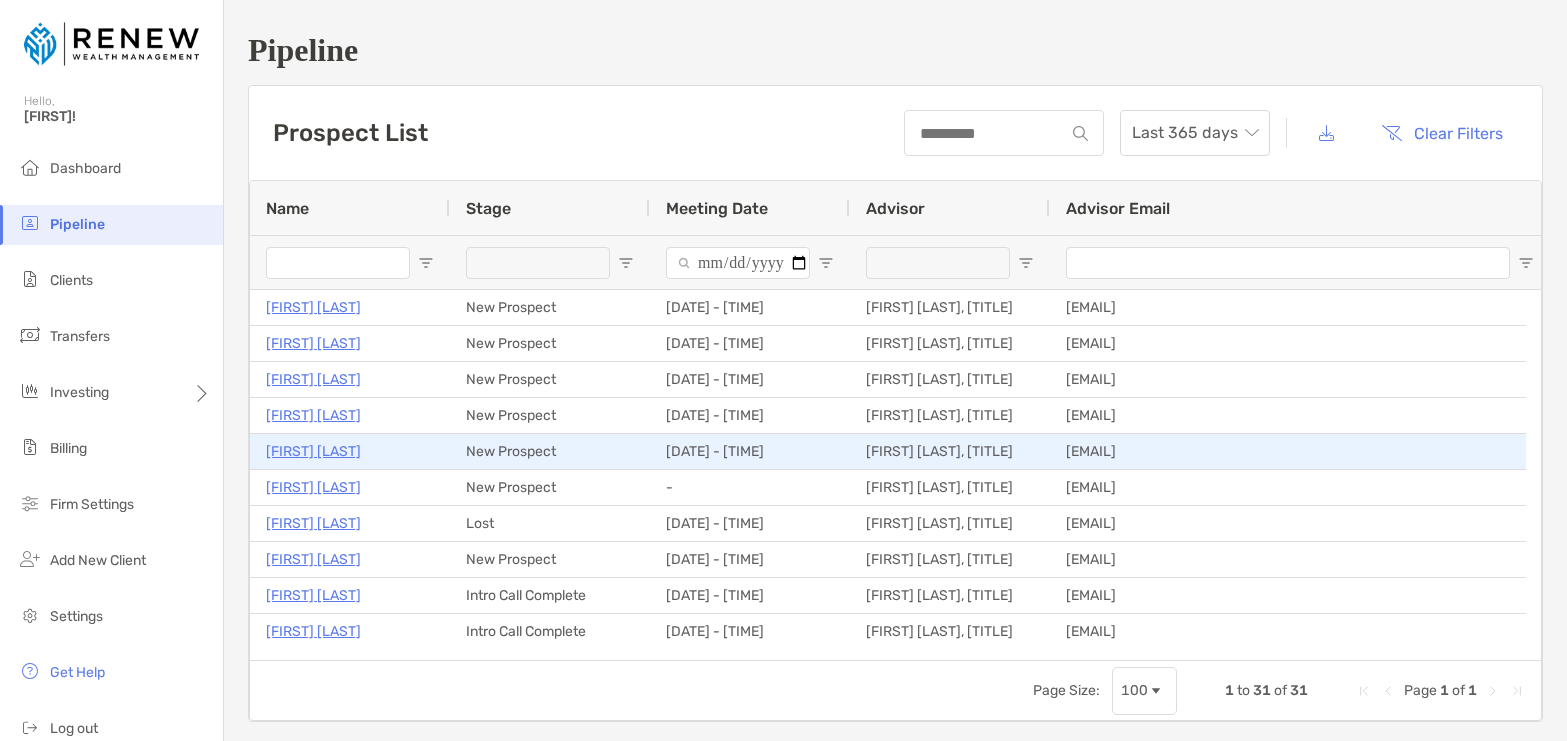 click on "[FIRST] [LAST]" at bounding box center [313, 451] 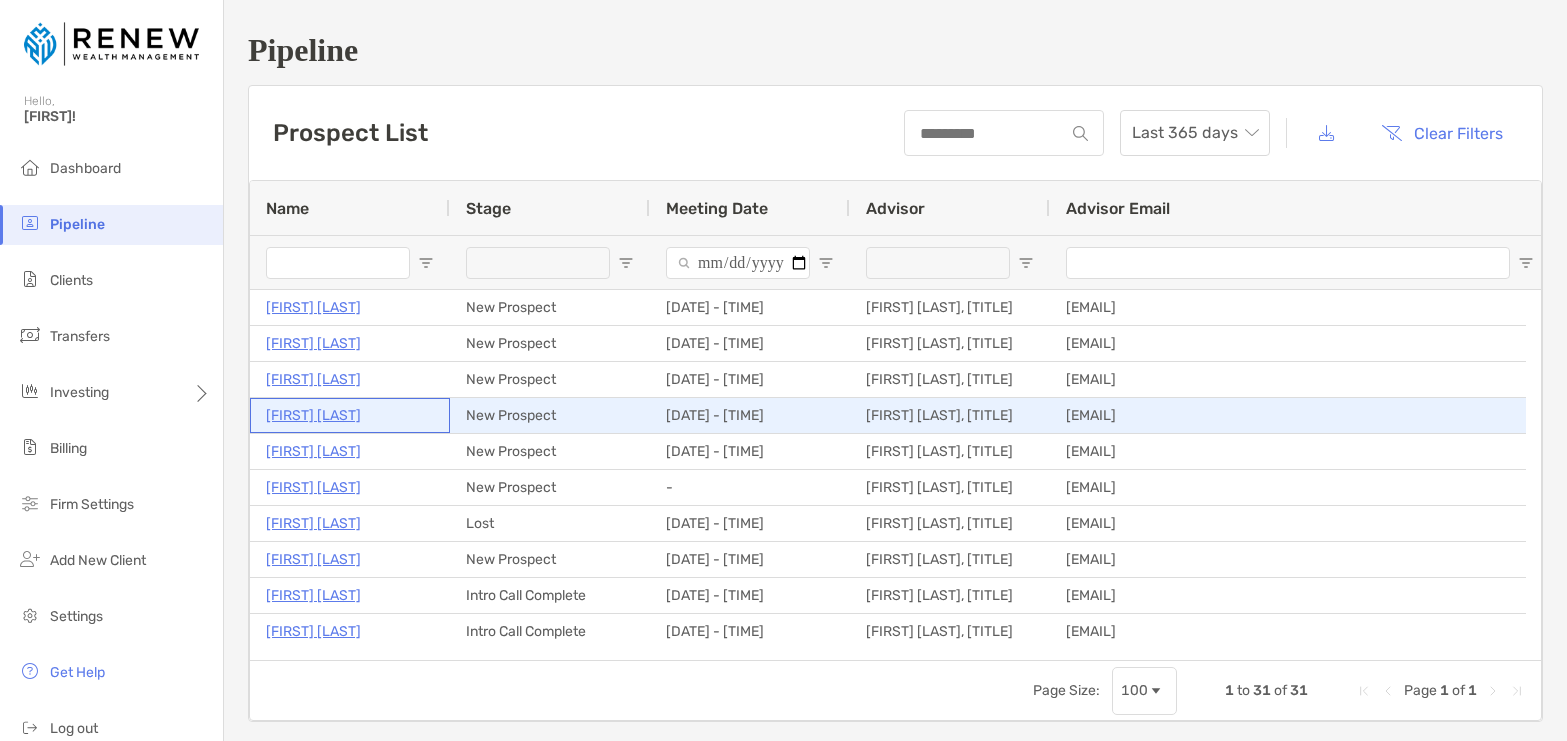 click on "[FIRST] [LAST]" at bounding box center [313, 415] 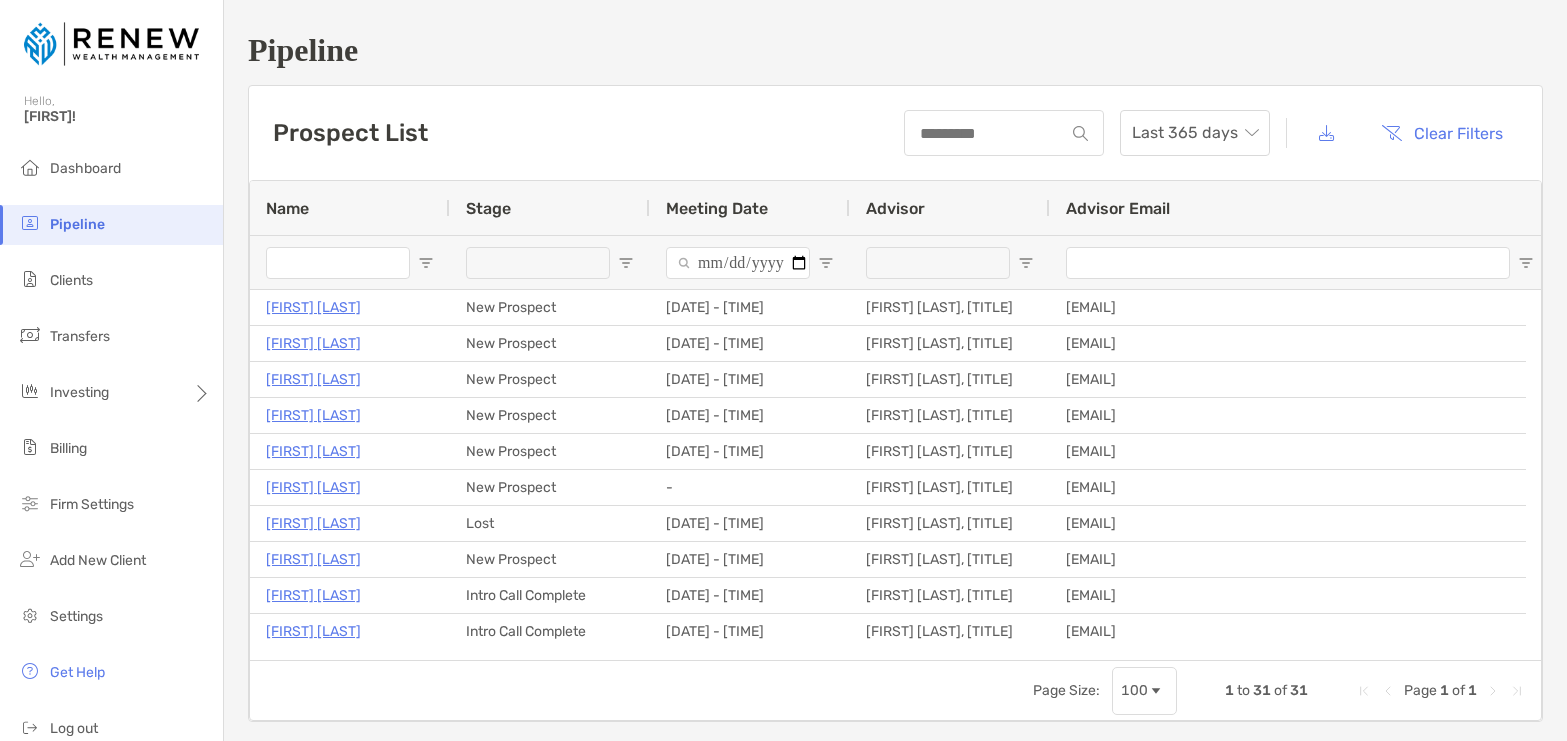 click on "Pipeline Prospect List Last 365 days Clear Filters 1 to 31 of 31. Page 1 of 1                   Name                                       Stage                                       Meeting Date                                       Advisor                                       Advisor Email                                       Create Date                                                                                                                                 Irene Dunsavage New Prospect 08/04/2025 - 06:00 pm James Simon, CPA, CFP® jsimon@renewwealthmgmt.com 07/30/2025 Al Corbett New Prospect 08/04/2025 - 12:00 pm James Simon, CPA, CFP® jsimon@renewwealthmgmt.com 07/30/2025 Bob Stachen New Prospect 08/06/2025 - 03:00 pm James Simon, CPA, CFP® jsimon@renewwealthmgmt.com 07/29/2025 Tim McNamara New Prospect 08/01/2025 - 10:30 am James Simon, CPA, CFP® jsimon@renewwealthmgmt.com 07/28/2025 Jason Keough New Prospect 07/31/2025 - 06:00 pm James Simon, CPA, CFP® jsimon@renewwealthmgmt.com 07/28/2025 -" at bounding box center [895, 377] 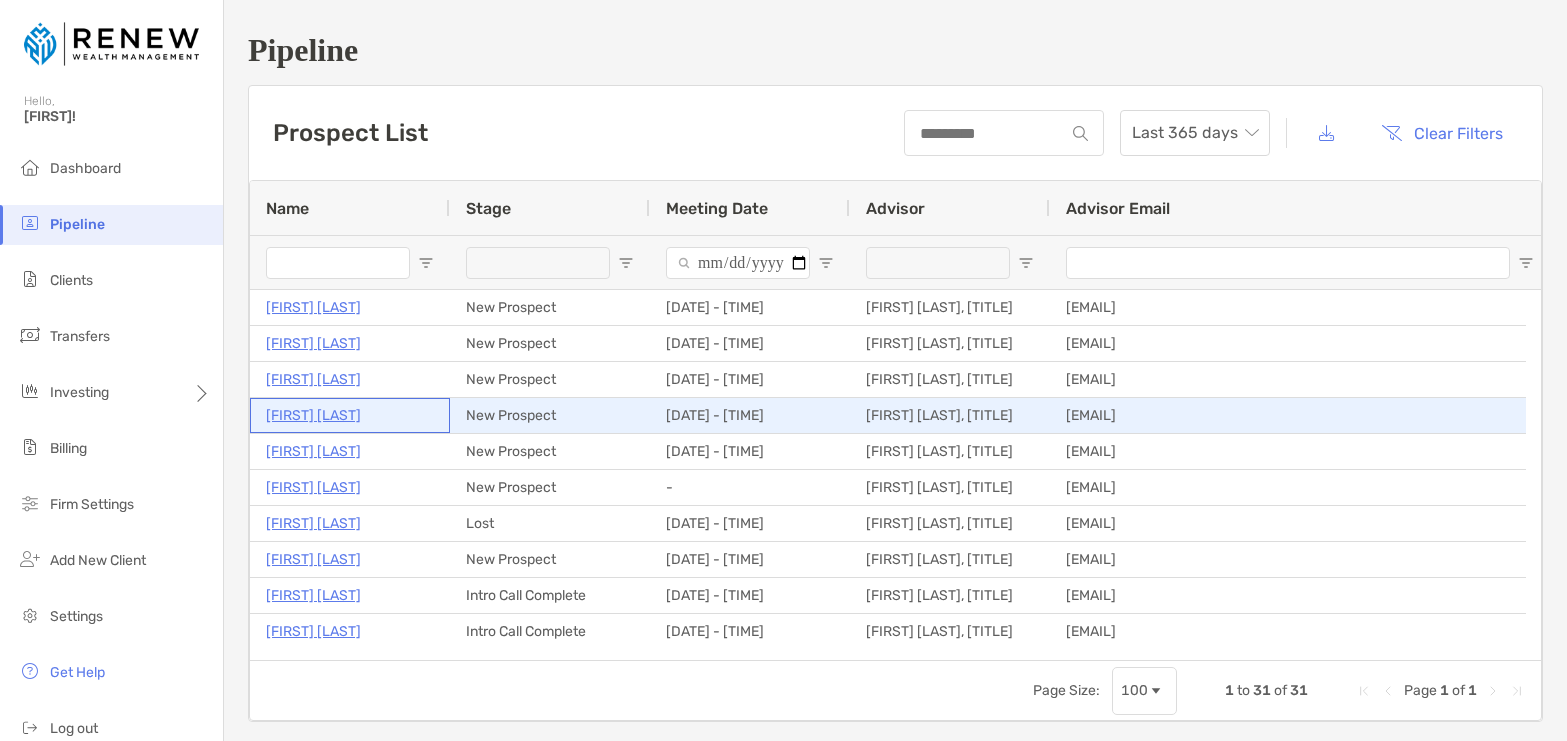 click on "Tim McNamara" at bounding box center [313, 415] 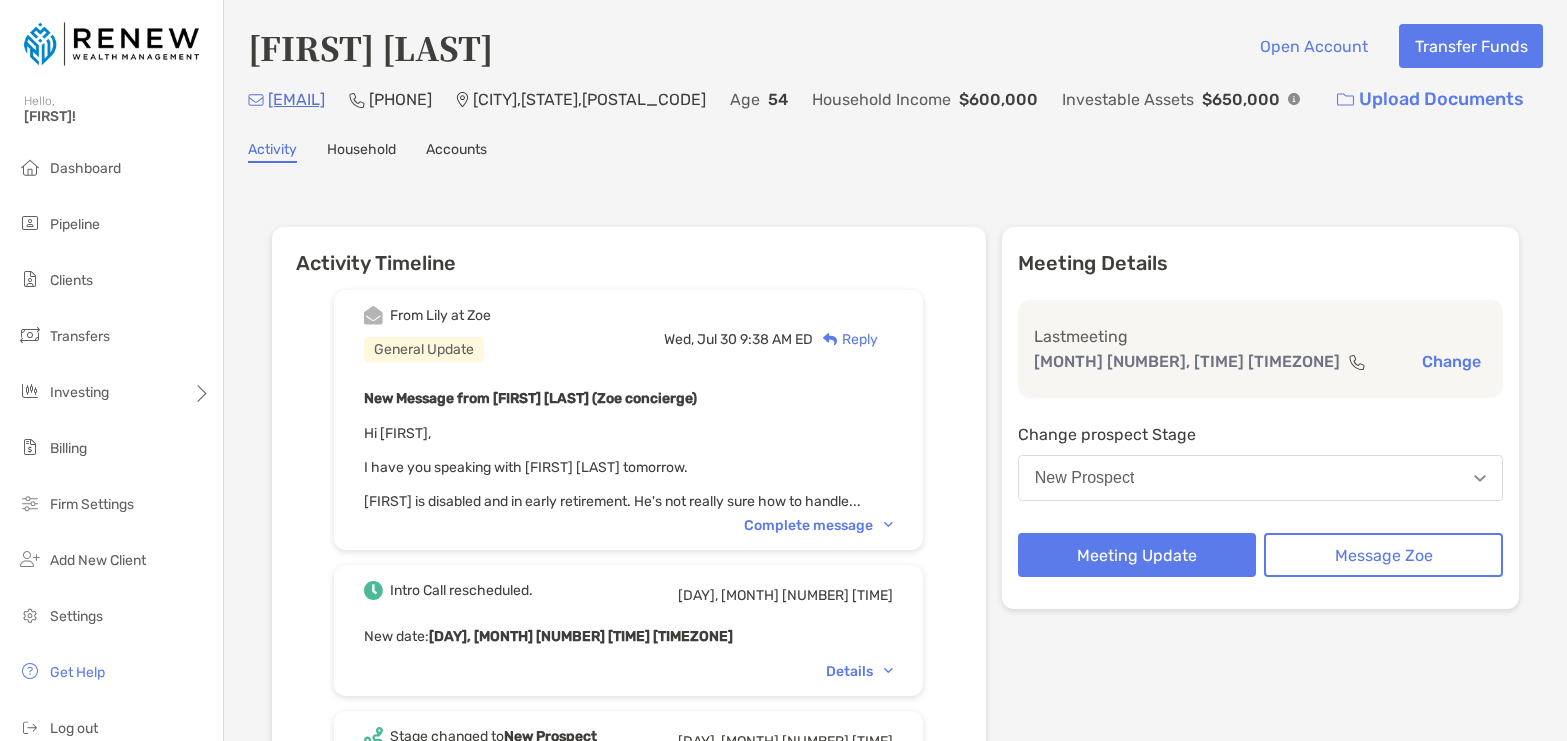 scroll, scrollTop: 0, scrollLeft: 0, axis: both 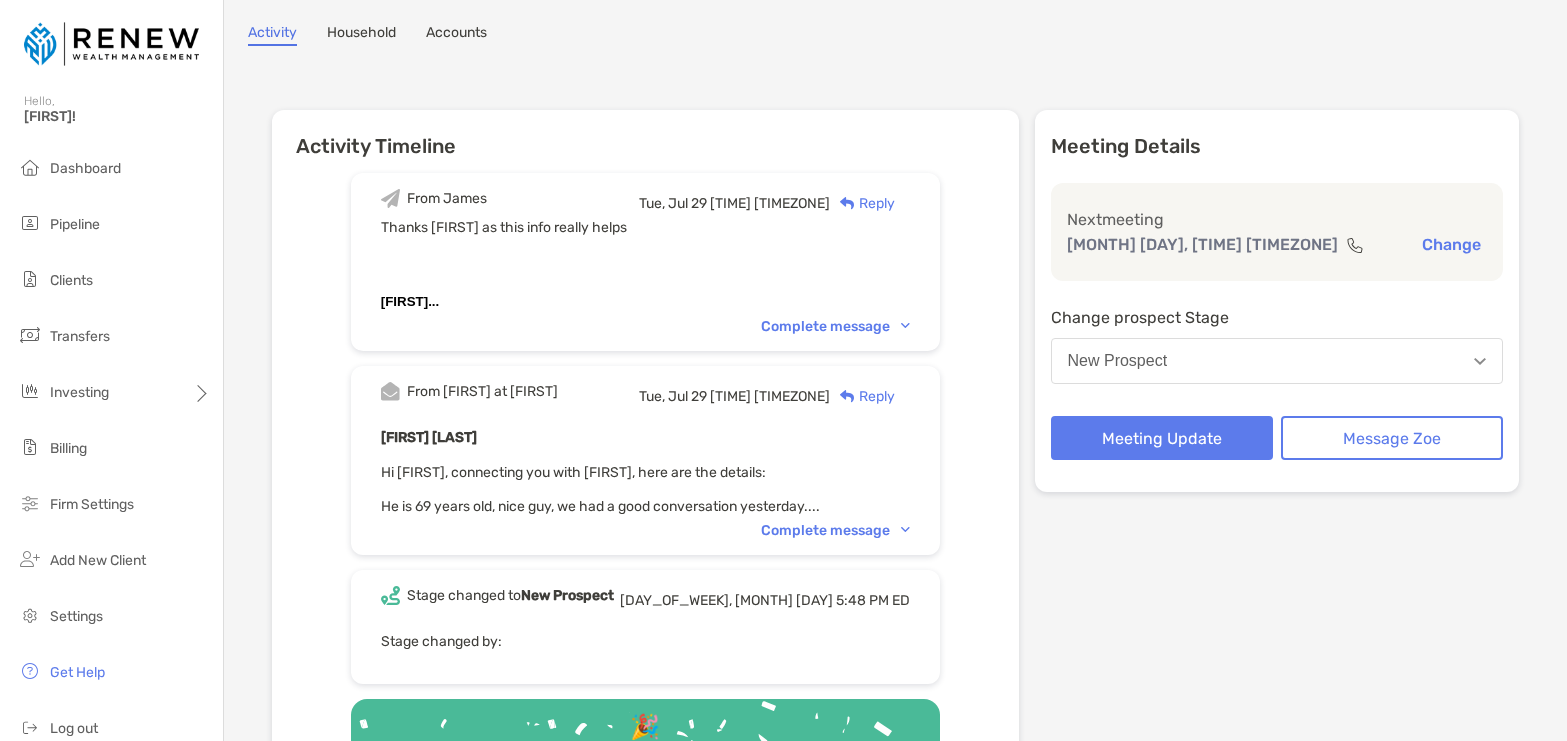 click at bounding box center (905, 530) 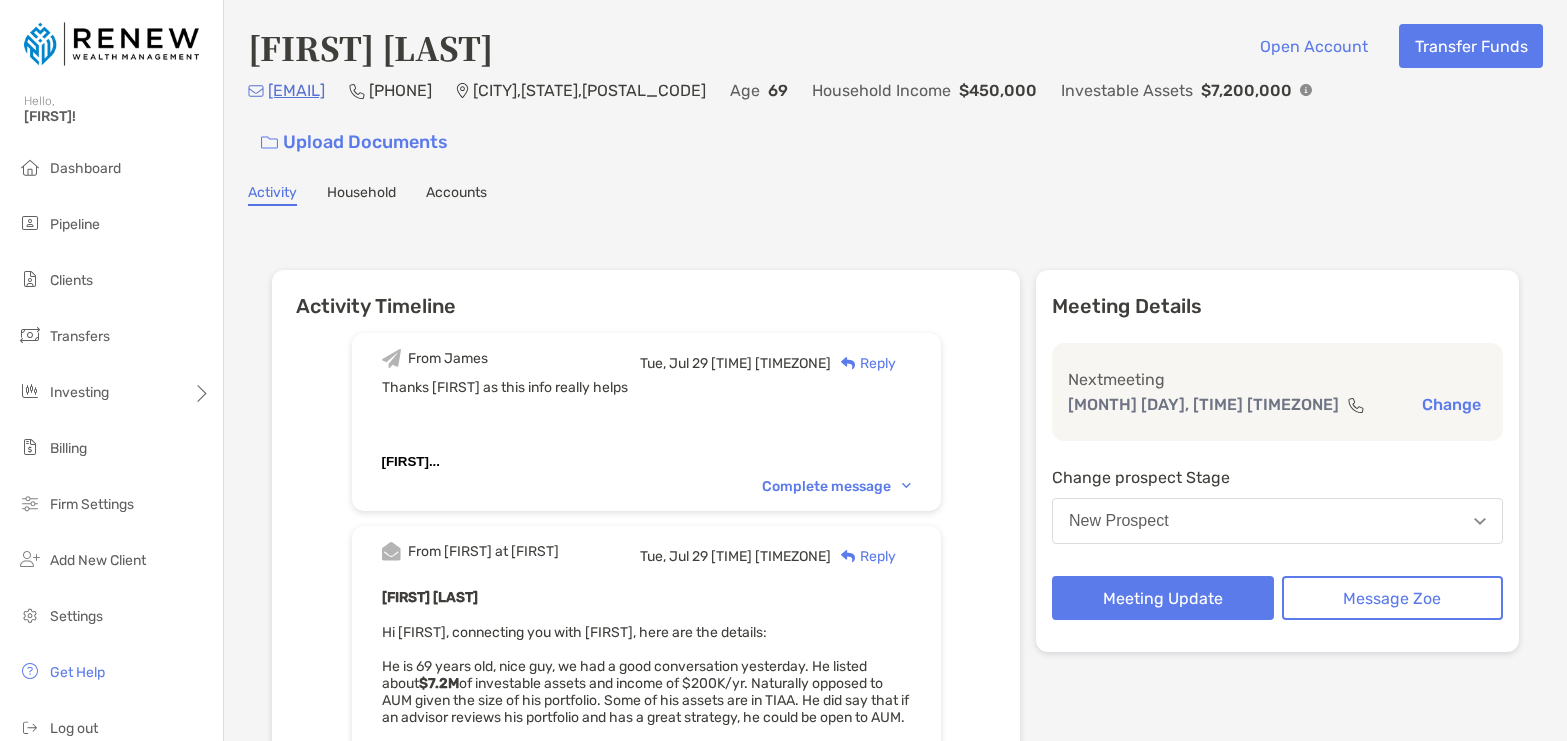 scroll, scrollTop: 4, scrollLeft: 0, axis: vertical 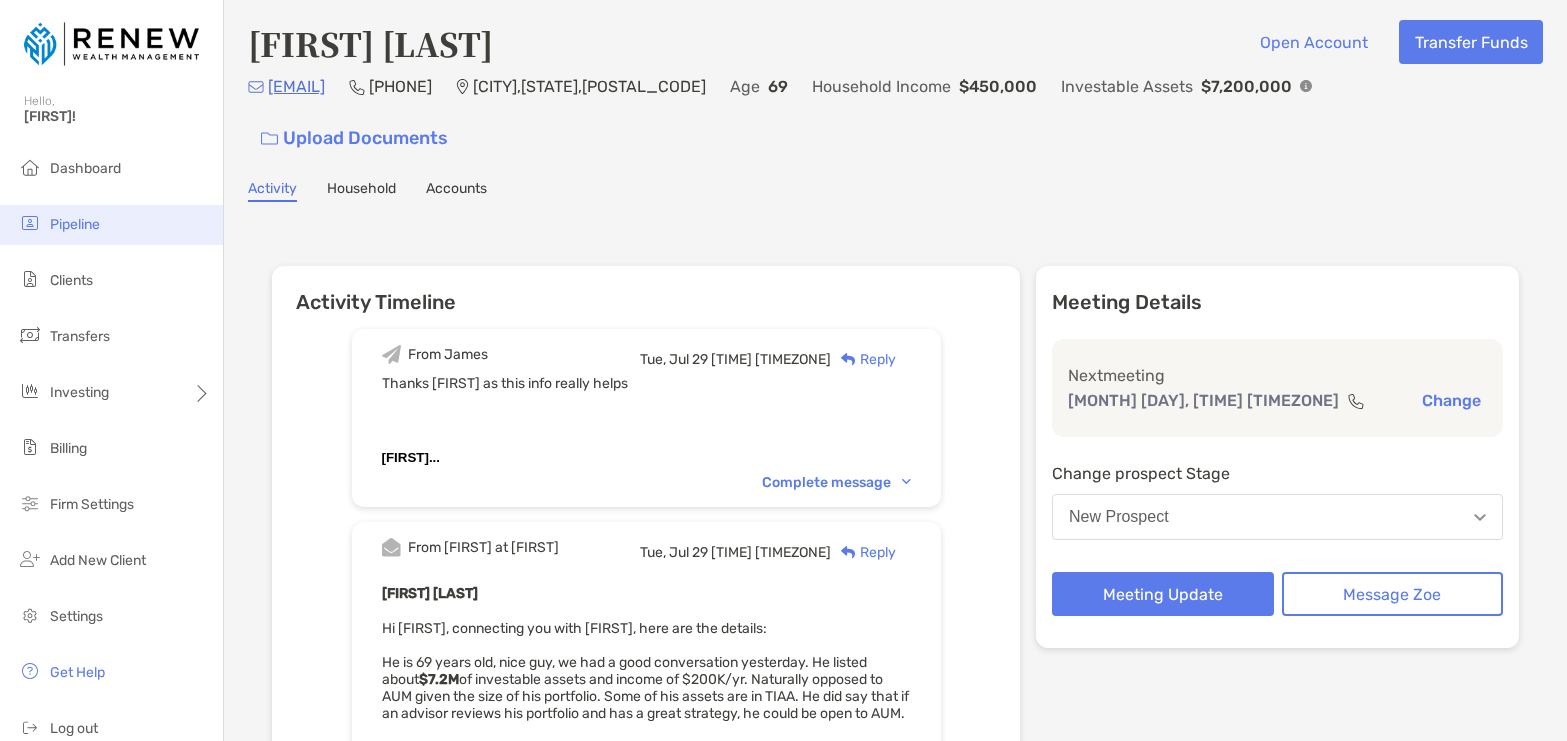 click on "Pipeline" at bounding box center [111, 225] 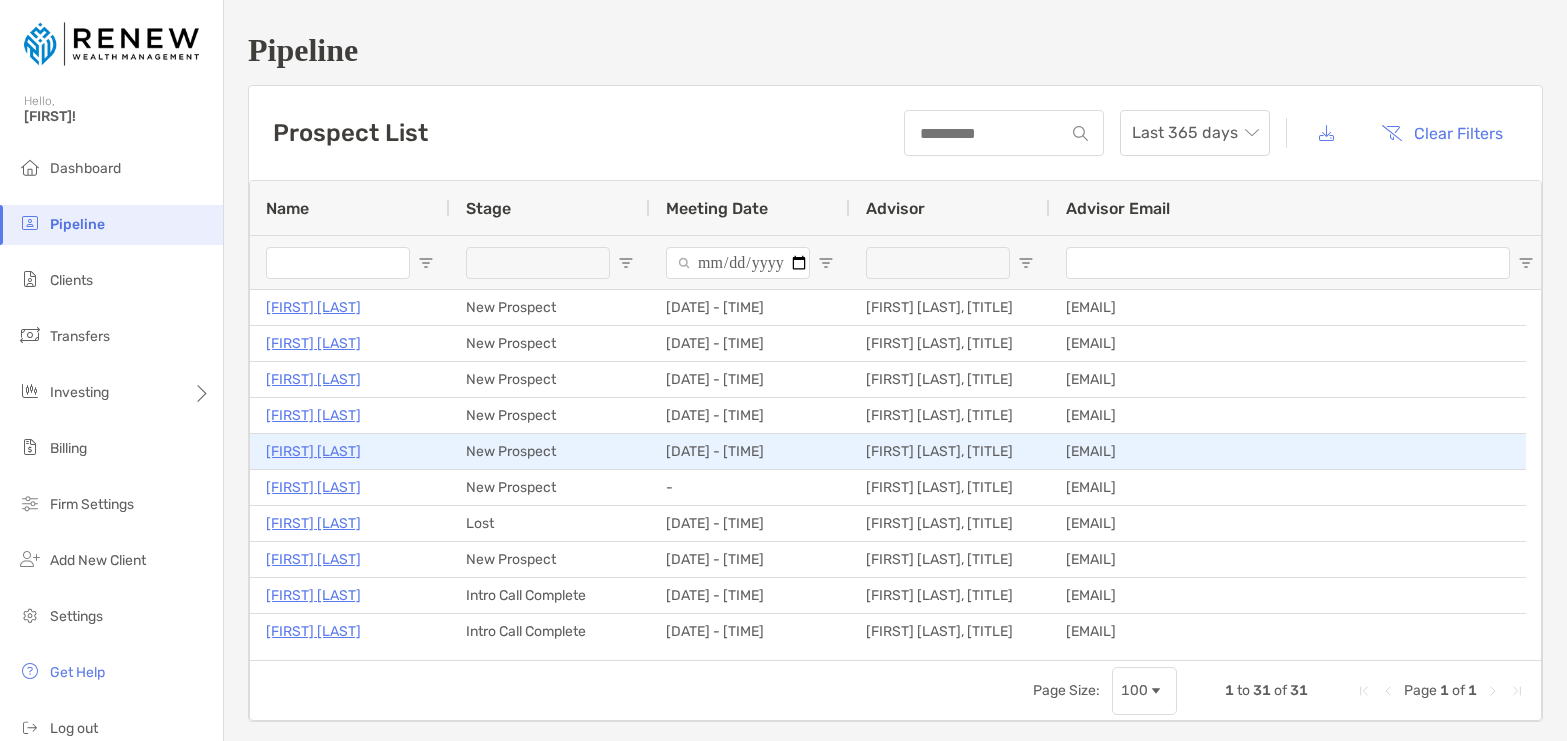 click on "[FIRST] [LAST]" at bounding box center [313, 451] 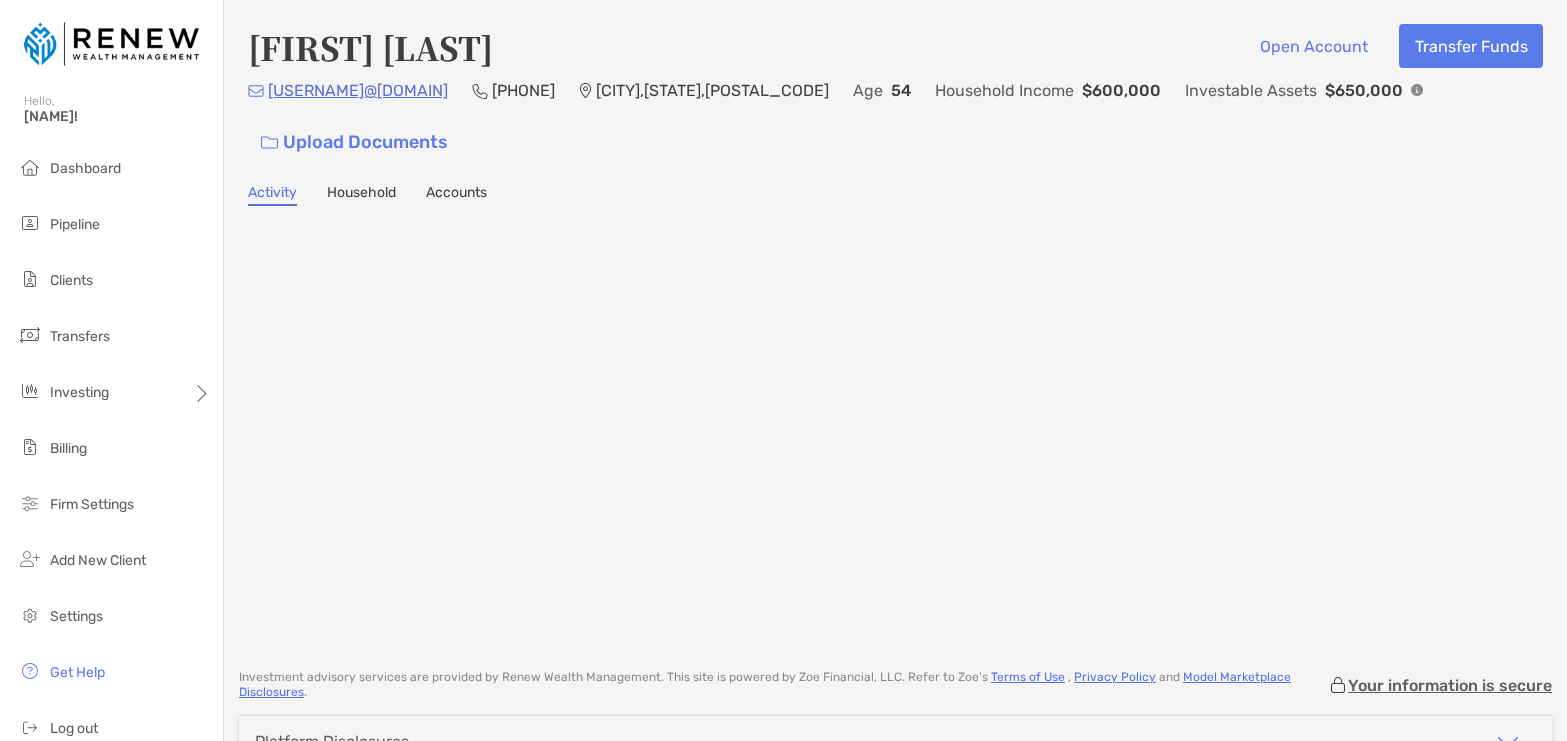 scroll, scrollTop: 0, scrollLeft: 0, axis: both 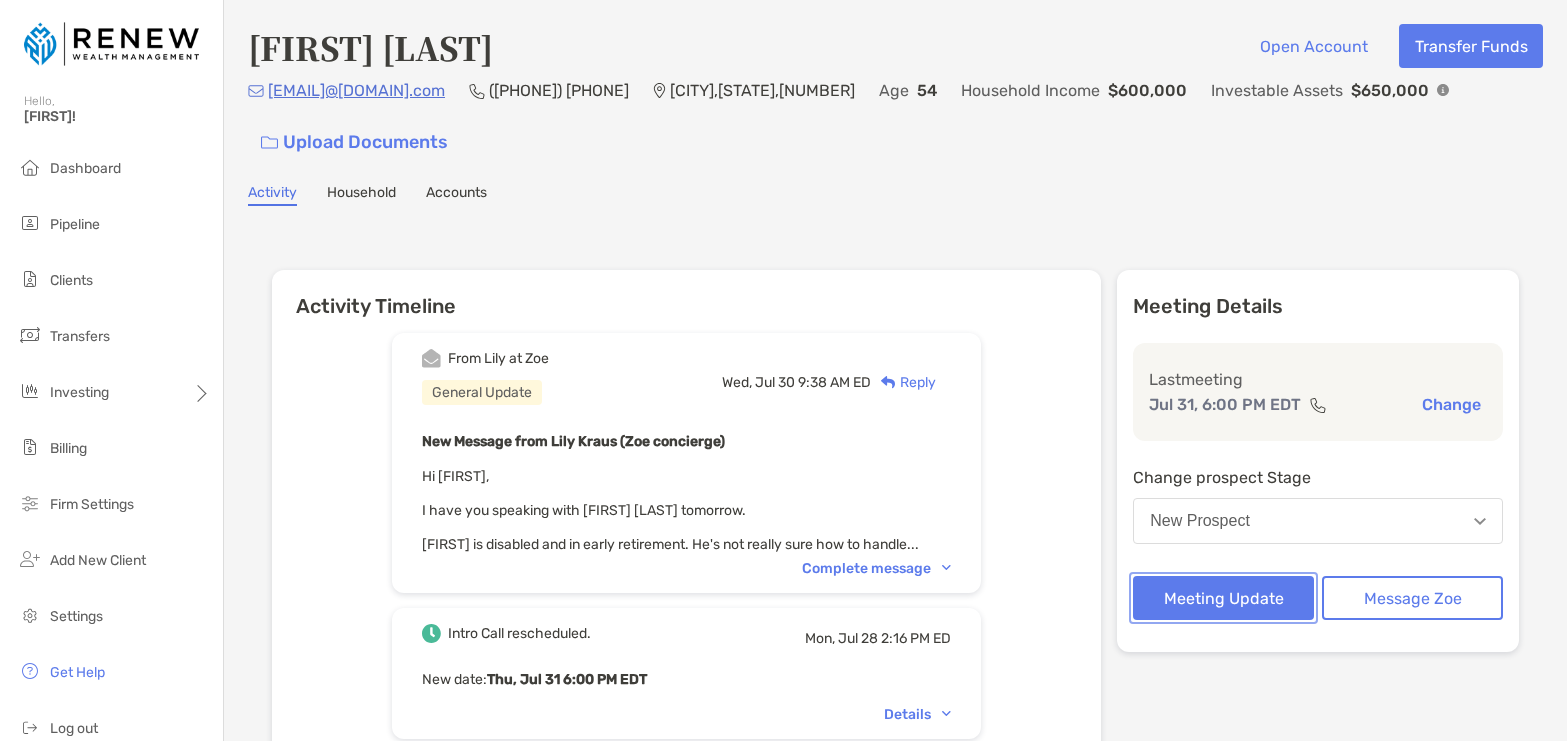 click on "Meeting Update" at bounding box center (1223, 598) 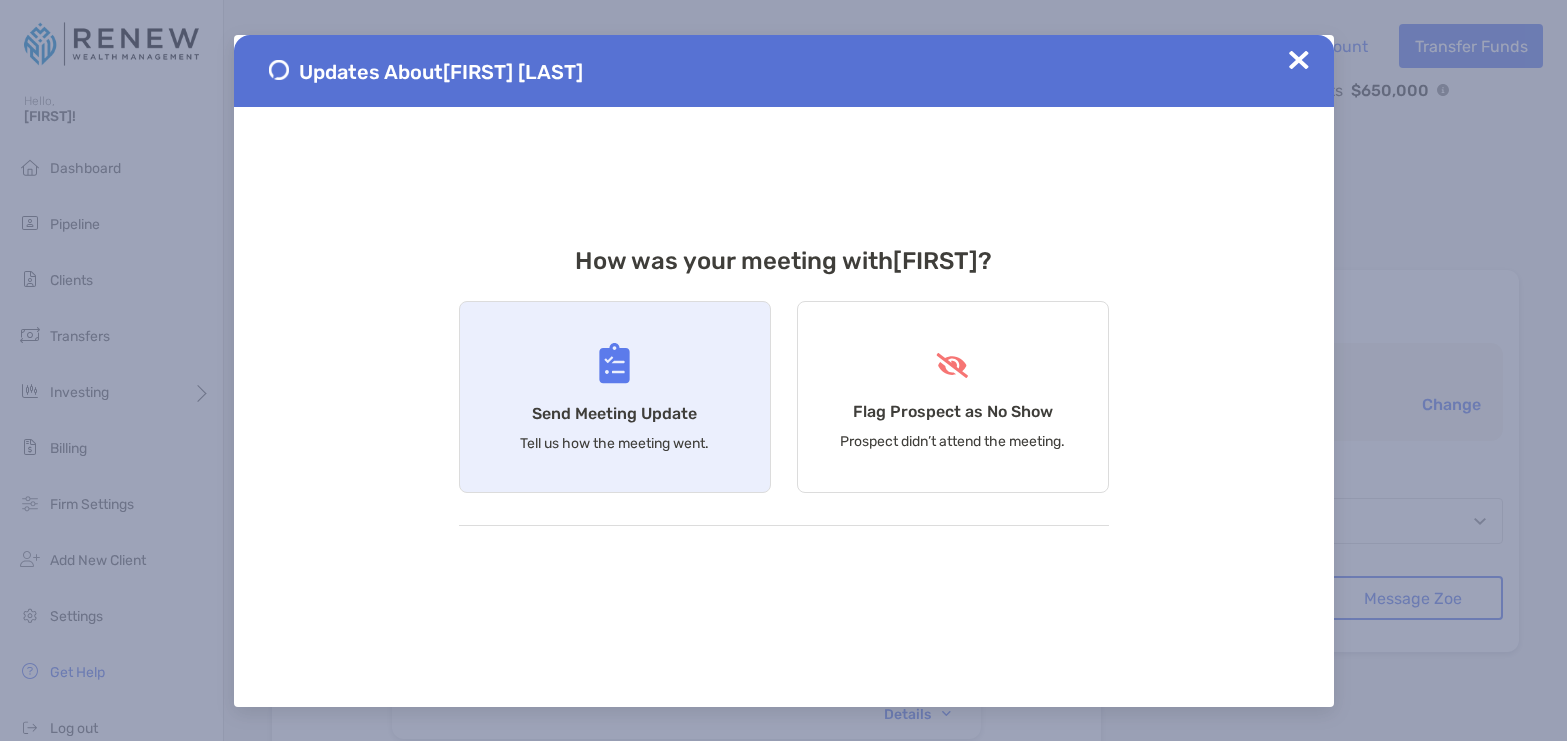 click on "Send Meeting Update" at bounding box center (614, 413) 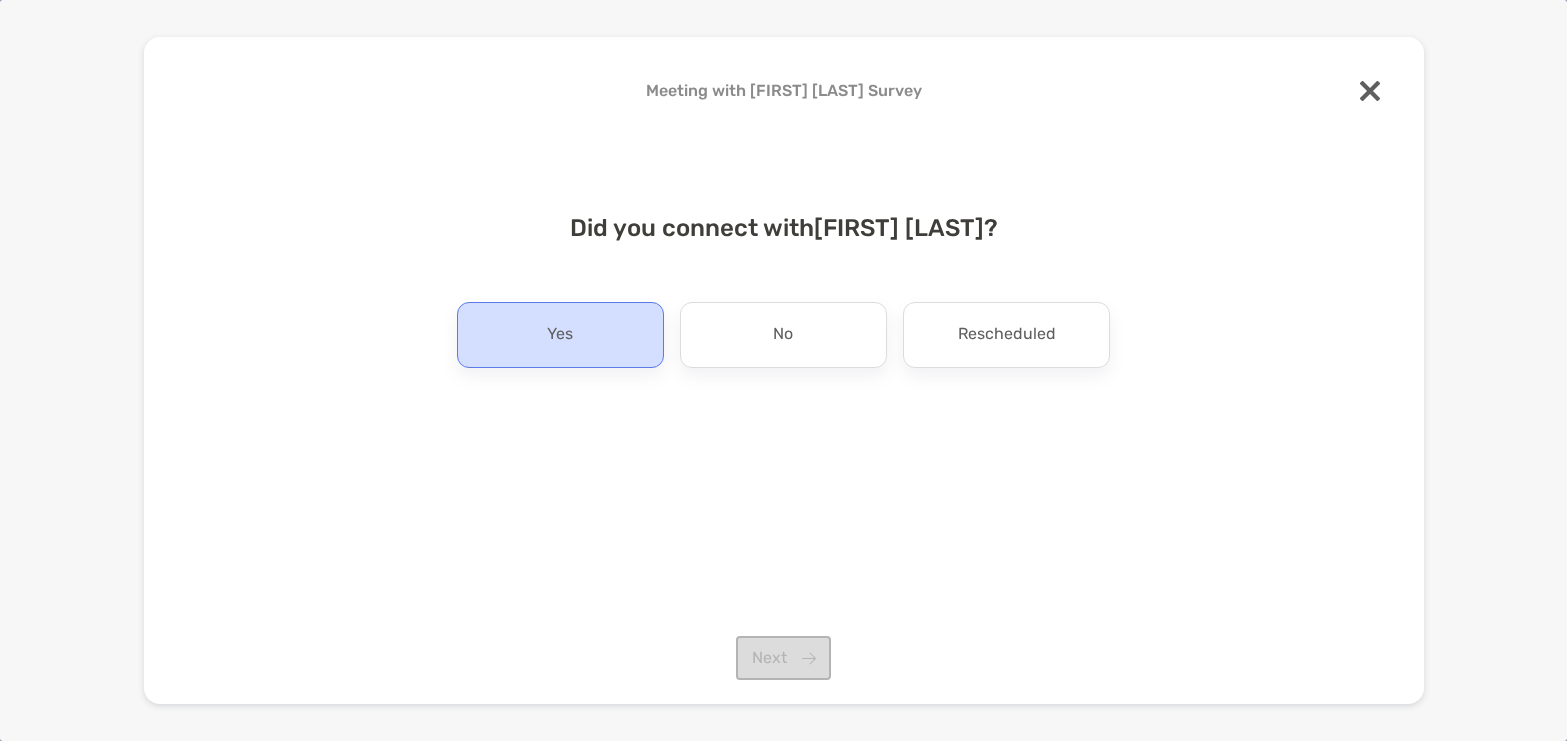 click on "Yes" at bounding box center [560, 335] 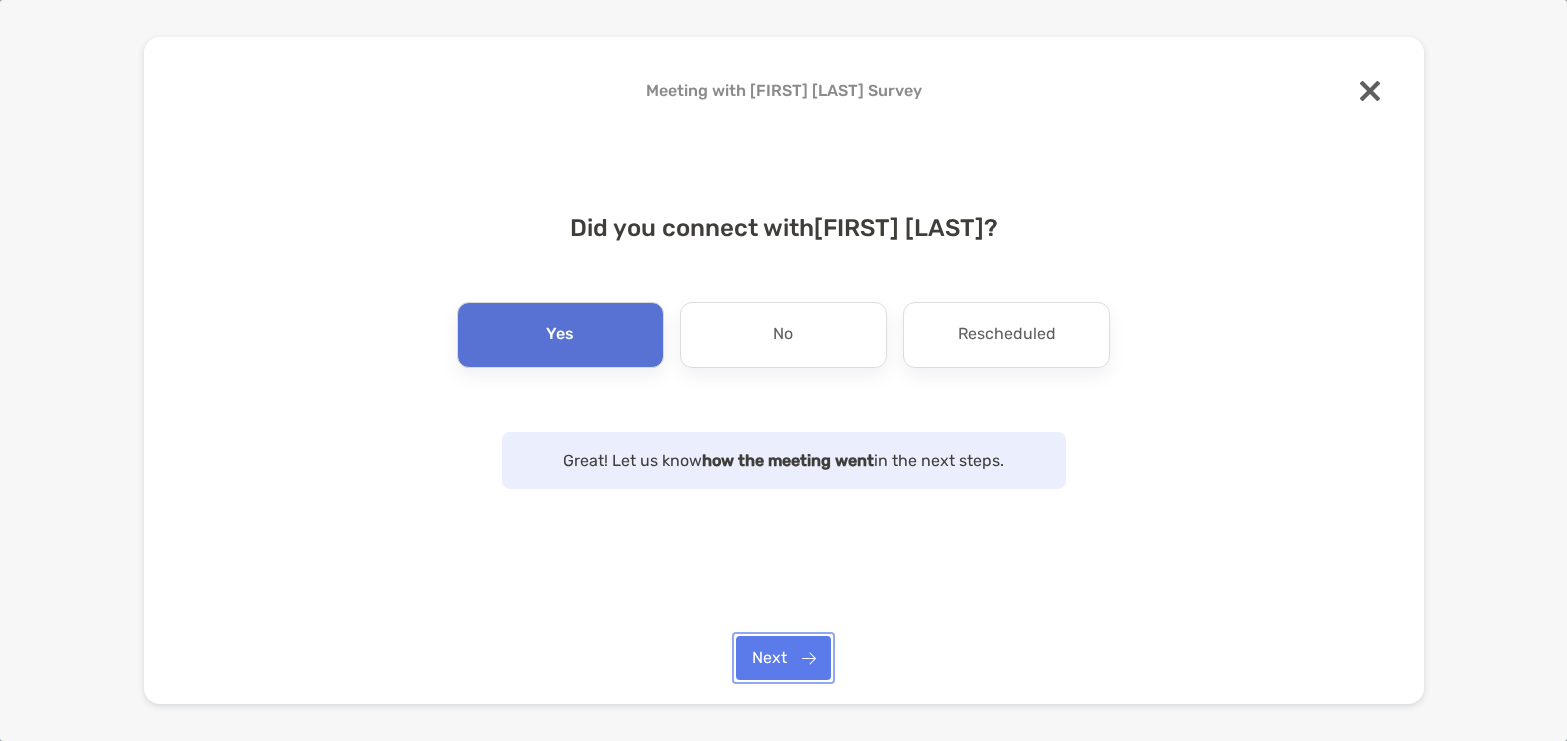 click on "Next" at bounding box center [783, 658] 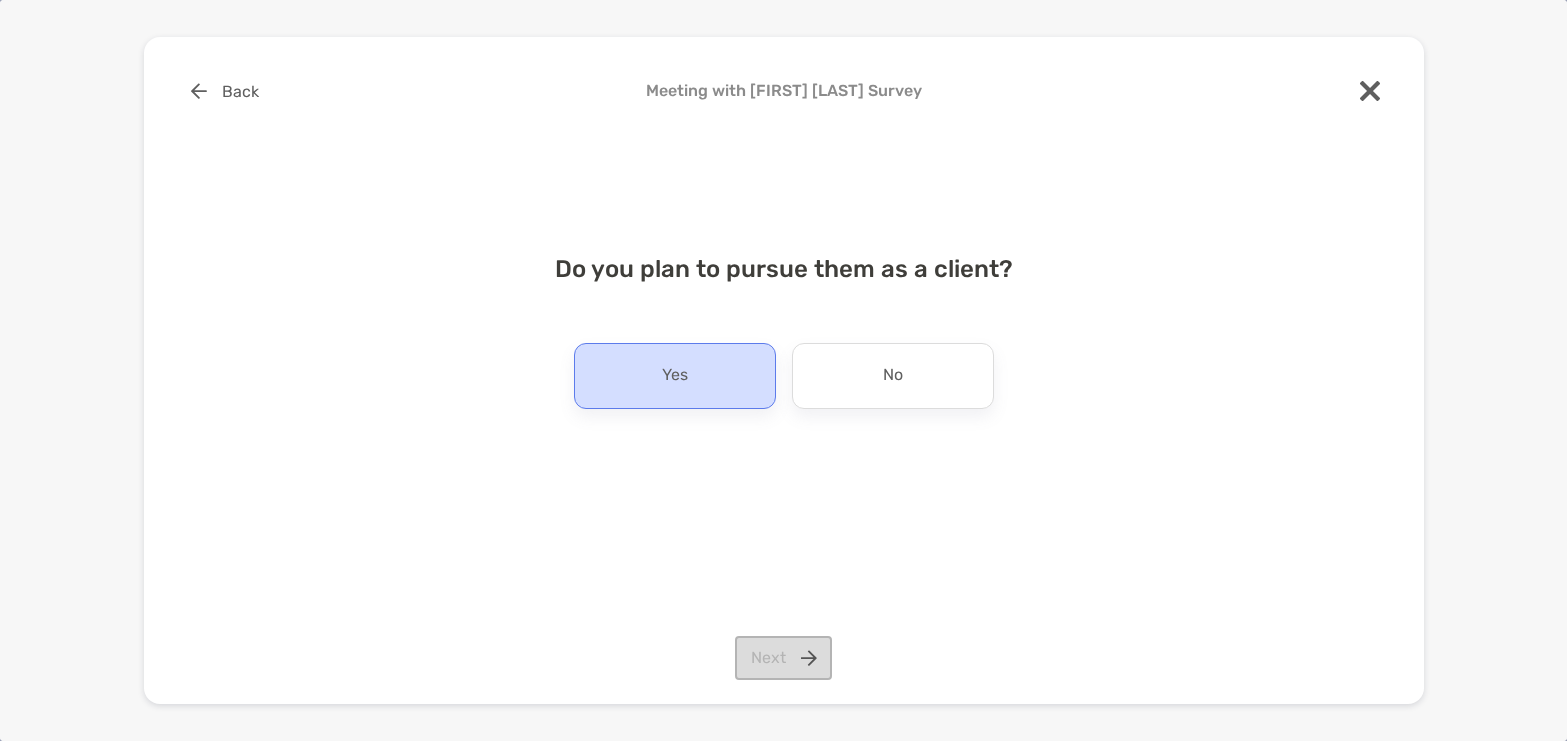 click on "Yes" at bounding box center (675, 376) 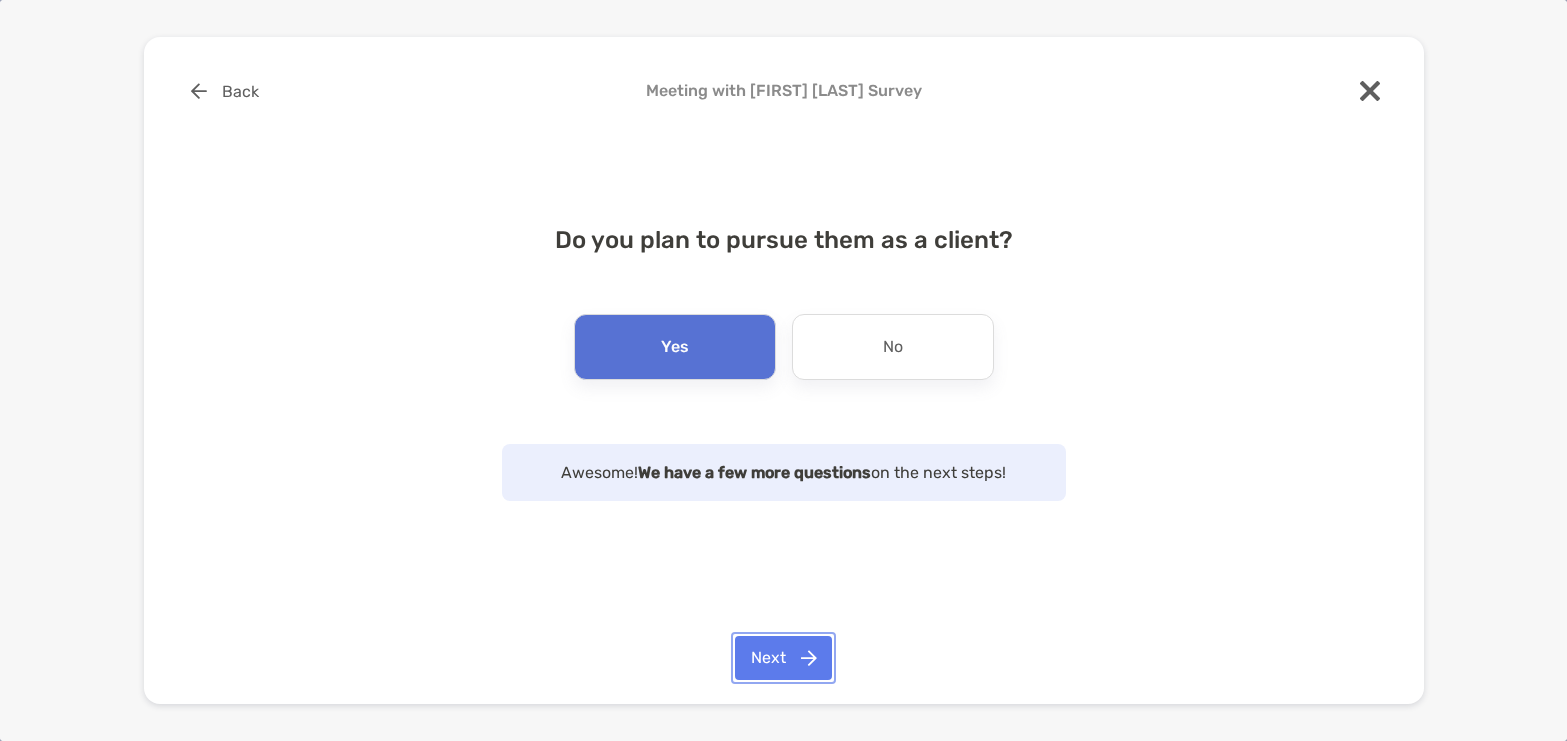 click on "Next" at bounding box center [783, 658] 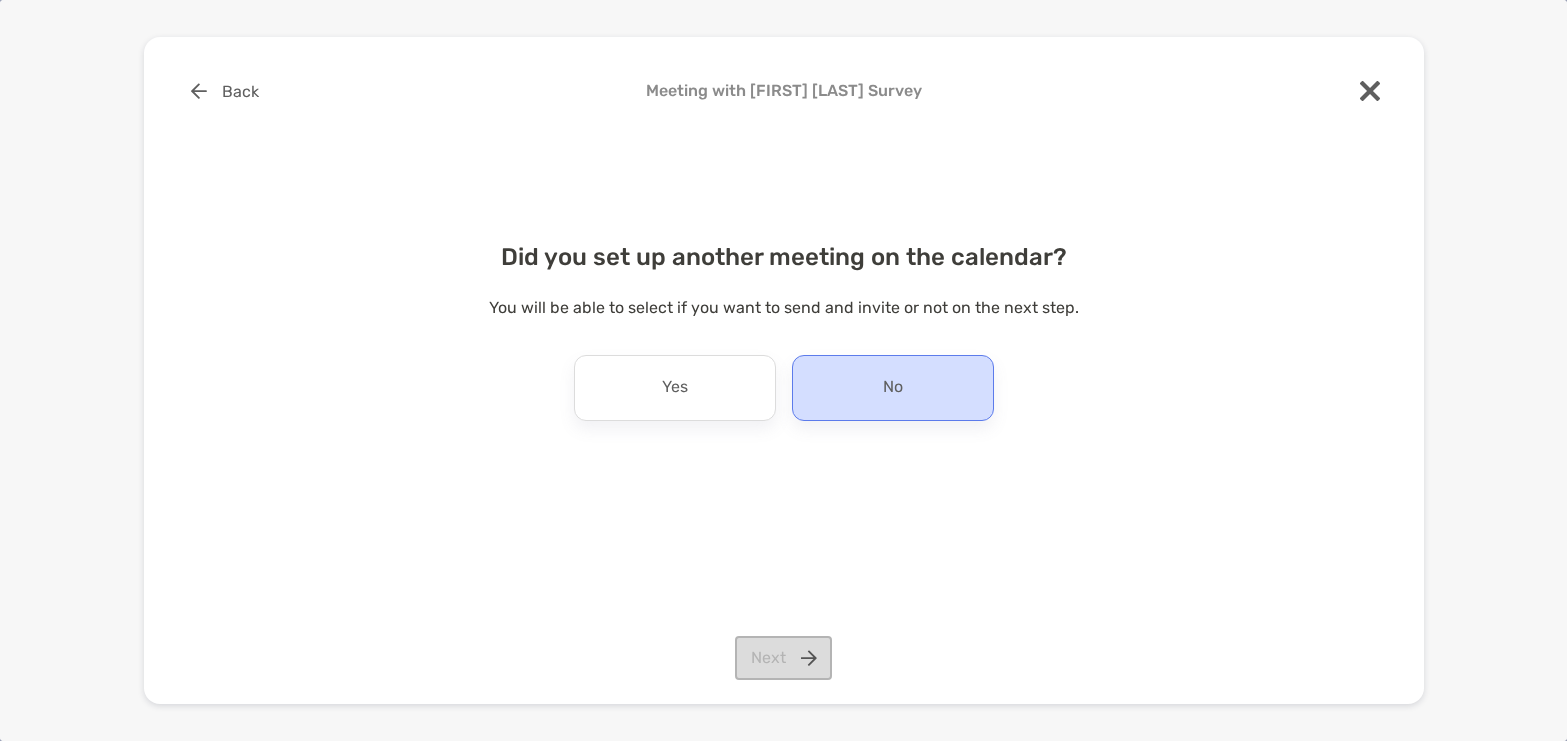click on "No" at bounding box center [893, 388] 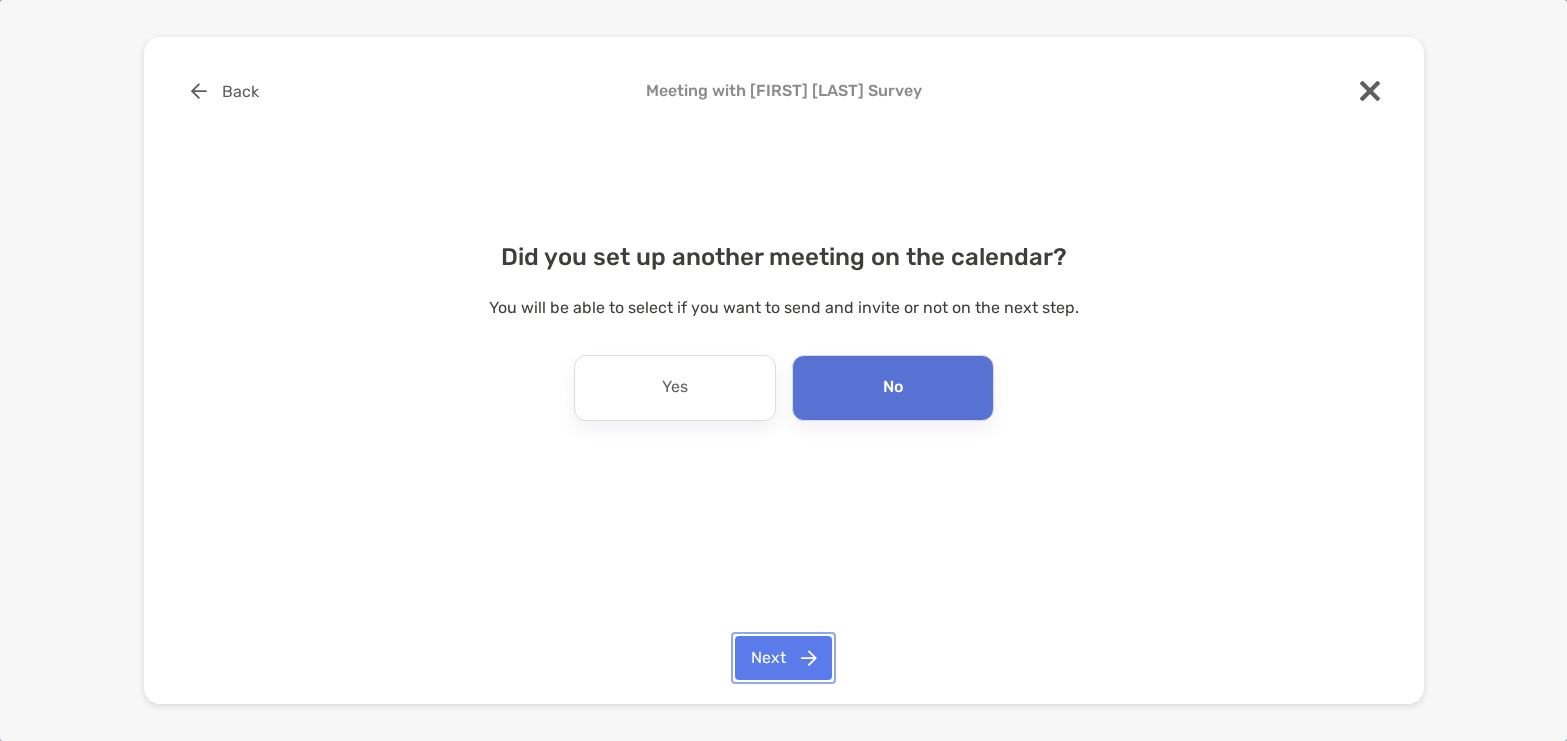 click on "Next" at bounding box center [783, 658] 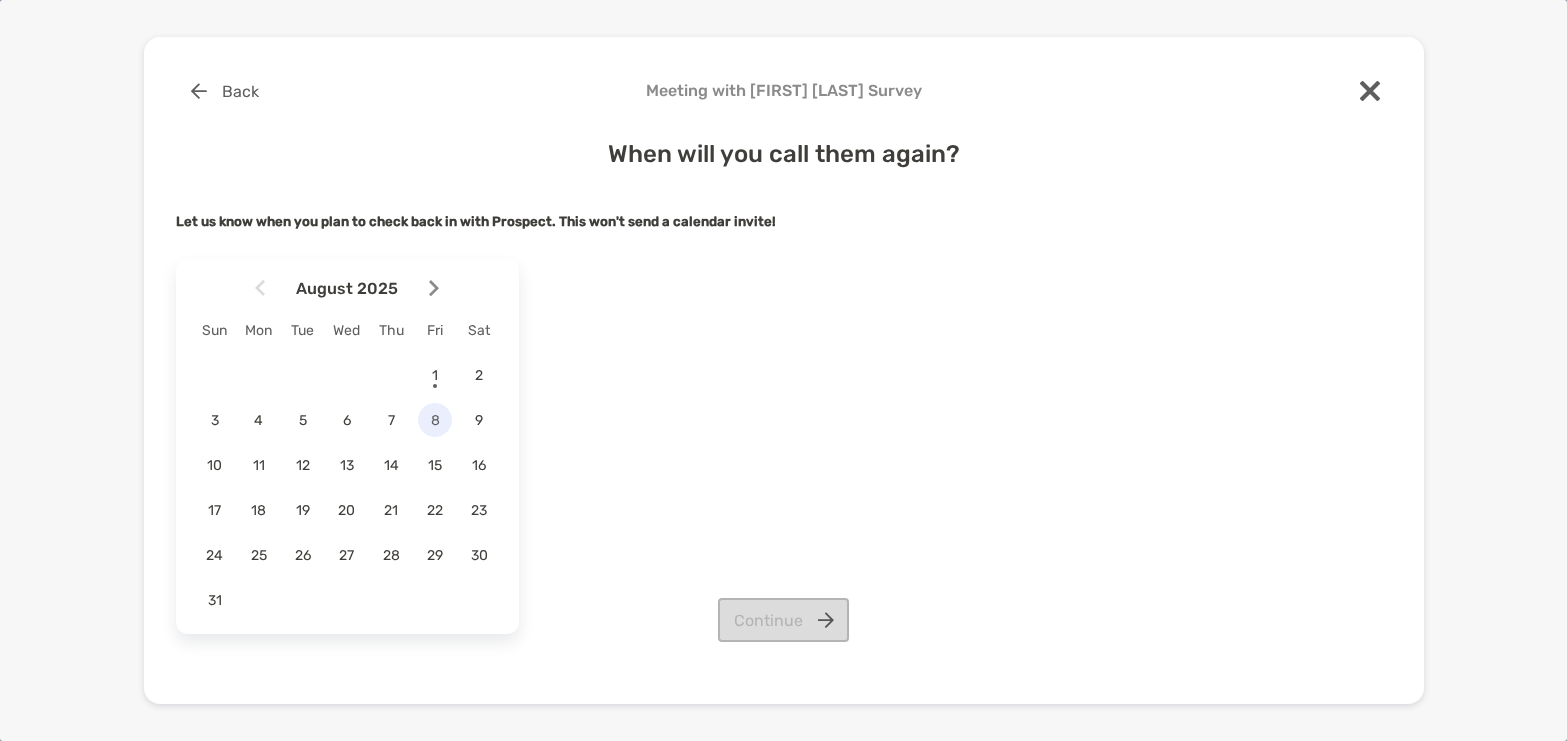 click on "8" at bounding box center [435, 420] 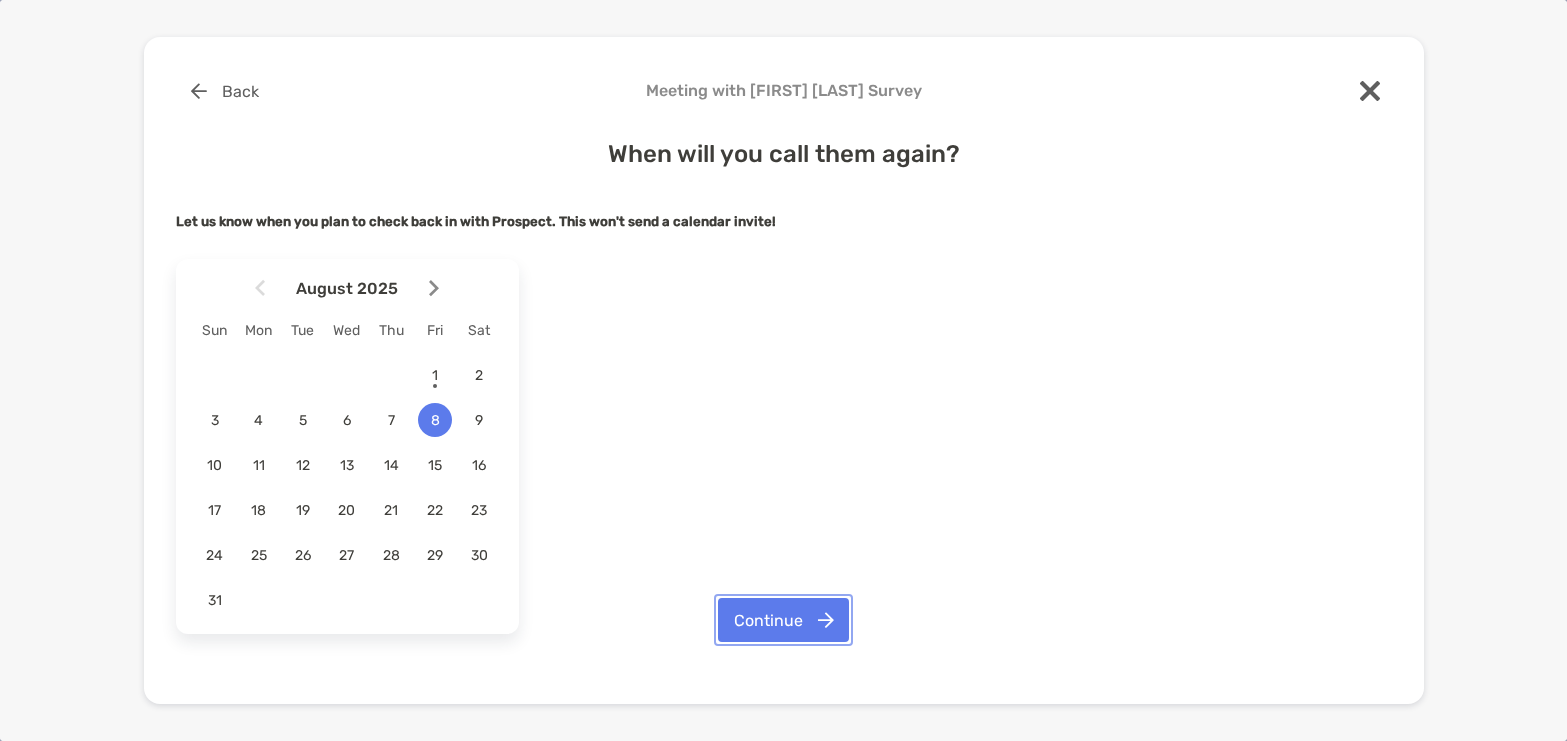 click on "Continue" at bounding box center [783, 620] 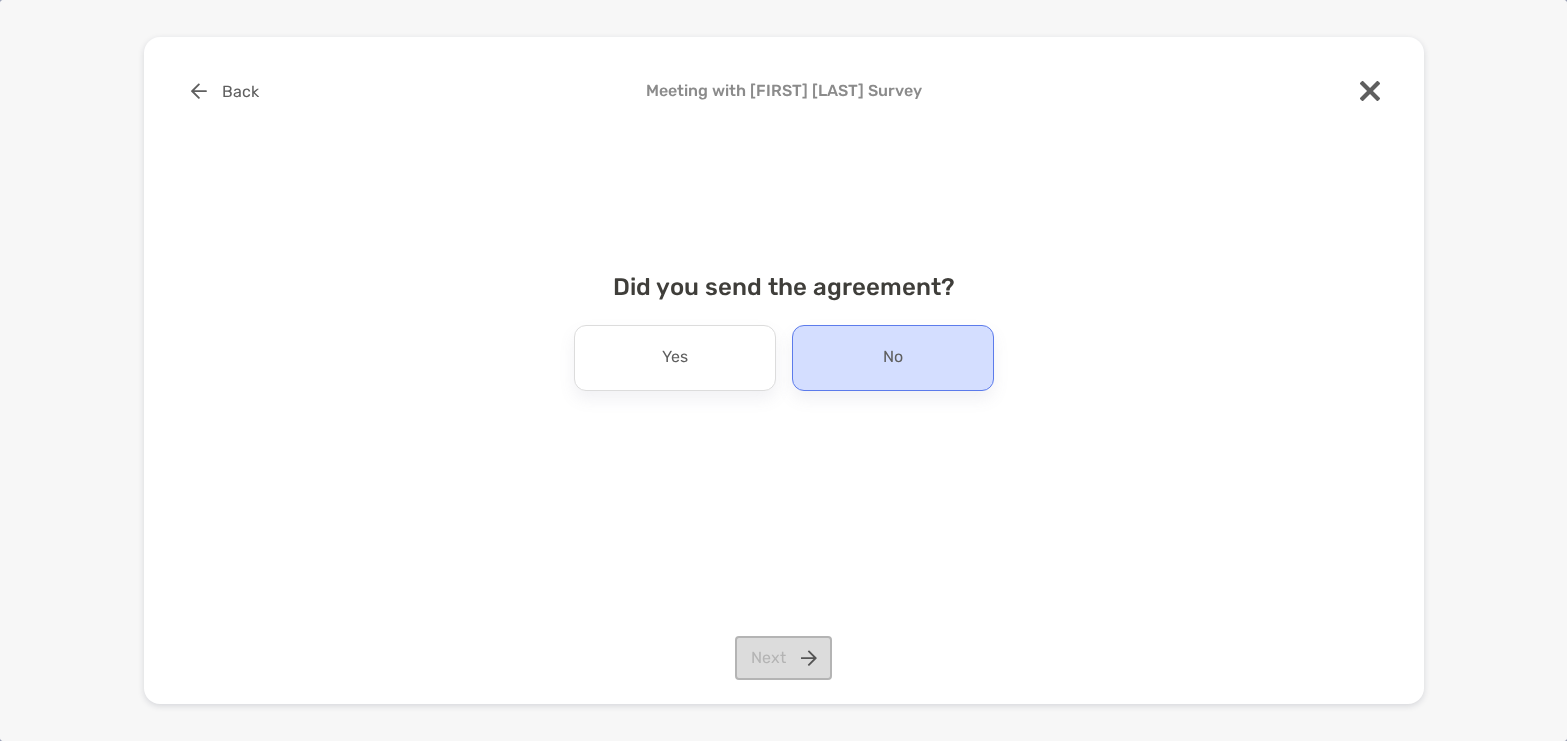 click on "No" at bounding box center [893, 358] 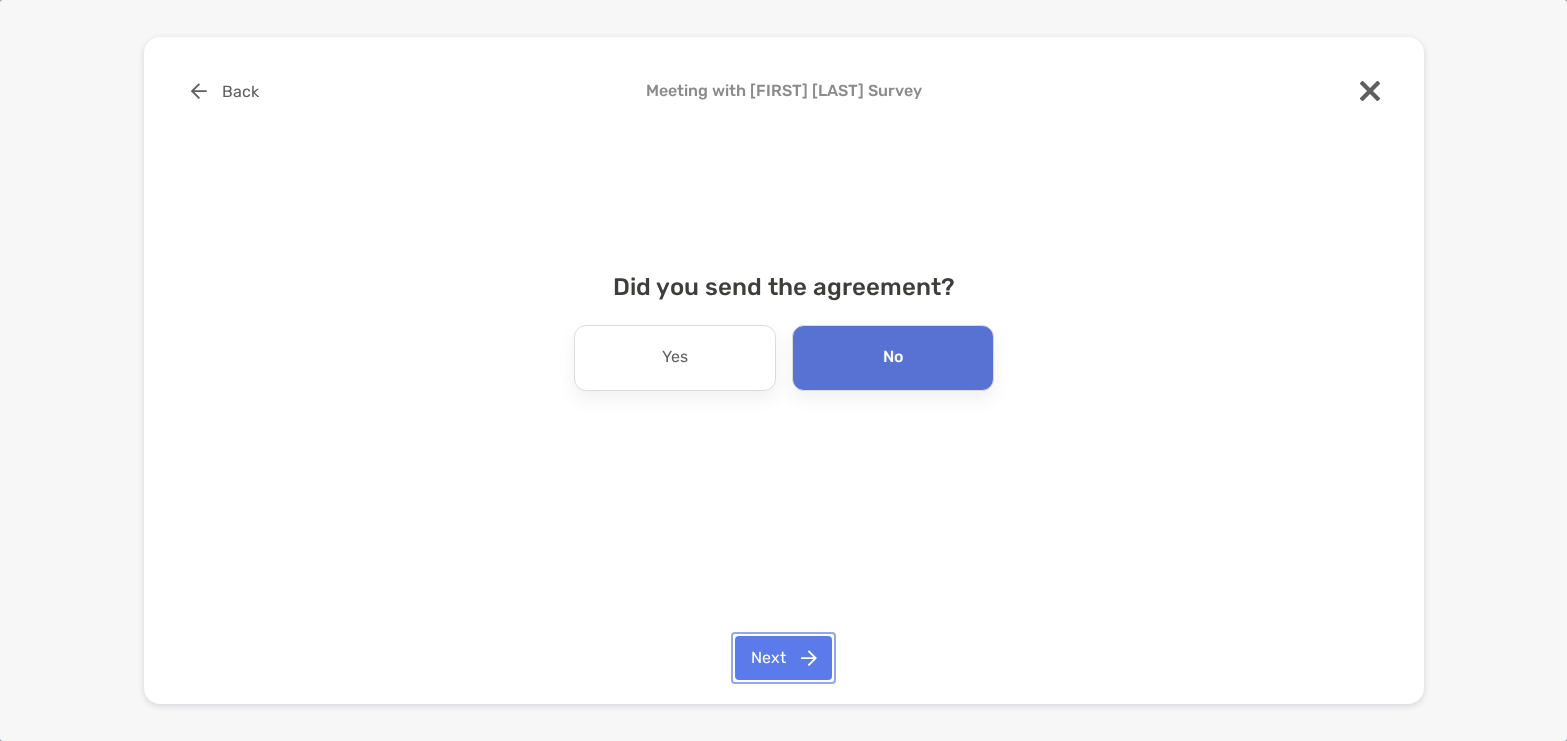 click on "Next" at bounding box center (783, 658) 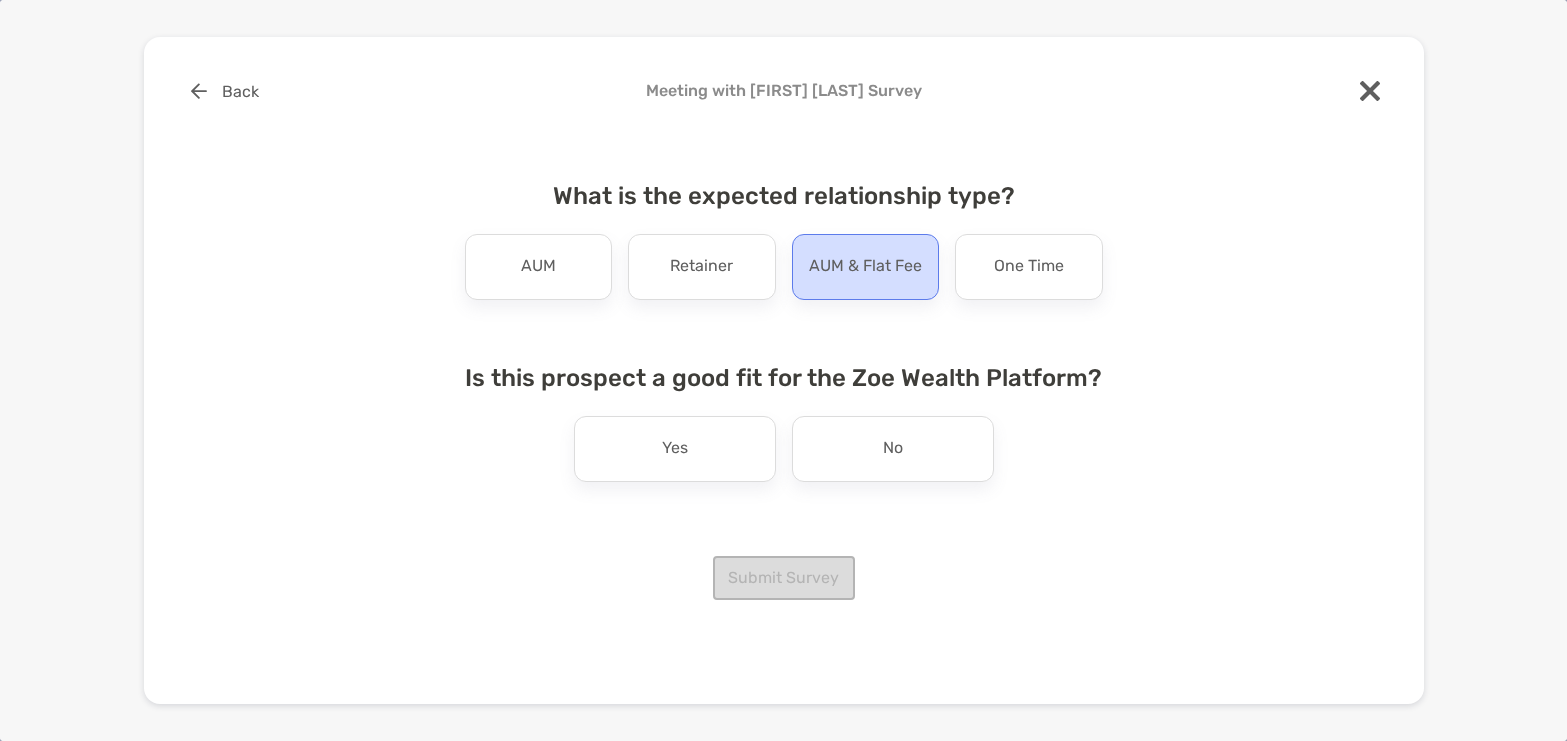 click on "AUM & Flat Fee" at bounding box center (866, 267) 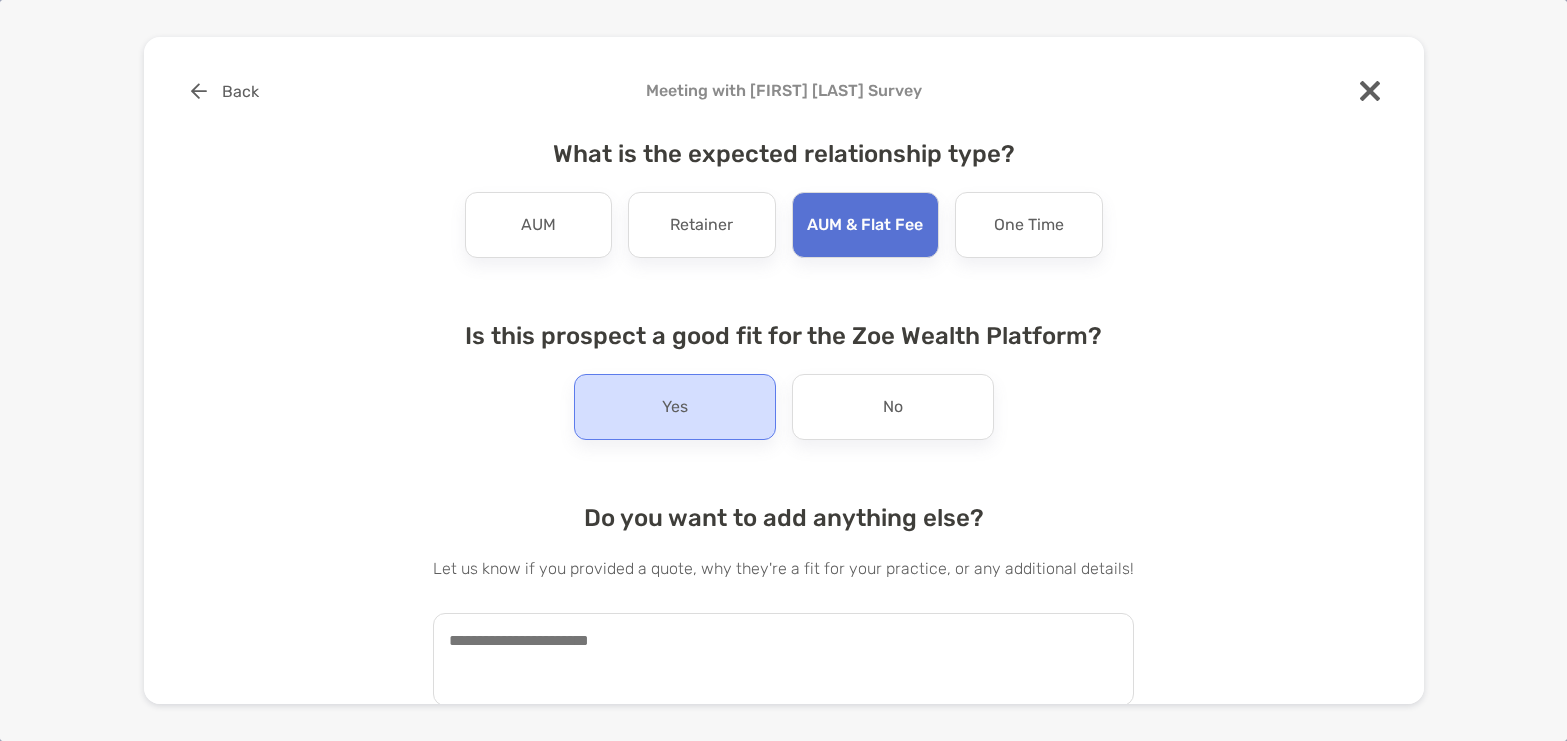 click on "Yes" at bounding box center [675, 407] 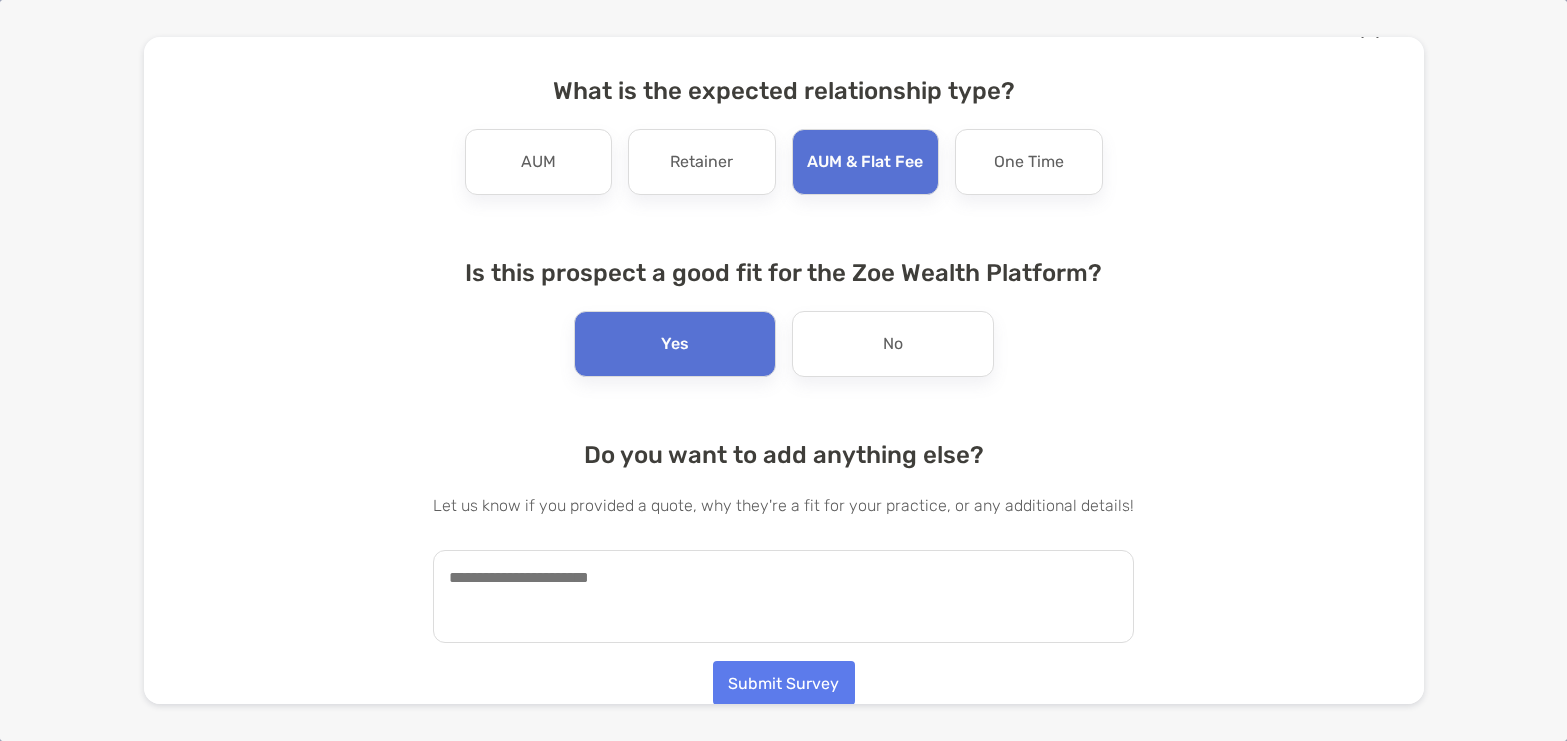 scroll, scrollTop: 64, scrollLeft: 0, axis: vertical 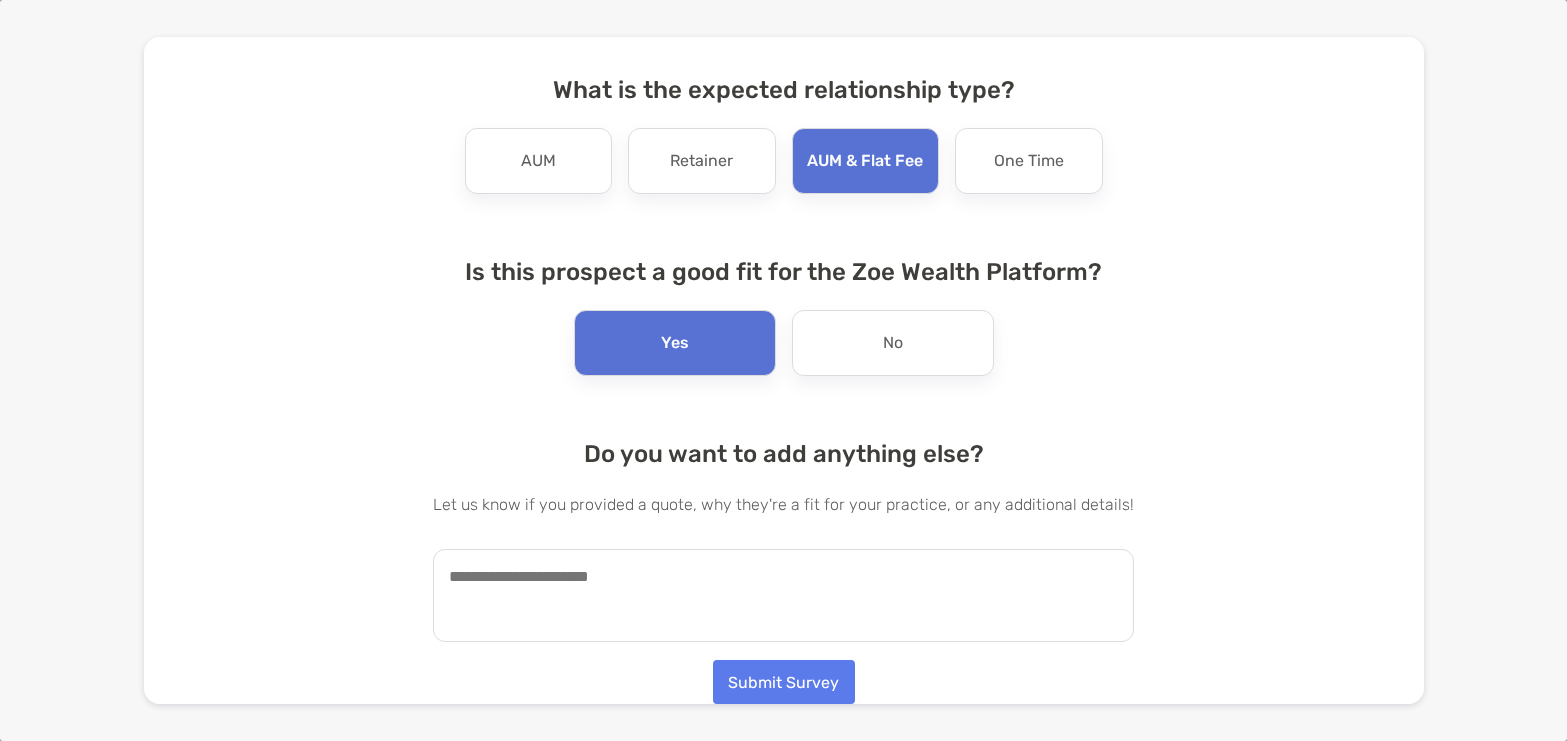click on "Do you want to add anything else? Let us know if you provided a quote, why they're a fit for your practice, or any additional details!" at bounding box center [783, 541] 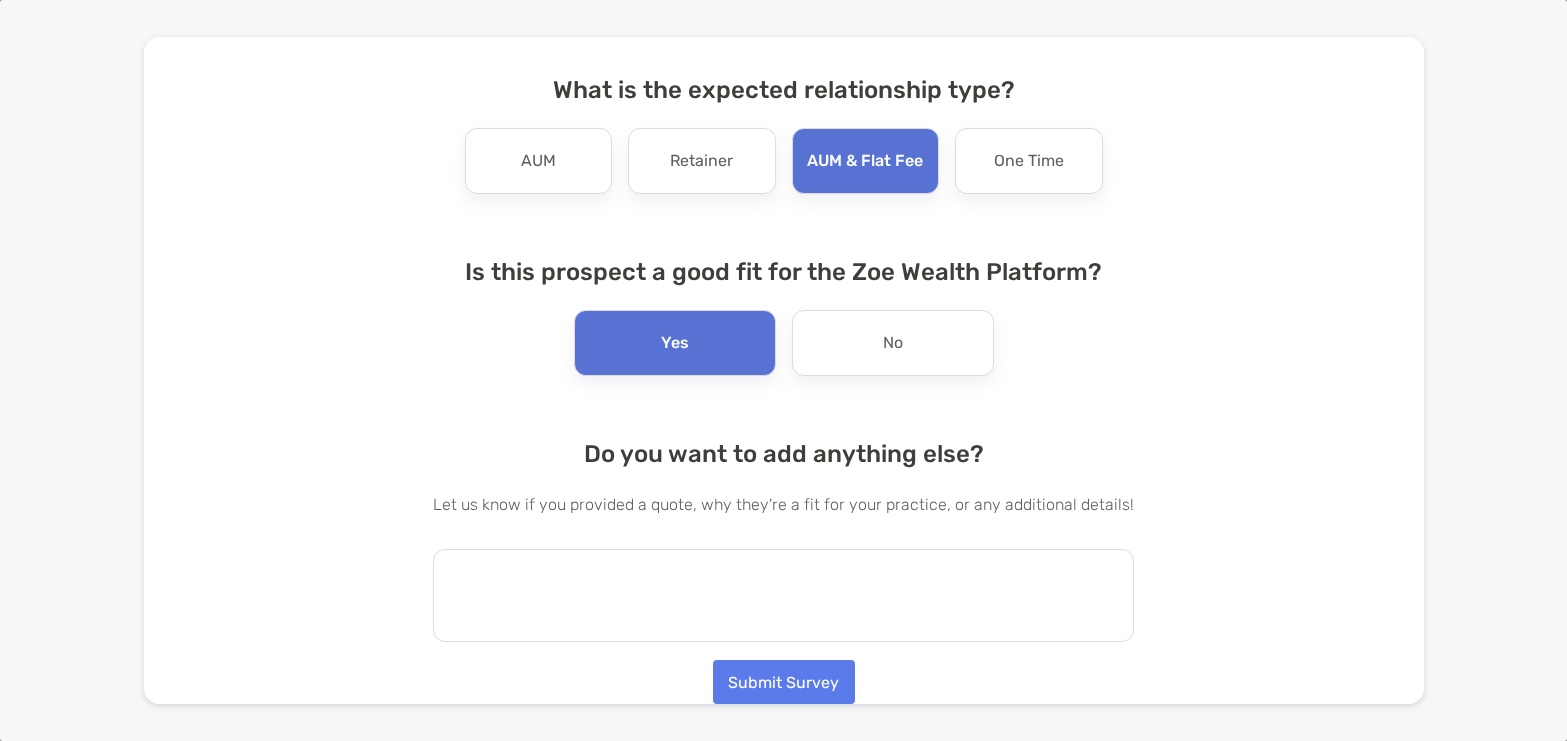 click at bounding box center [783, 595] 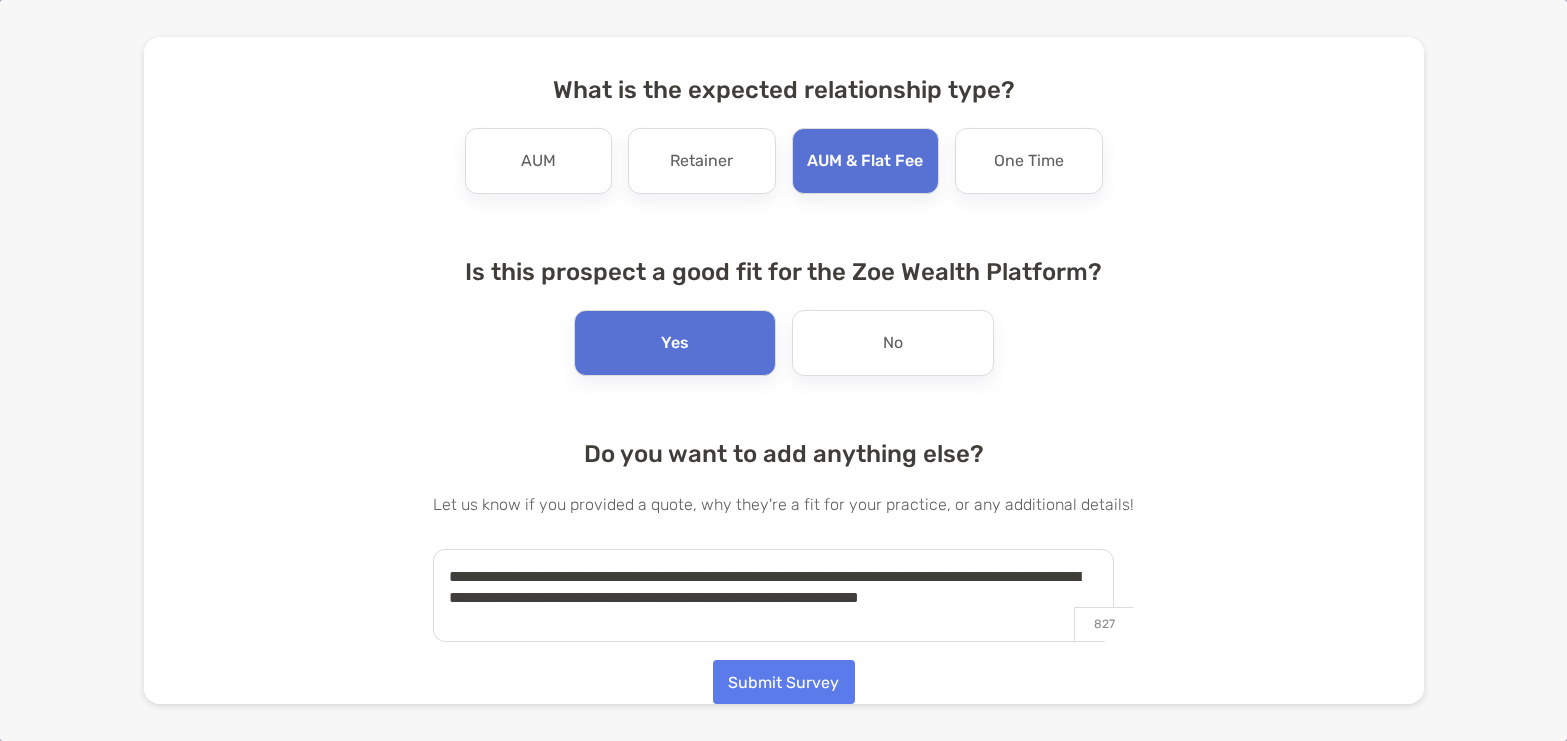 click on "**********" at bounding box center [773, 595] 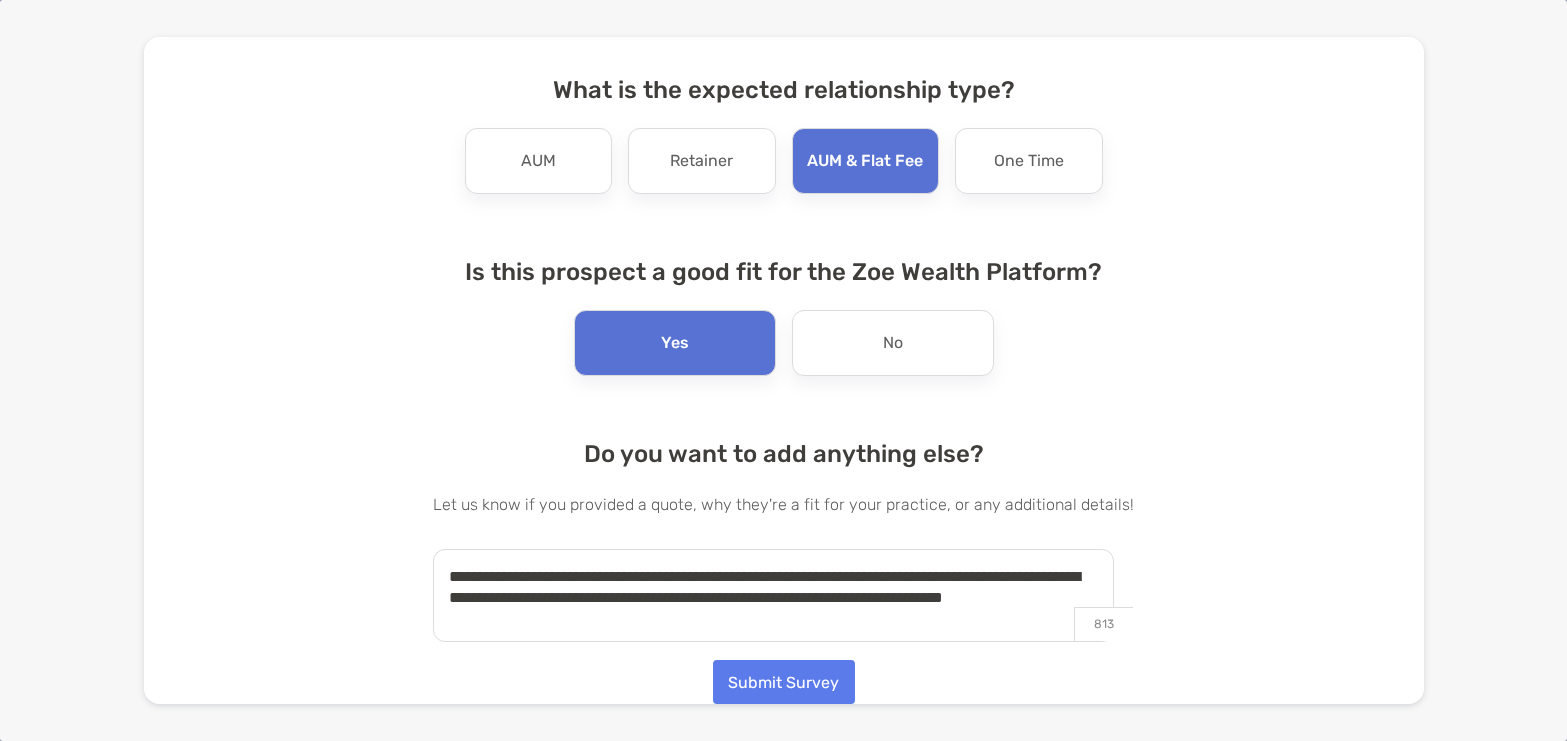 click on "**********" at bounding box center [773, 595] 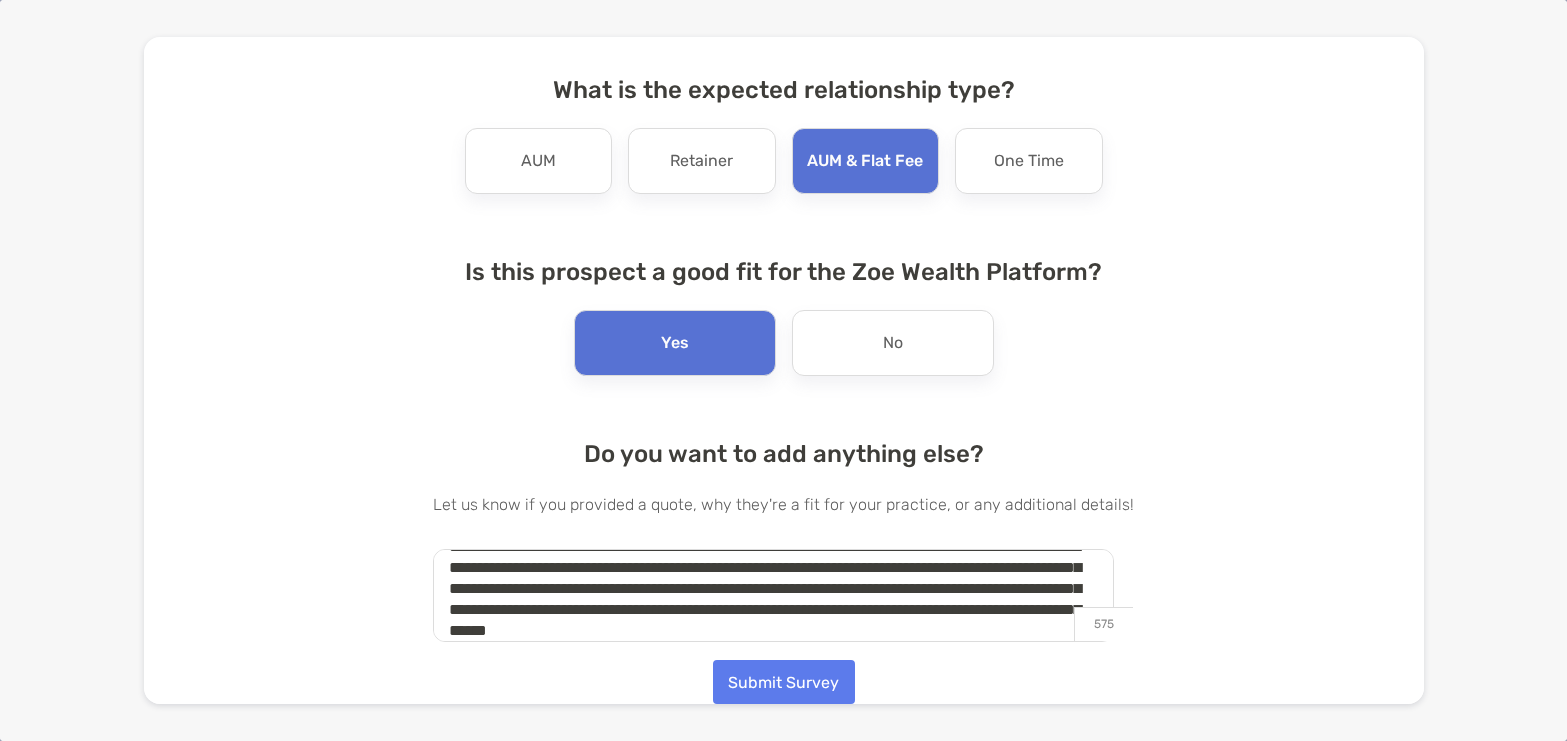scroll, scrollTop: 51, scrollLeft: 0, axis: vertical 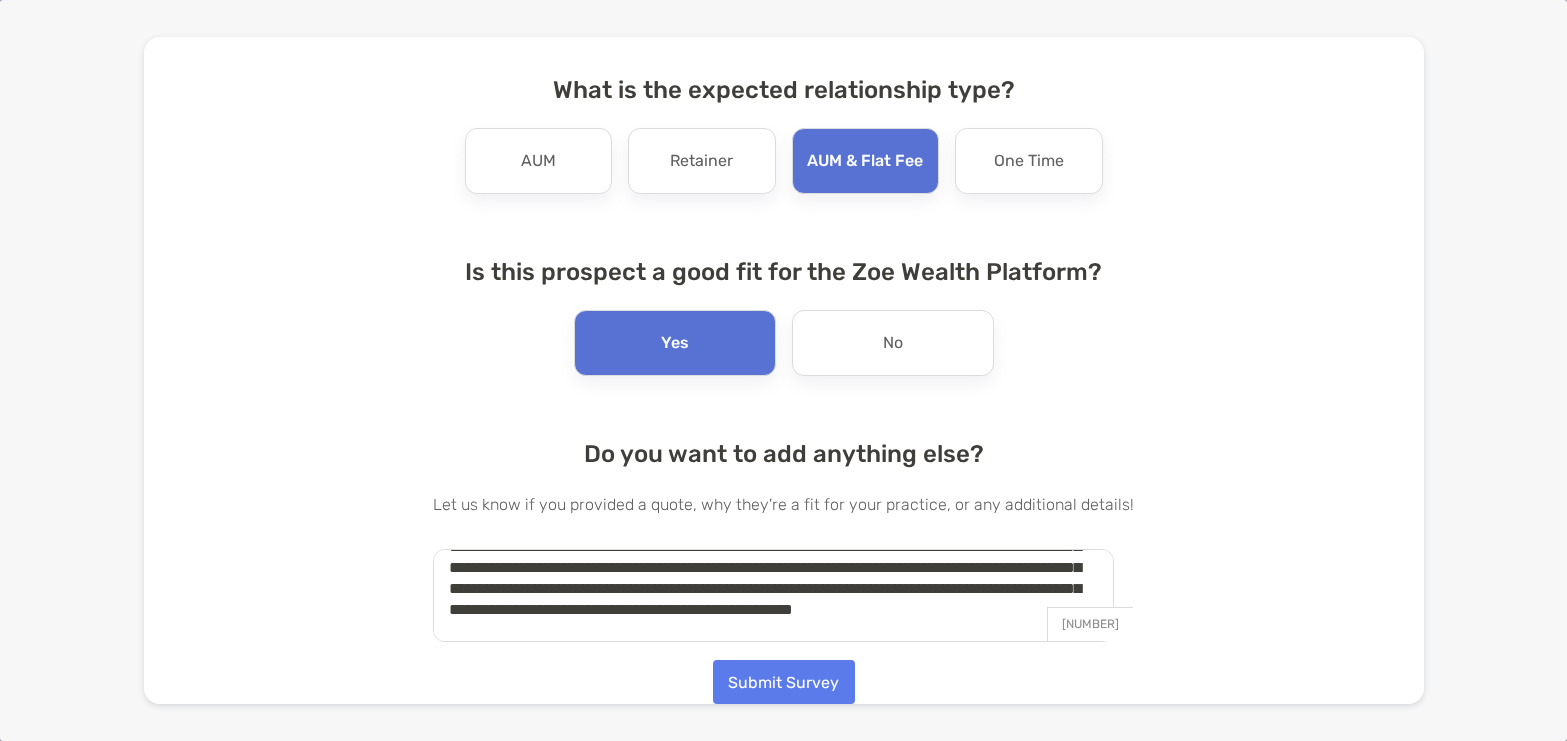 drag, startPoint x: 881, startPoint y: 609, endPoint x: 865, endPoint y: 606, distance: 16.27882 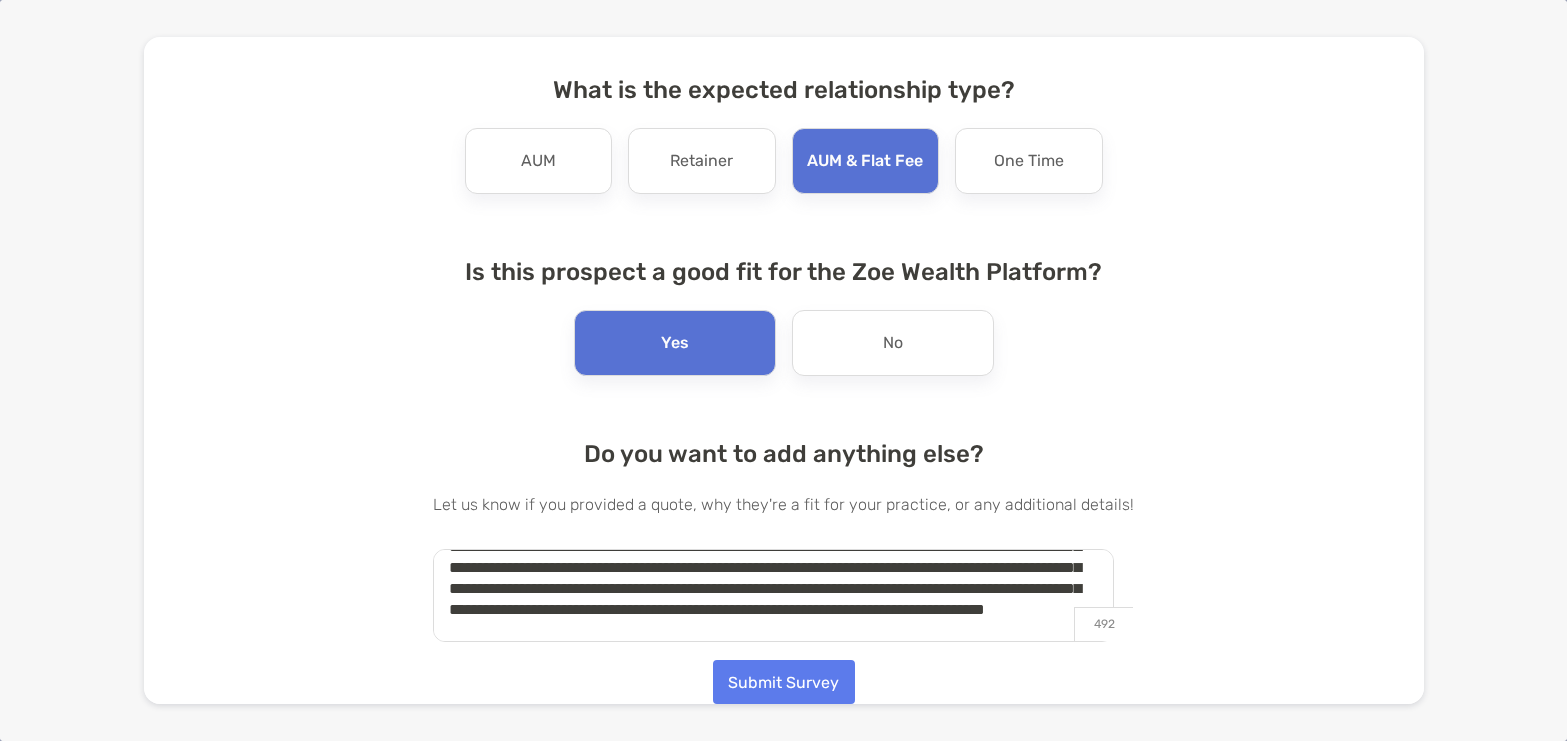 scroll, scrollTop: 72, scrollLeft: 0, axis: vertical 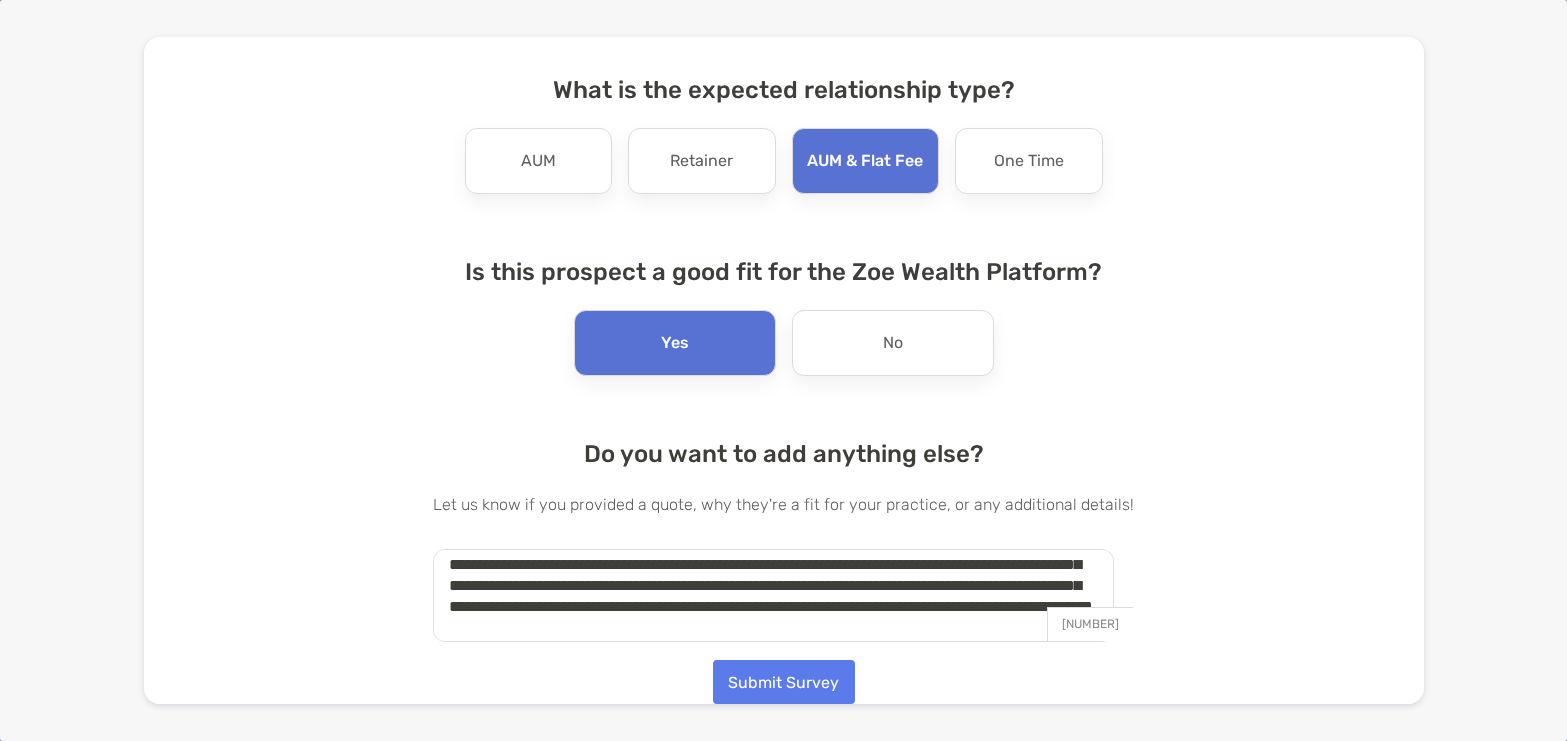 click on "**********" at bounding box center [0, 0] 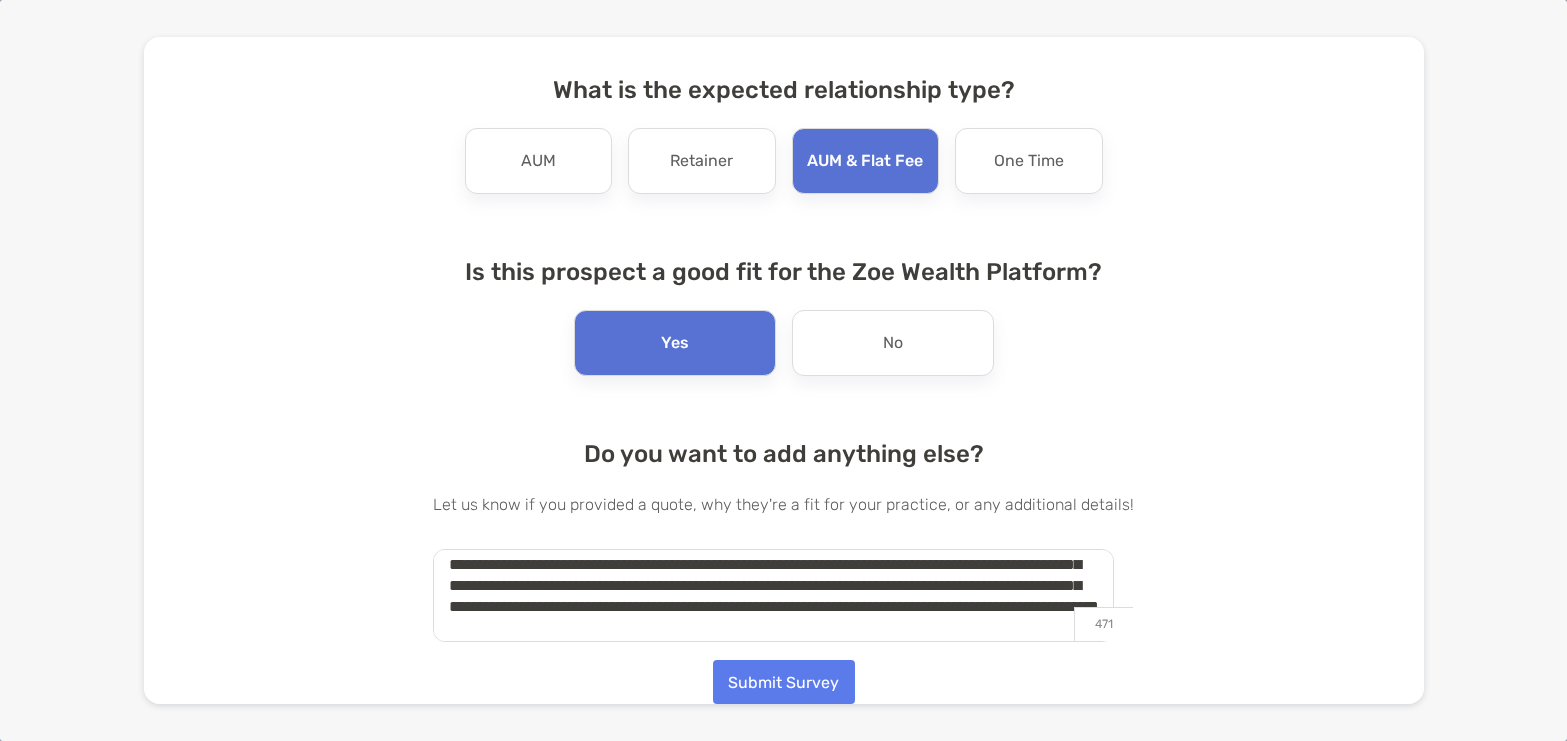 click on "**********" at bounding box center (0, 0) 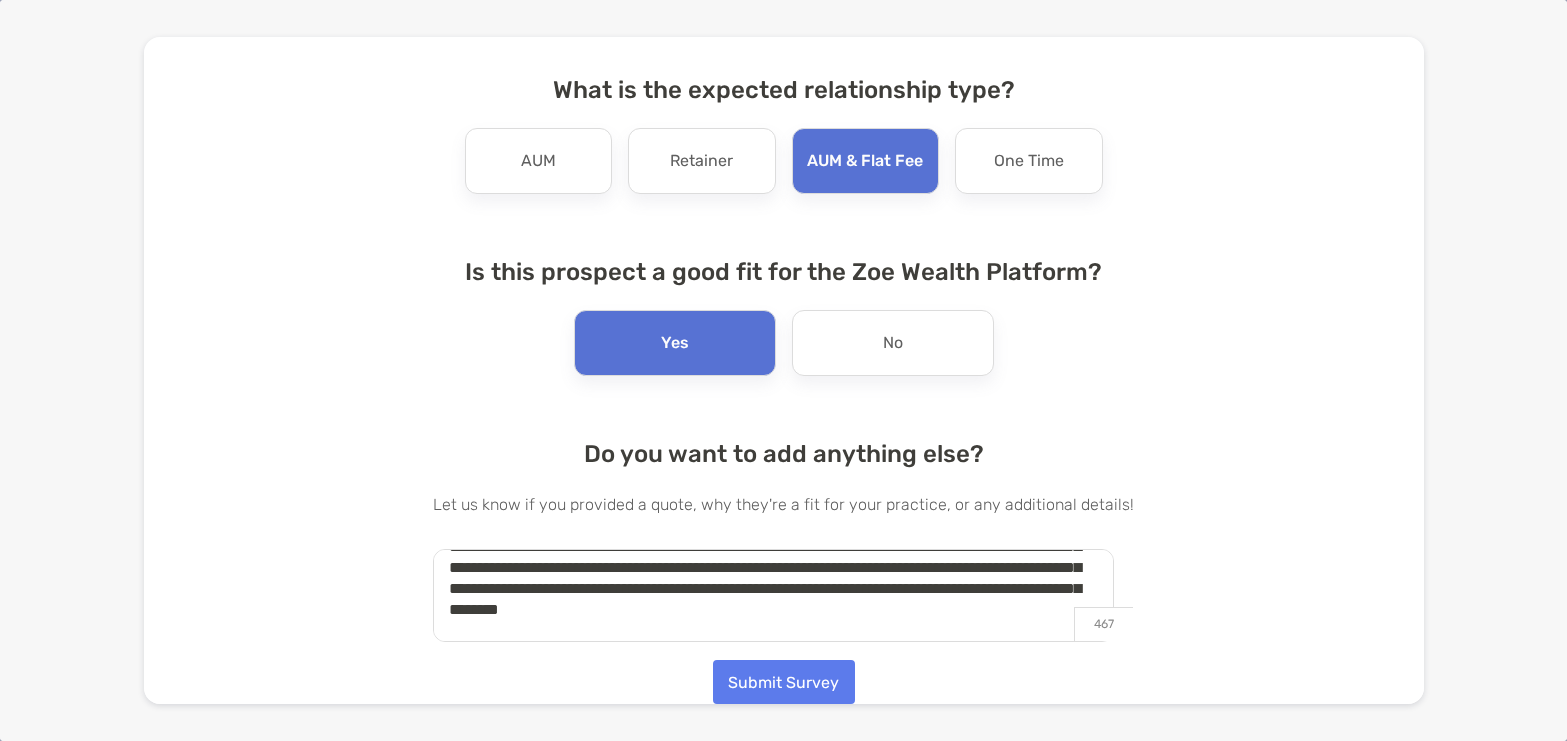click on "***" at bounding box center (0, 0) 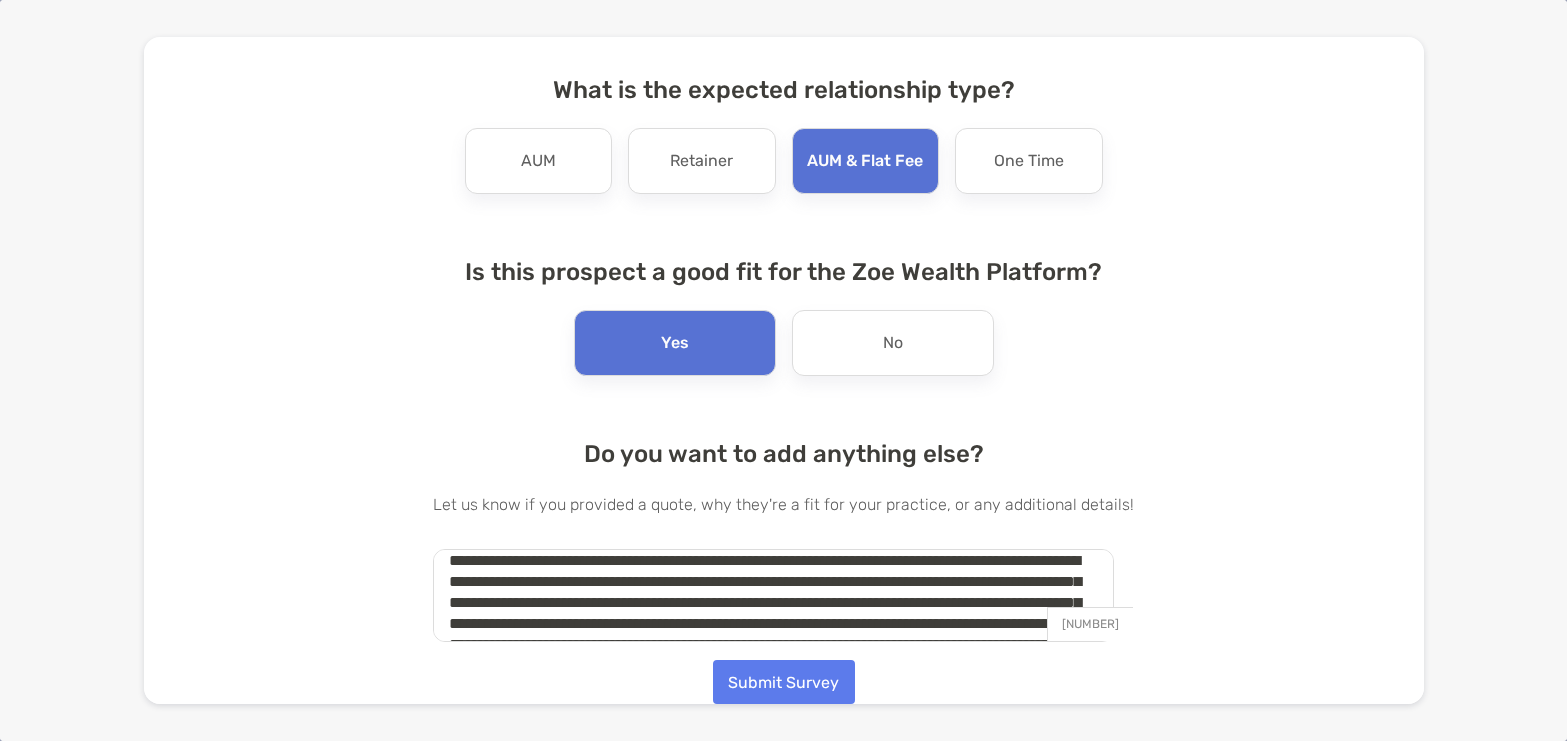 scroll, scrollTop: 56, scrollLeft: 0, axis: vertical 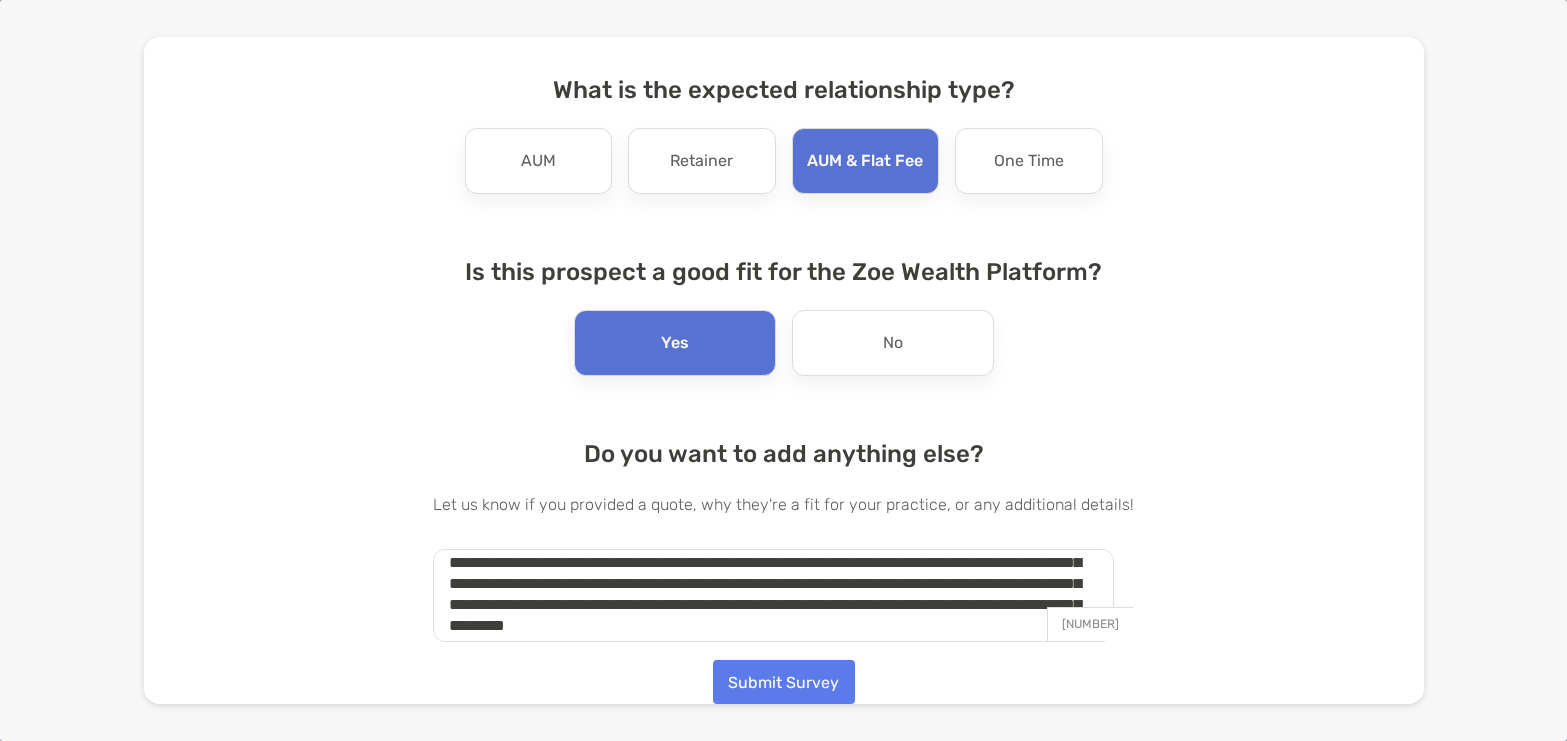 click on "***" at bounding box center (0, 0) 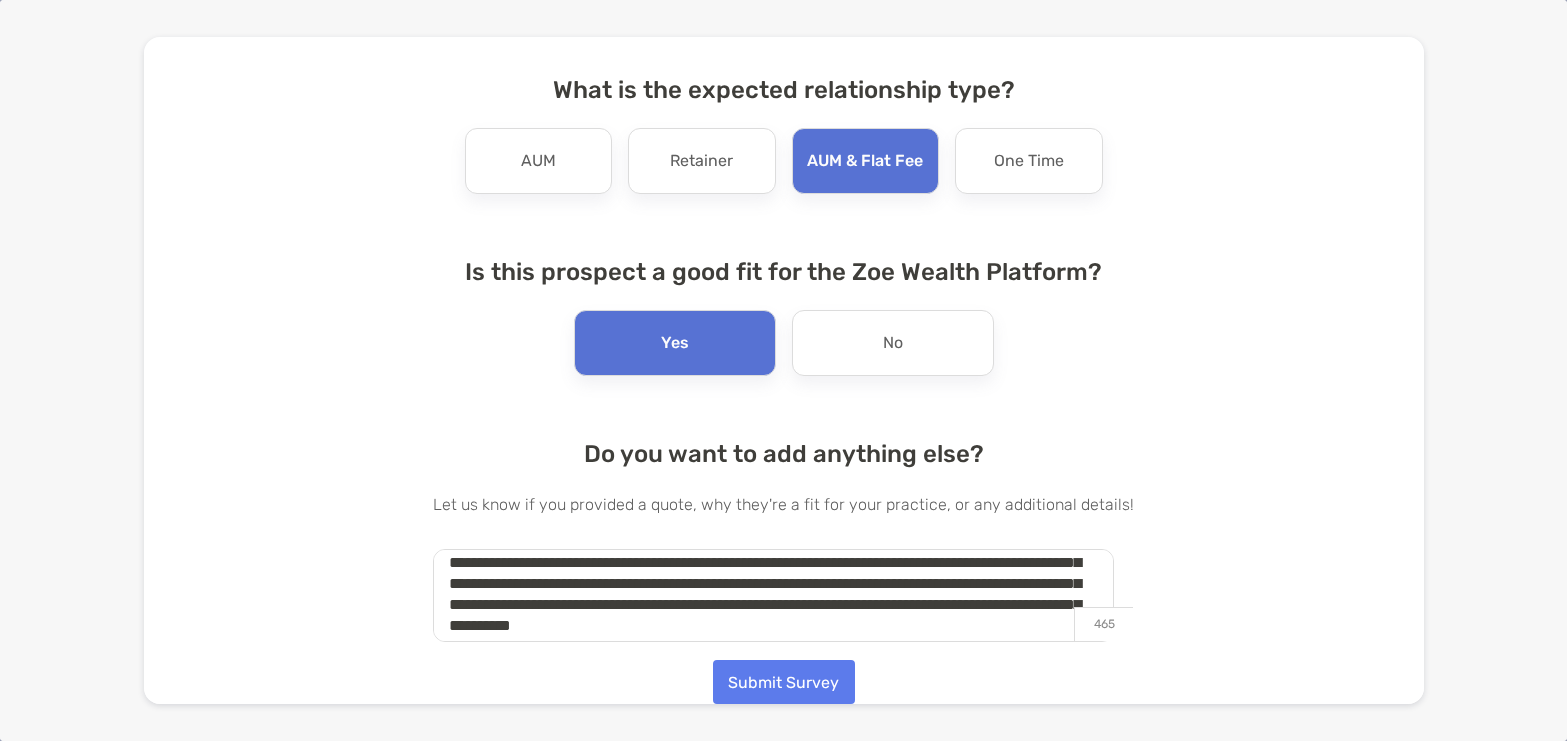 click on "**********" at bounding box center [0, 0] 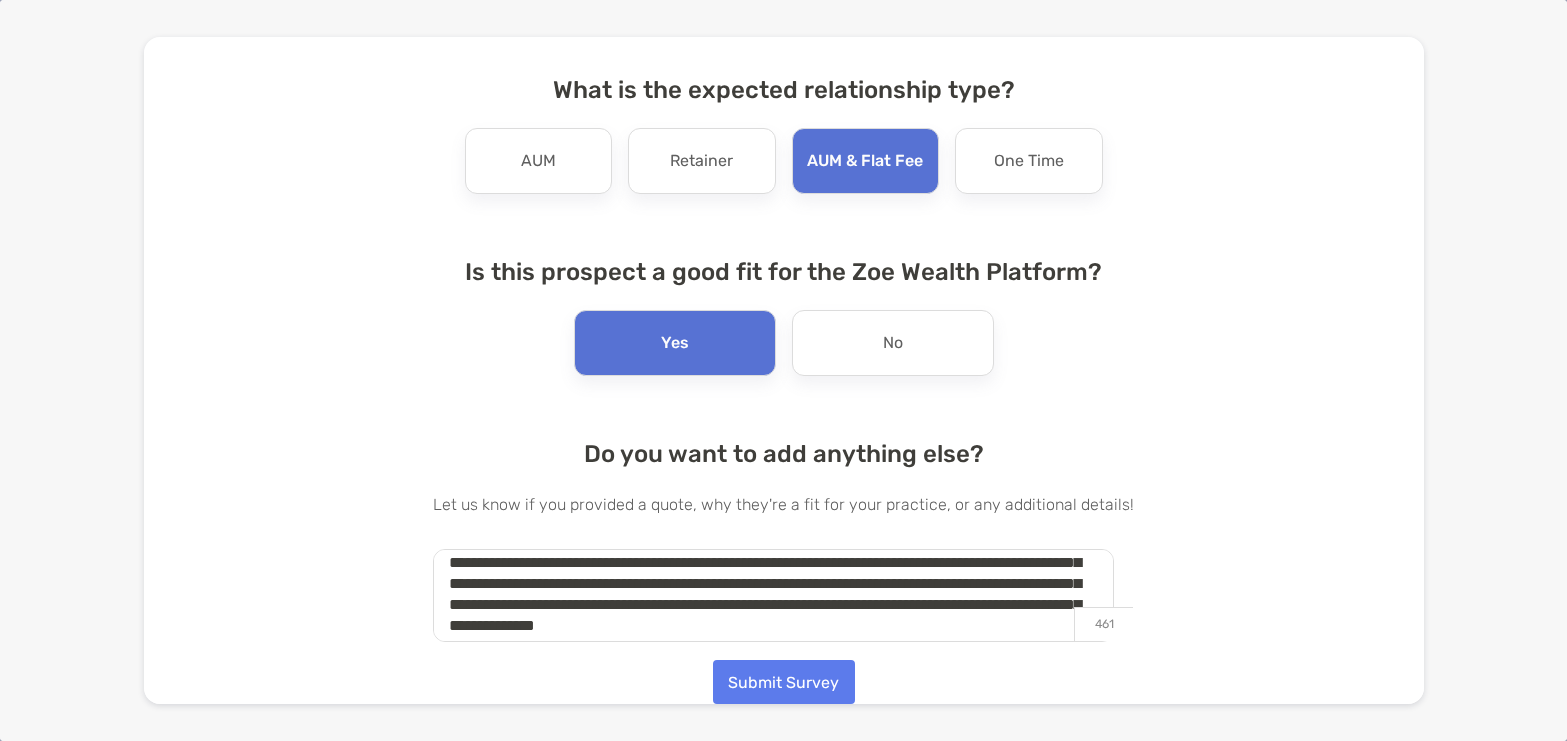 click on "******" at bounding box center [0, 0] 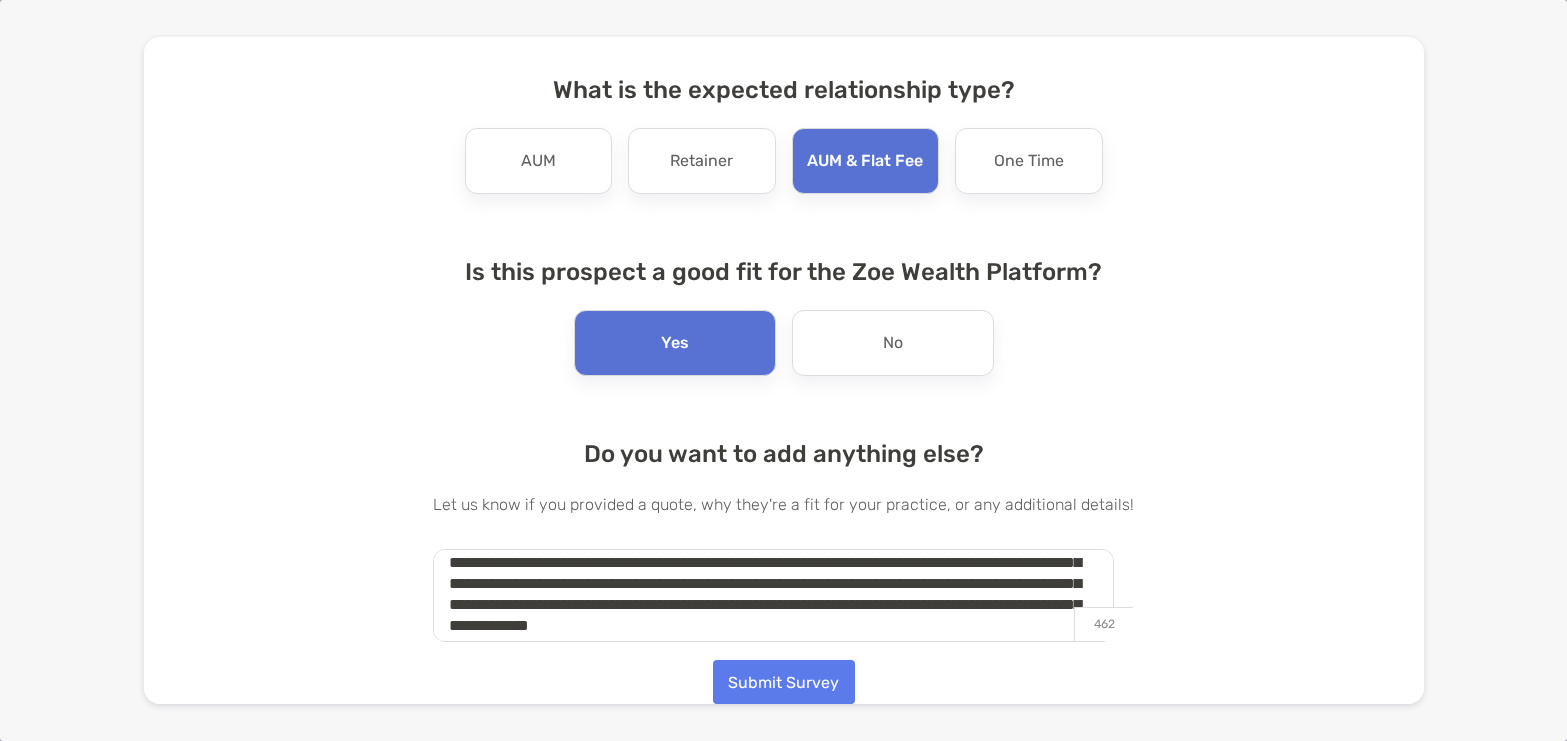 click on "*********" at bounding box center [0, 0] 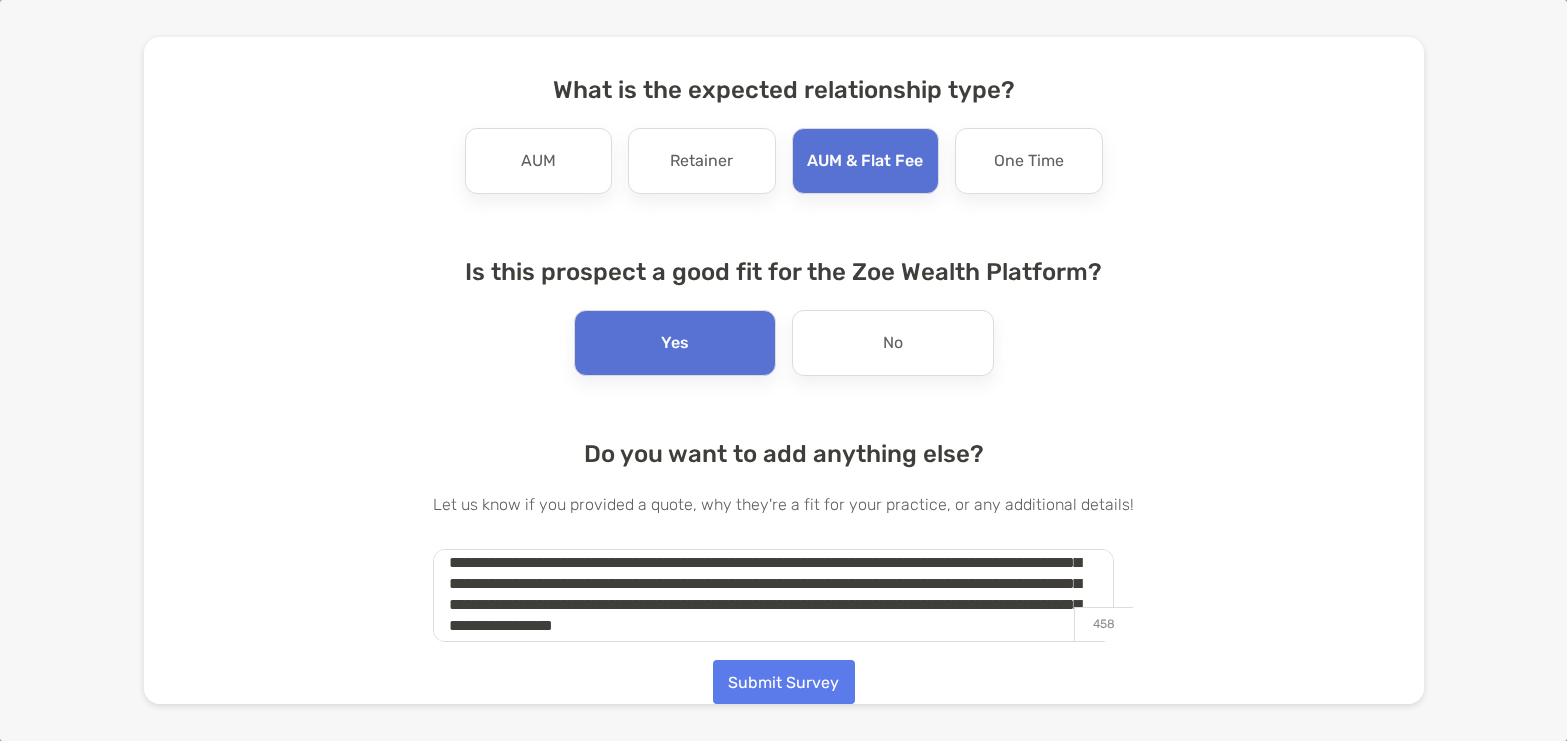 click on "*****" at bounding box center (0, 0) 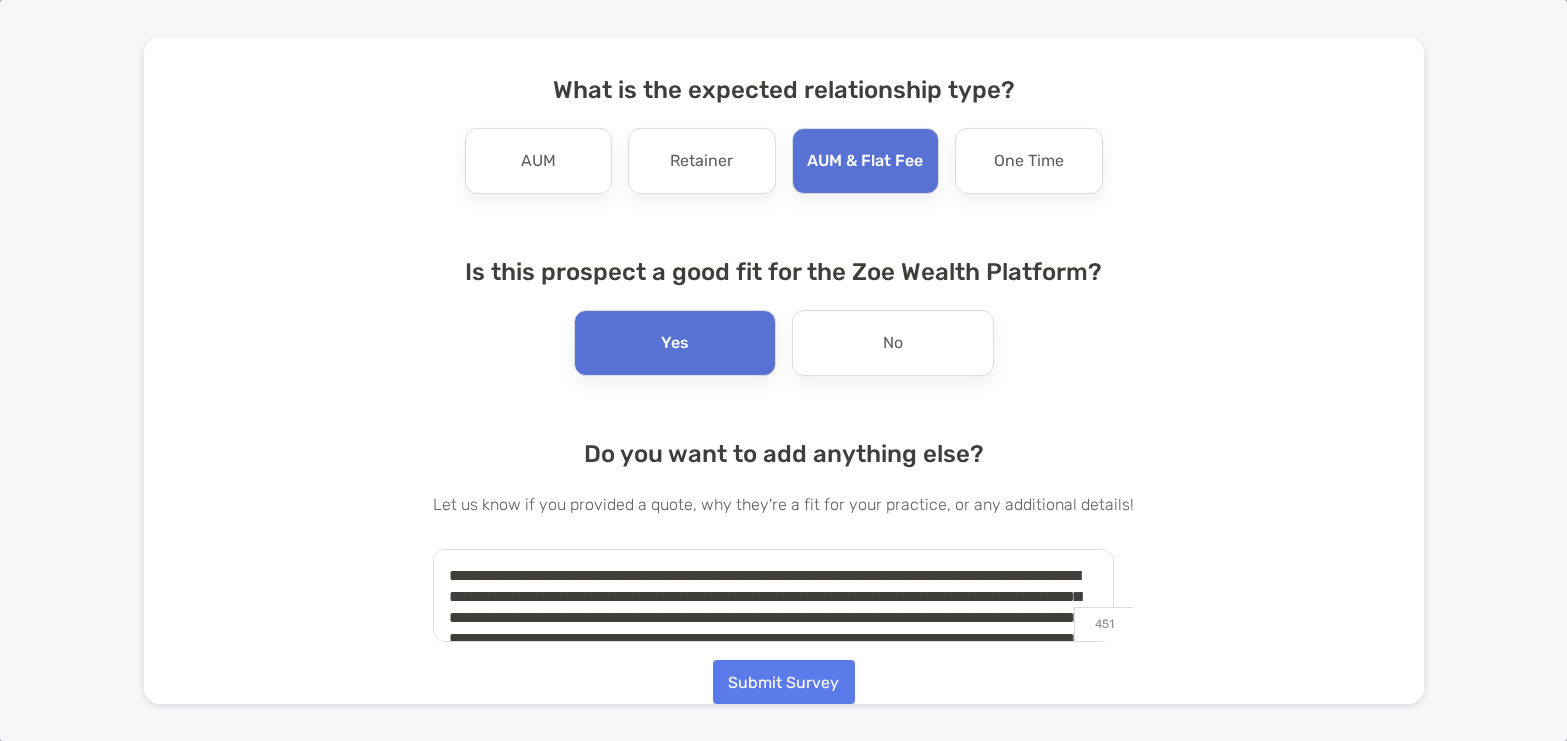 scroll, scrollTop: 0, scrollLeft: 0, axis: both 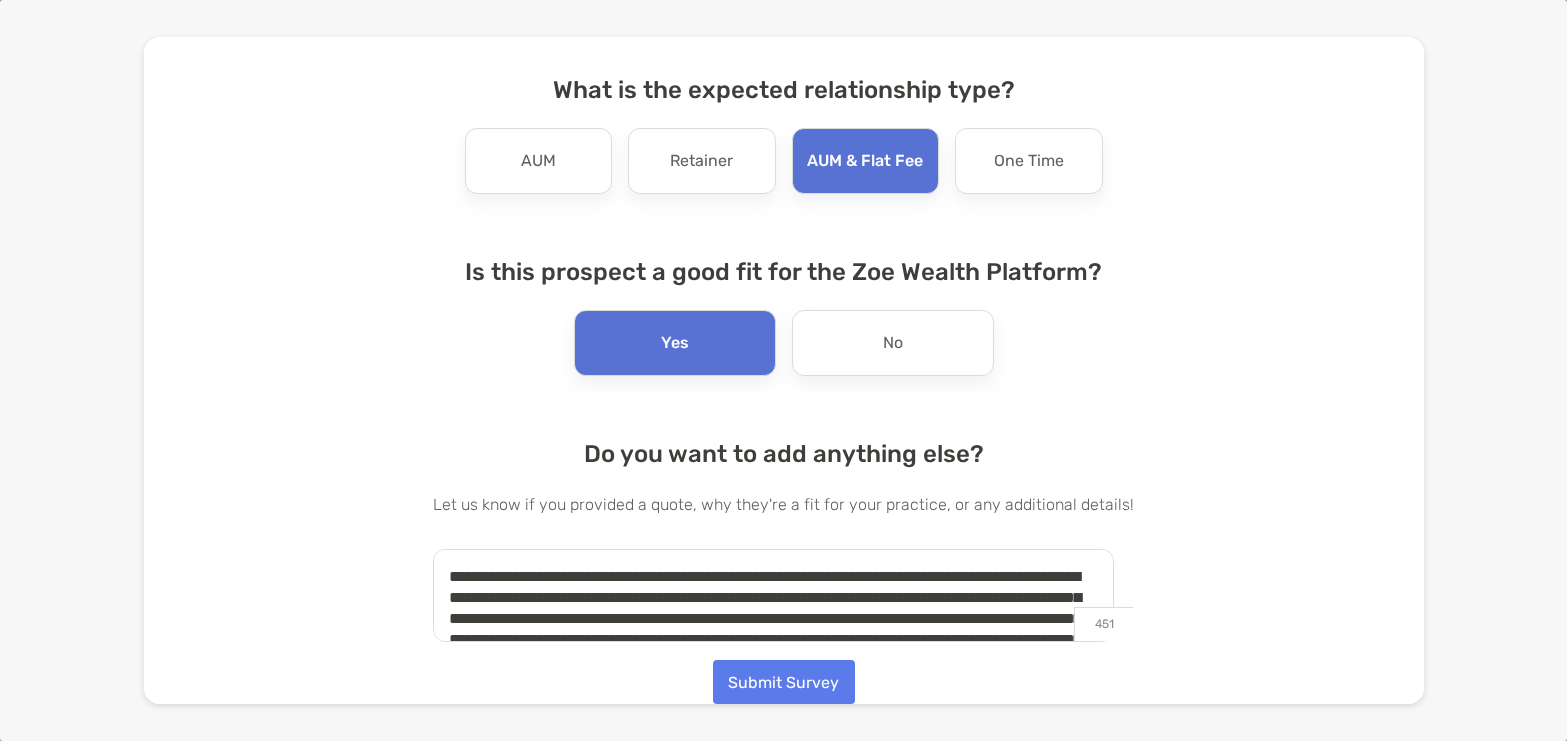 click on "****" at bounding box center [0, 0] 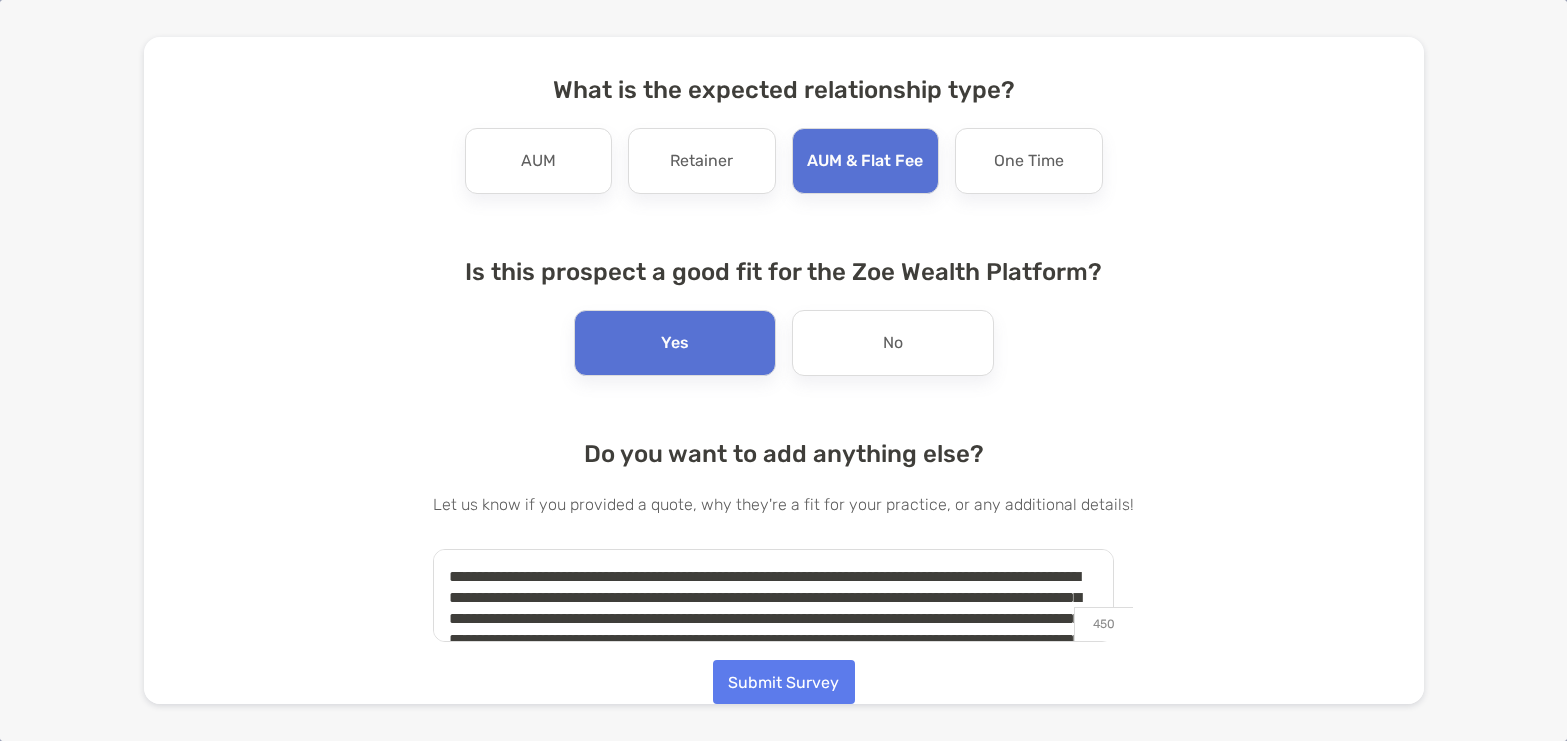 click on "****" at bounding box center [0, 0] 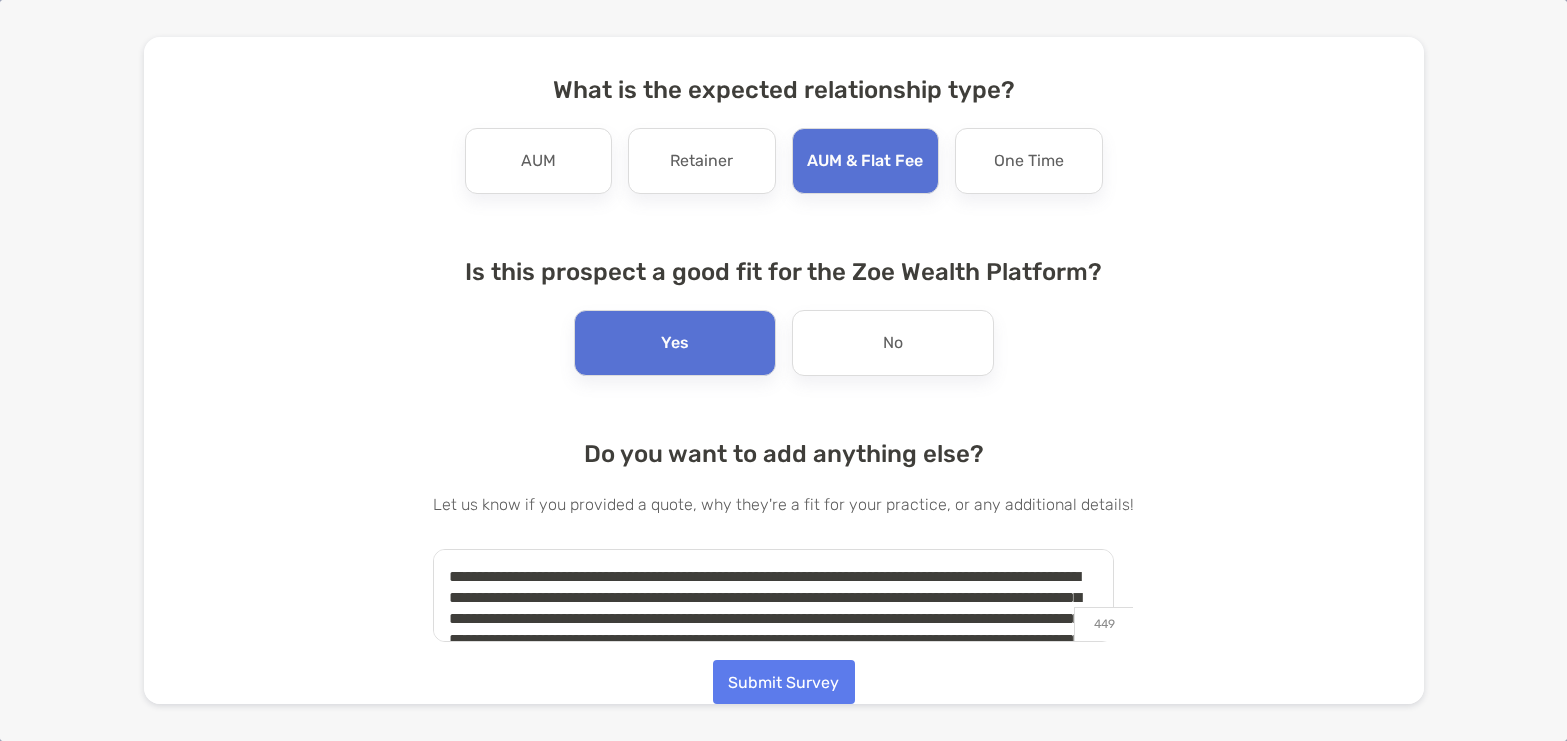 click on "**********" at bounding box center [0, 0] 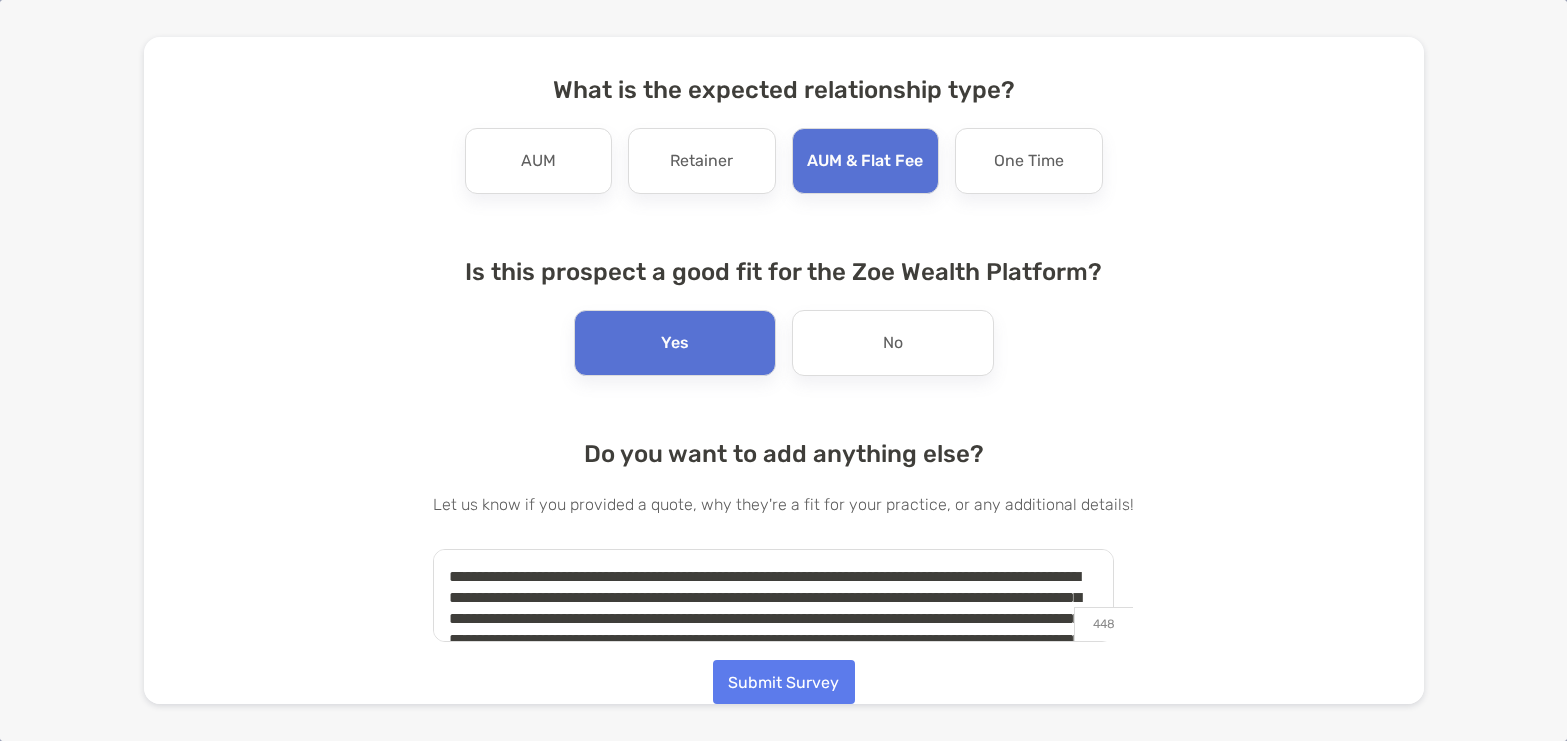 click on "****" at bounding box center [0, 0] 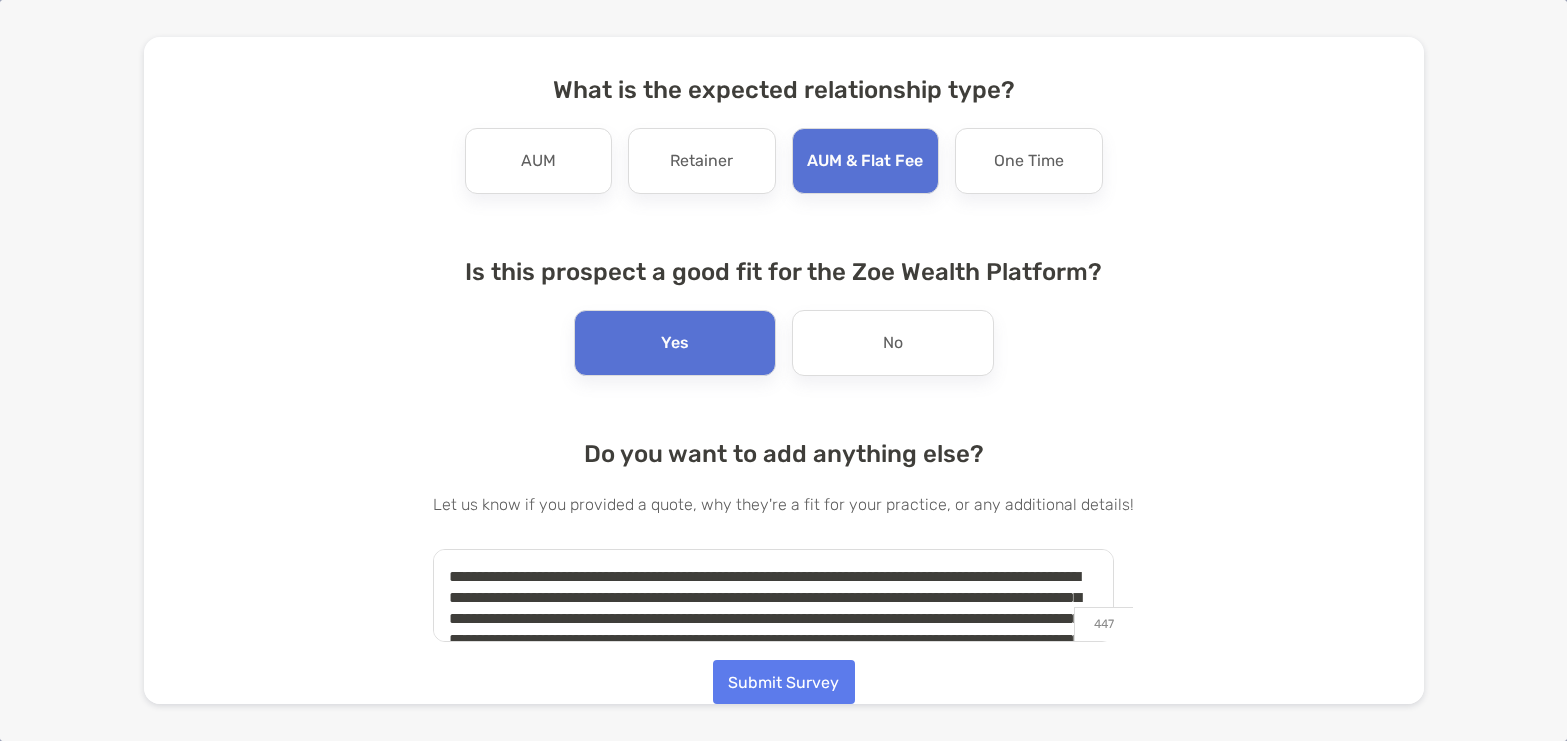 type on "**********" 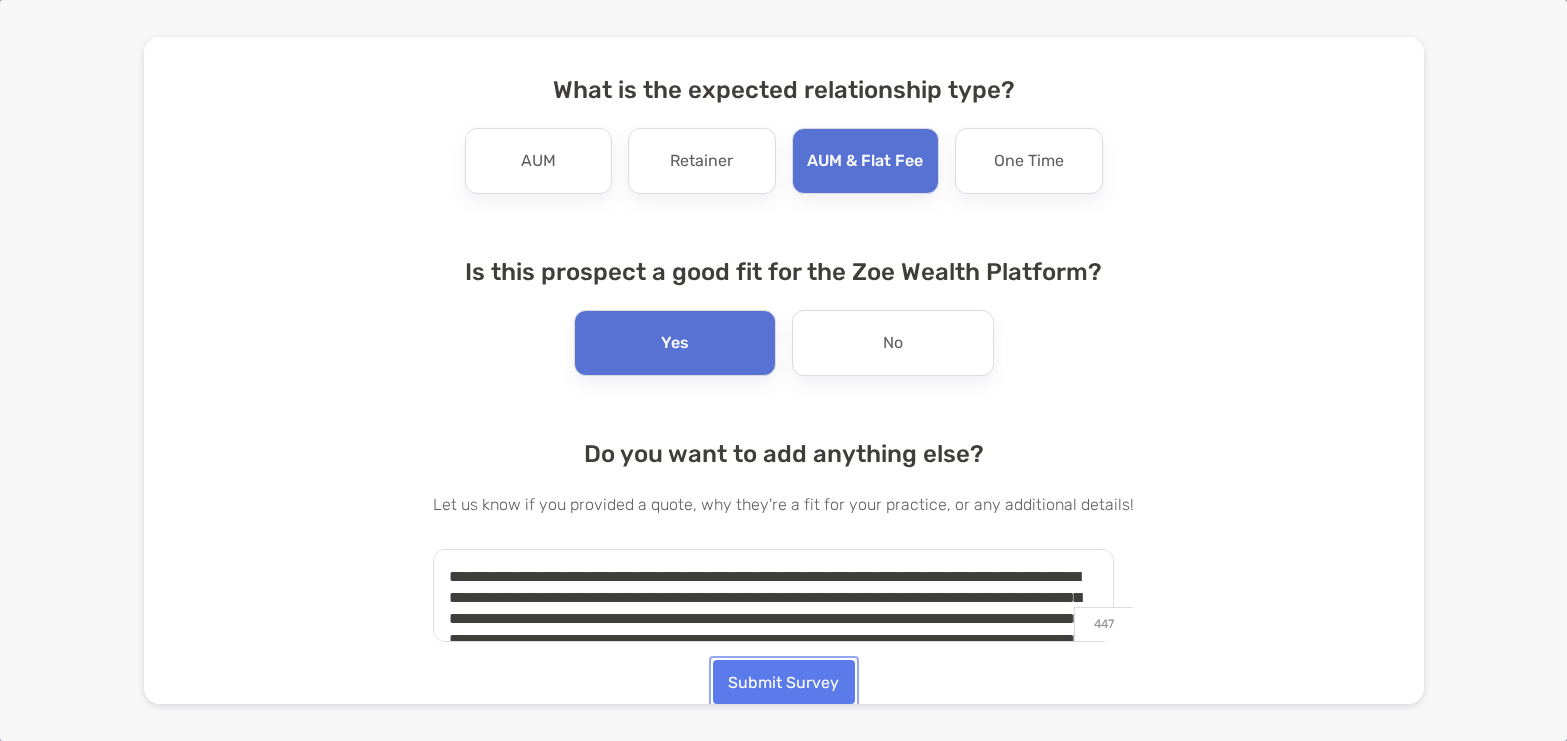click on "Submit Survey" at bounding box center [784, 682] 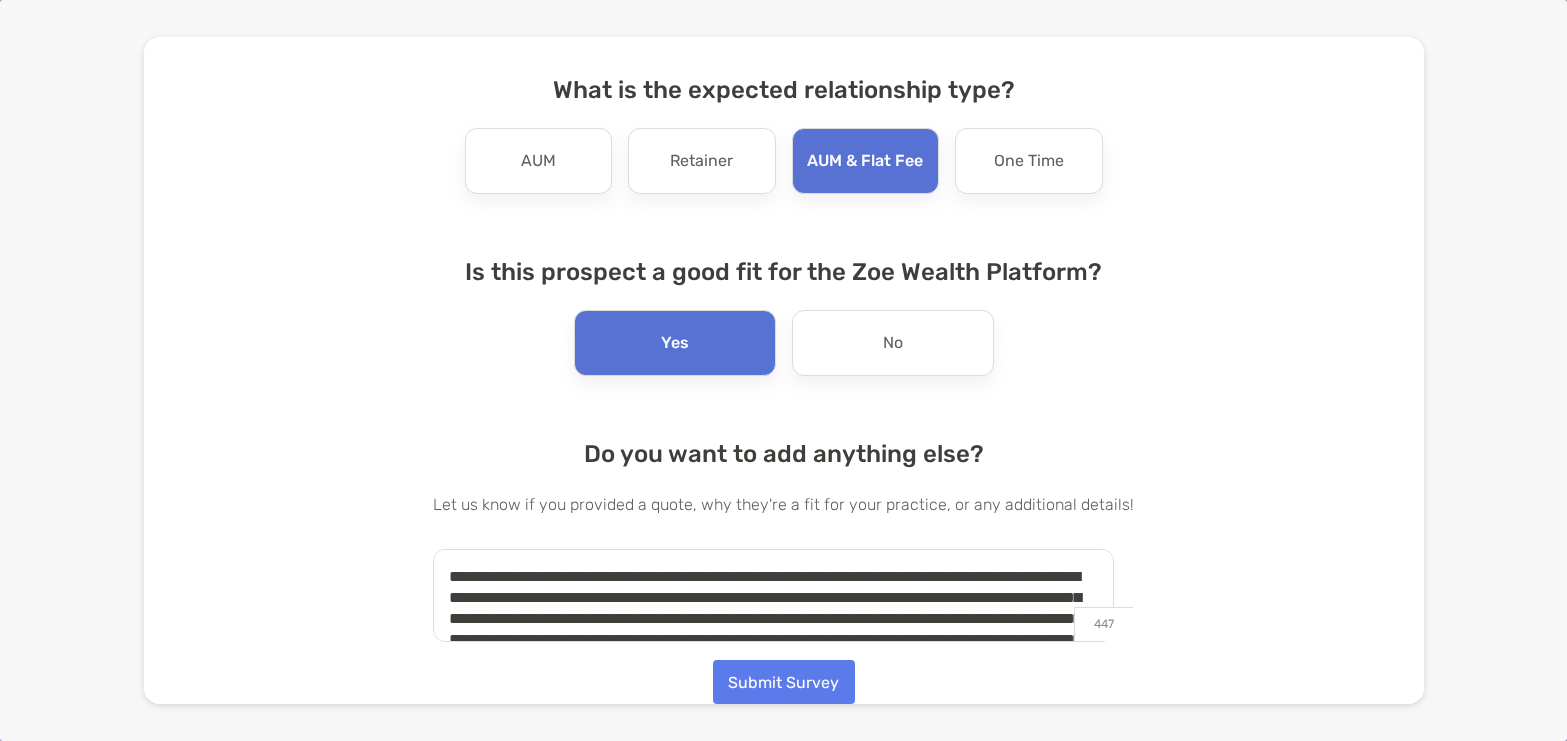 scroll, scrollTop: 0, scrollLeft: 0, axis: both 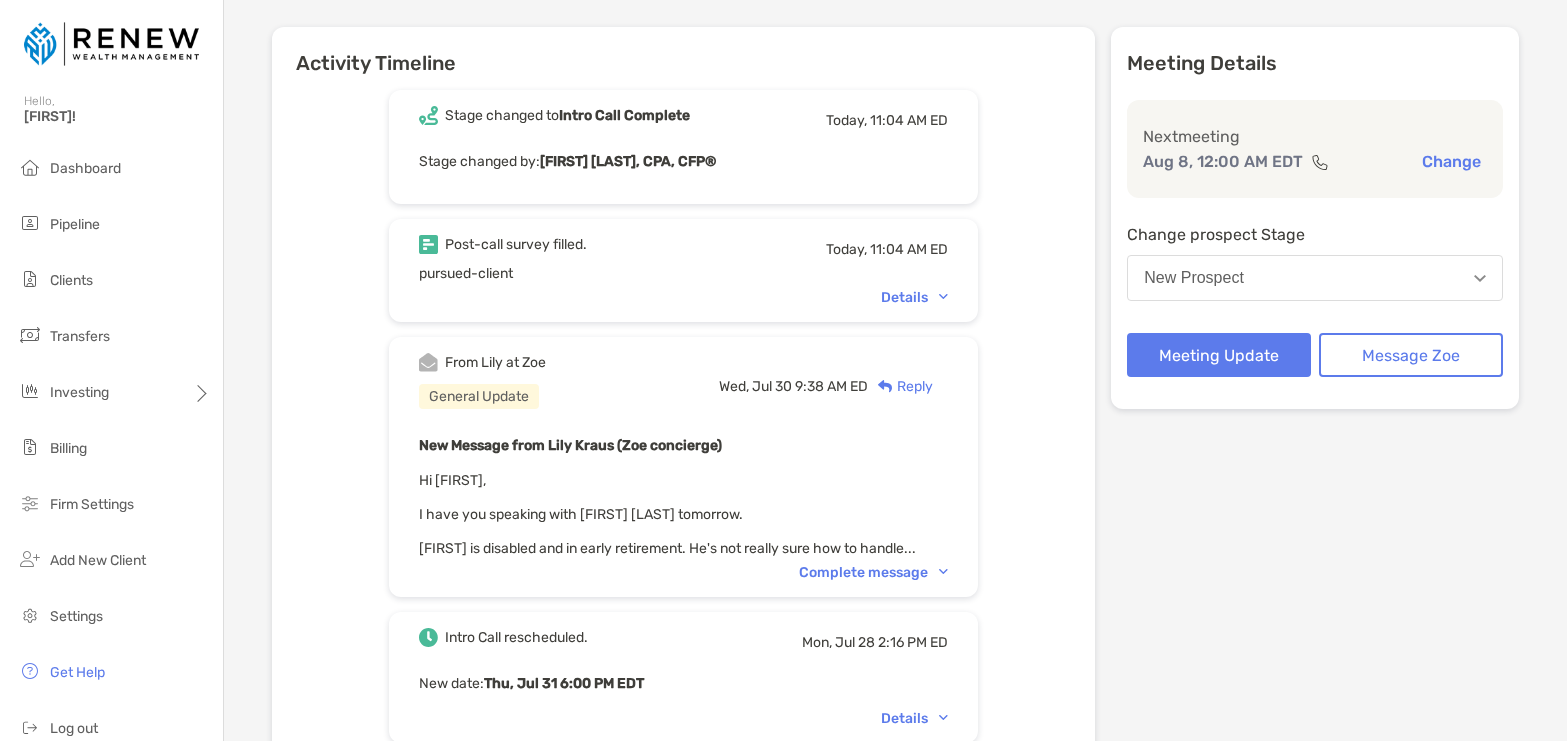 click on "Details" at bounding box center (914, 297) 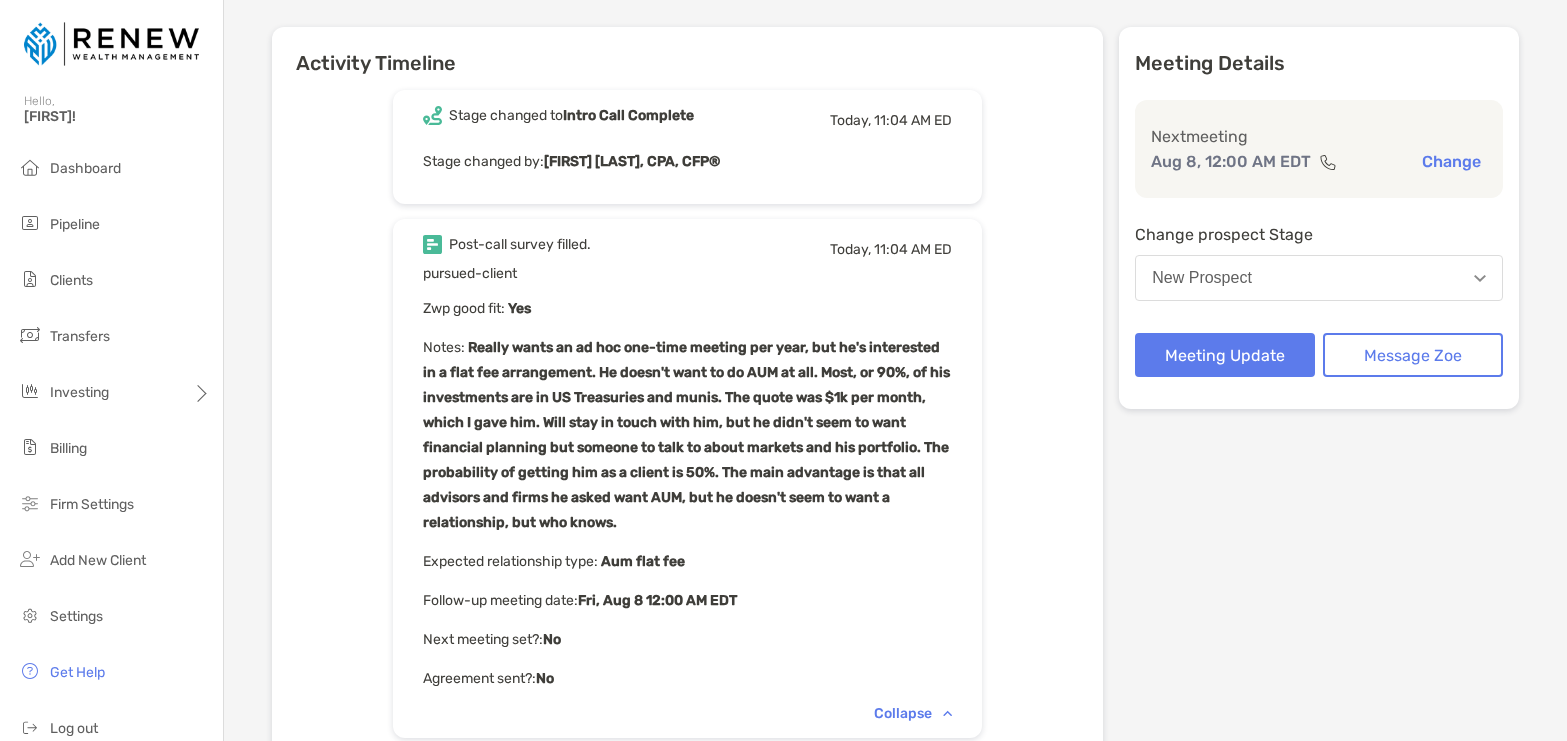 click on "Notes :   Really wants an ad hoc one-time meeting per year, but he's interested in a flat fee arrangement. He doesn't want to do AUM at all. Most, or 90%, of his investments are in US Treasuries and munis. The quote was $1k per month, which I gave him. Will stay in touch with him, but he didn't seem to want financial planning but someone to talk to about markets and his portfolio. The probability of getting him as a client is 50%. The main advantage is that all advisors and firms he asked want AUM, but he doesn't seem to want a relationship, but who knows." at bounding box center (687, 435) 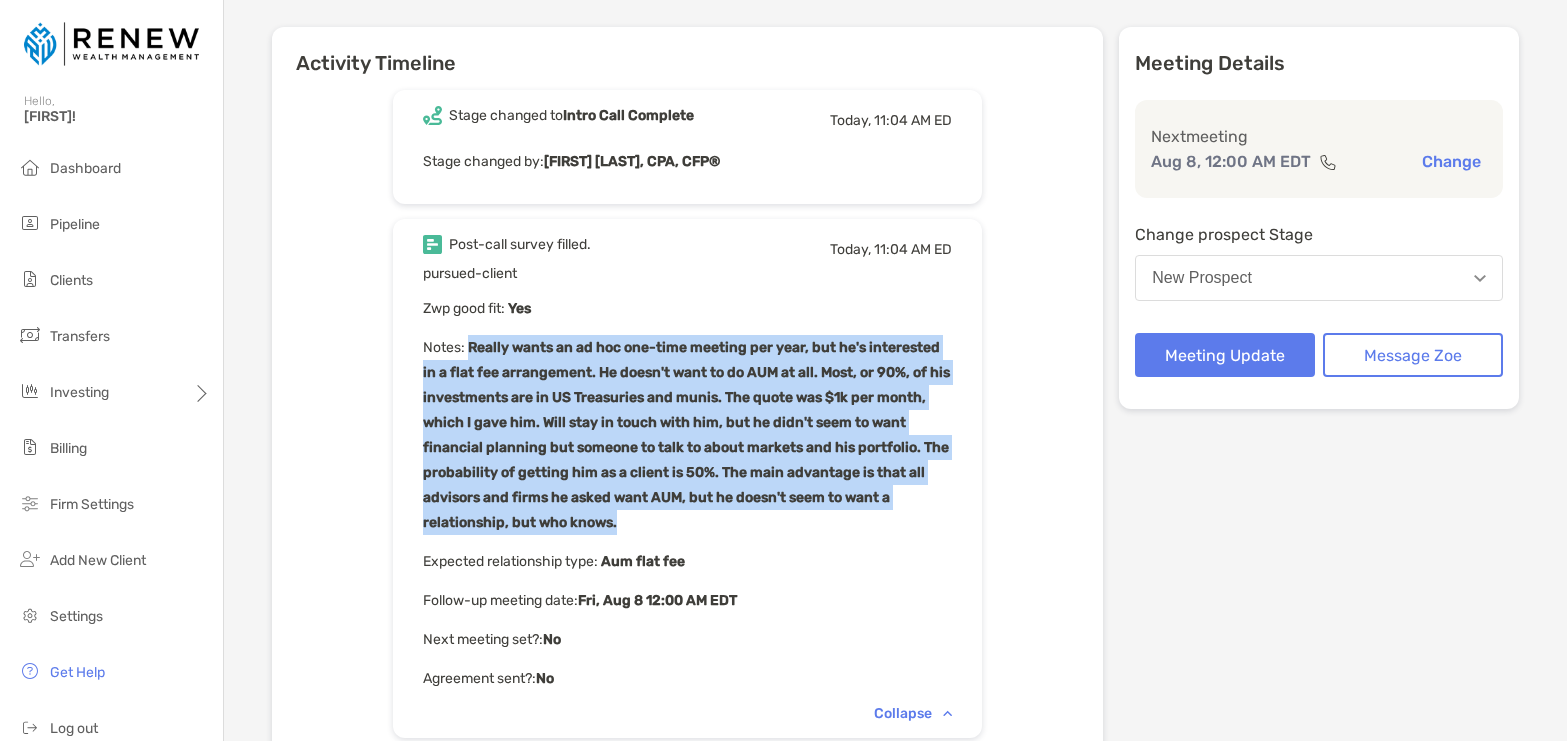 drag, startPoint x: 464, startPoint y: 345, endPoint x: 777, endPoint y: 526, distance: 361.56604 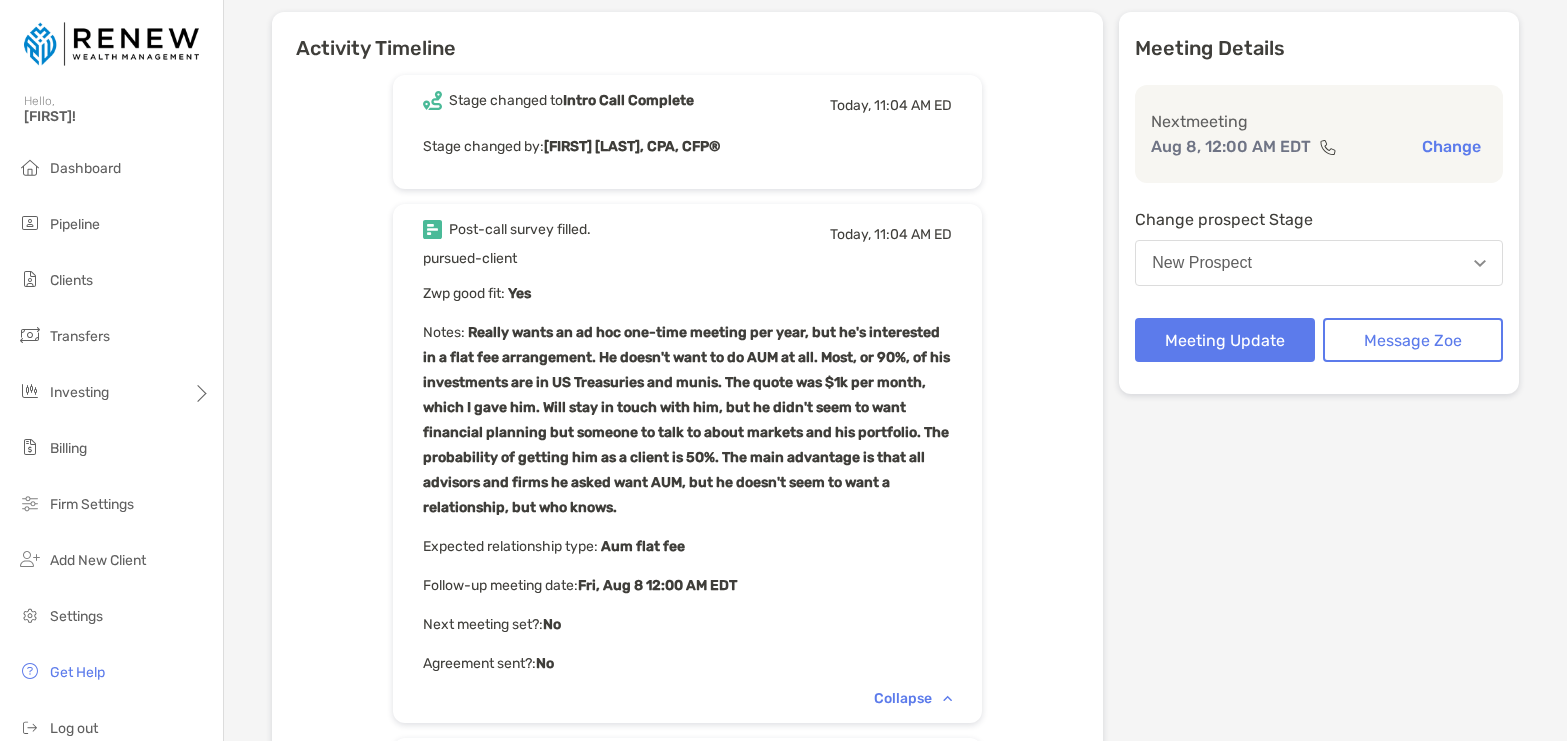 scroll, scrollTop: 257, scrollLeft: 0, axis: vertical 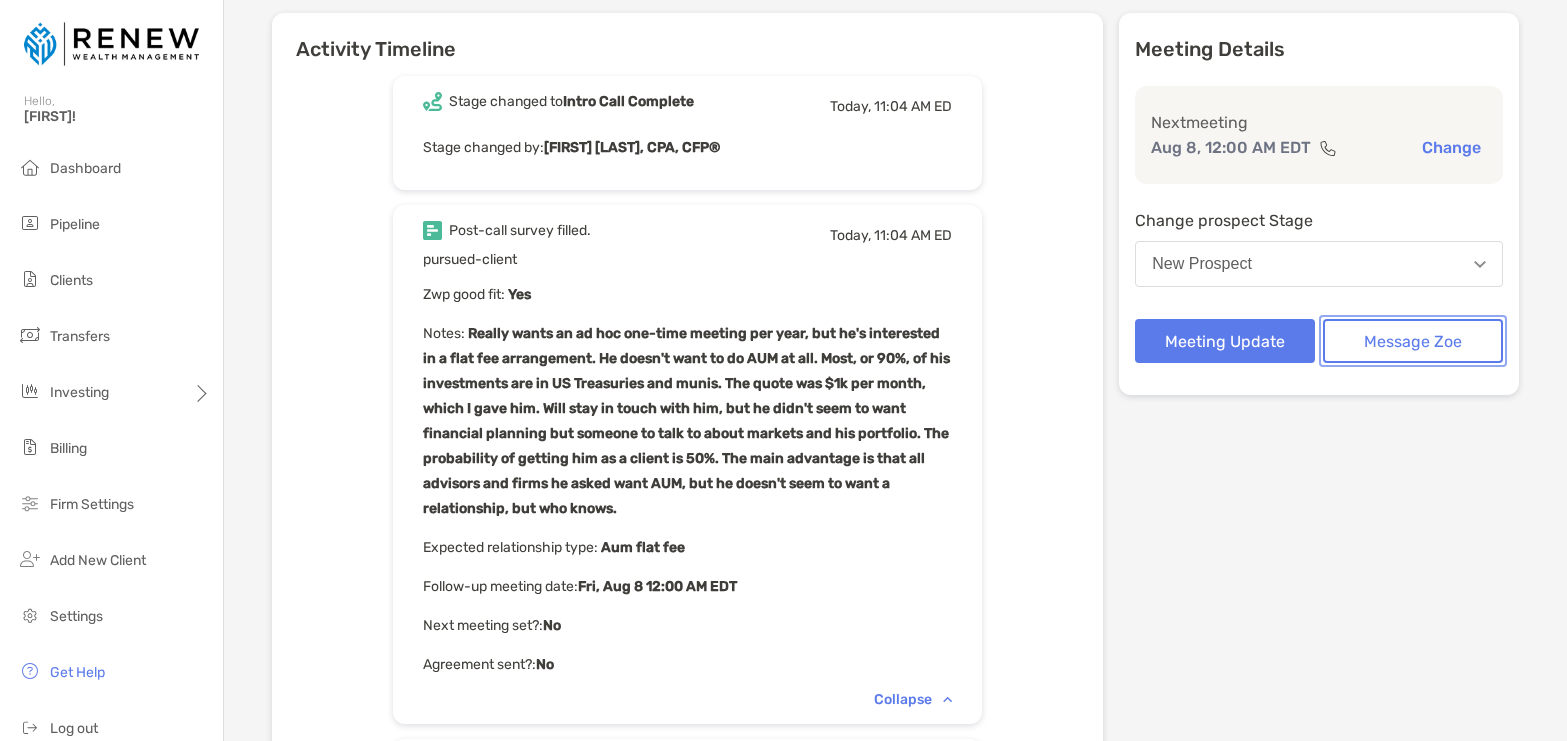 click on "Message Zoe" at bounding box center [1413, 341] 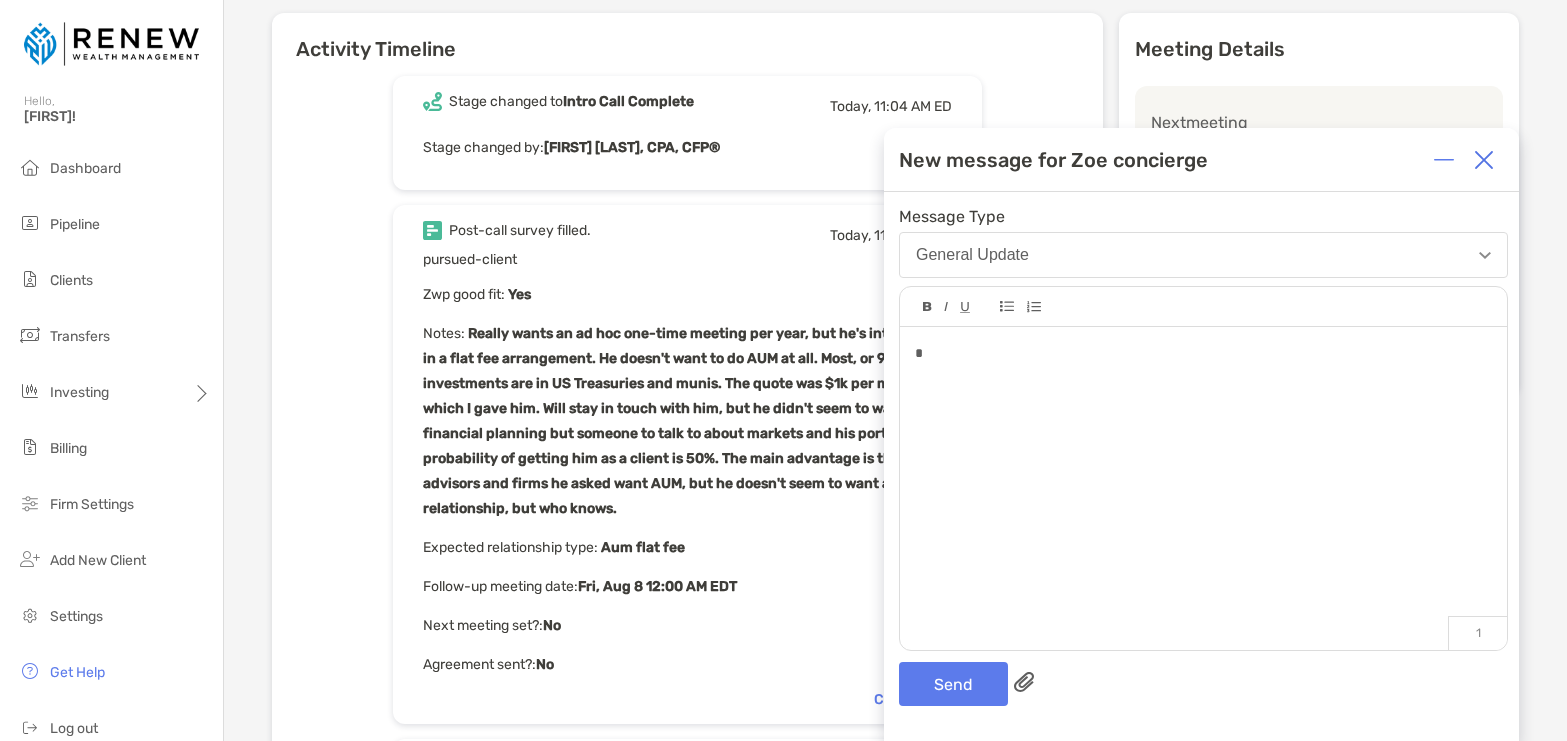 type 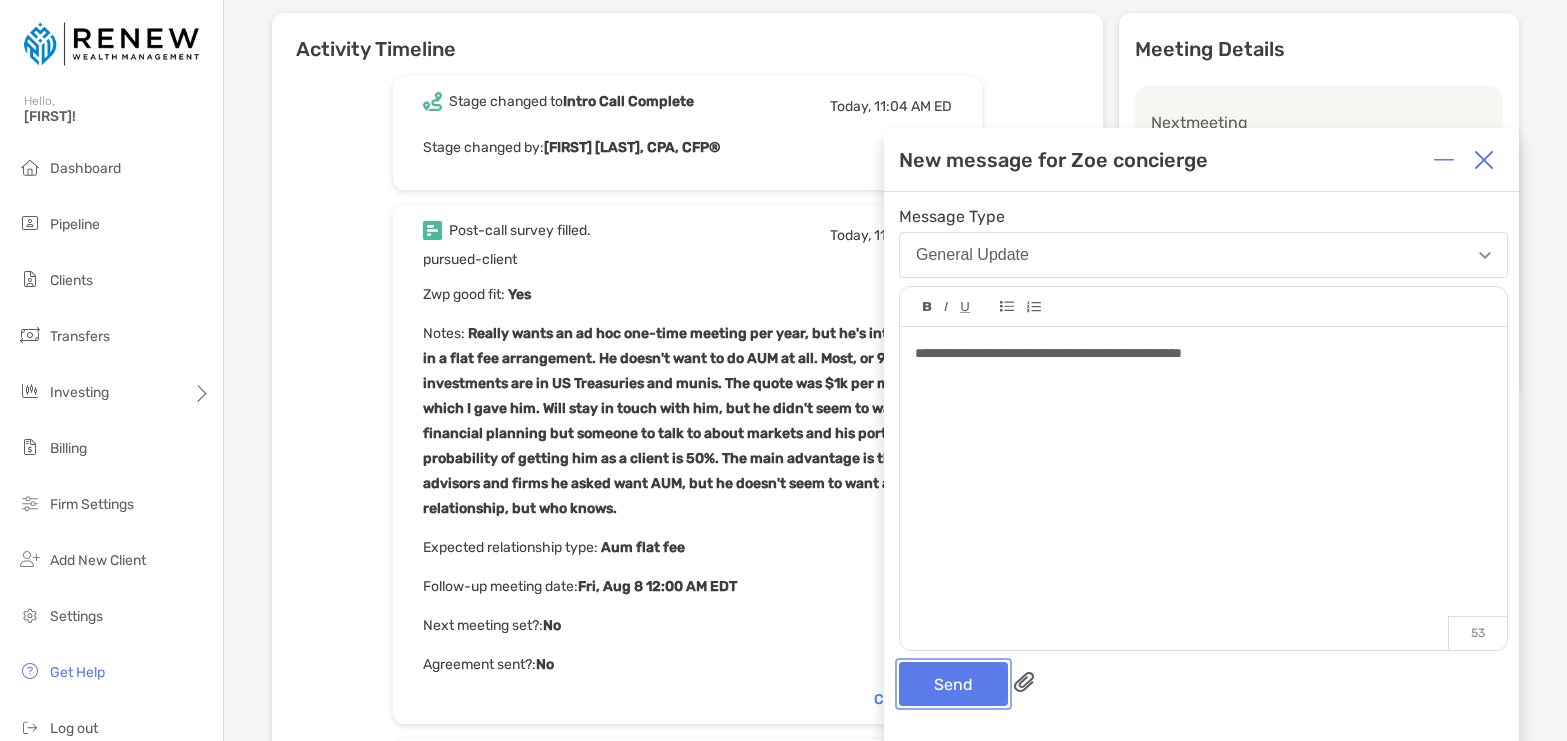 click on "Send" at bounding box center [953, 684] 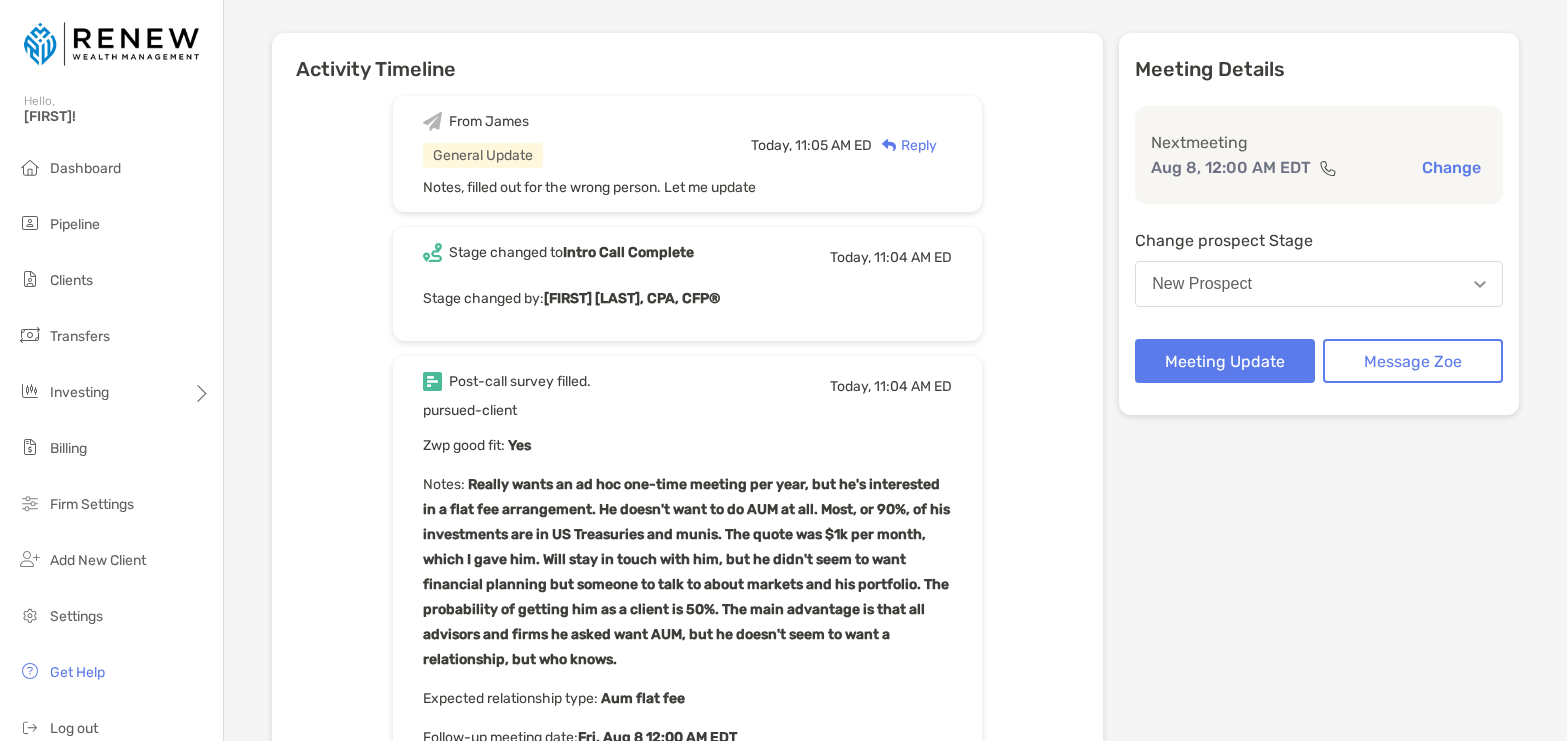 scroll, scrollTop: 221, scrollLeft: 0, axis: vertical 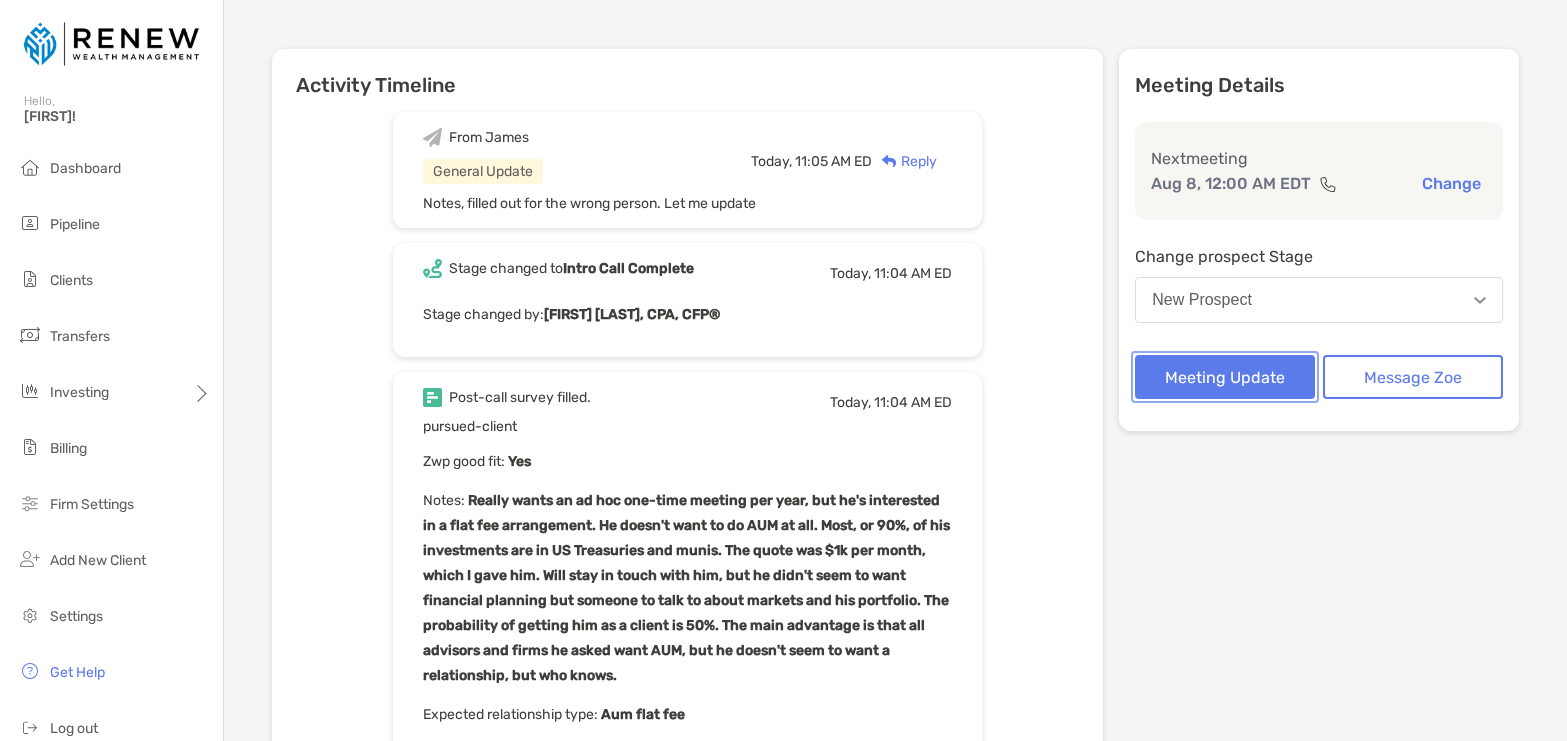 click on "Meeting Update" at bounding box center [1225, 377] 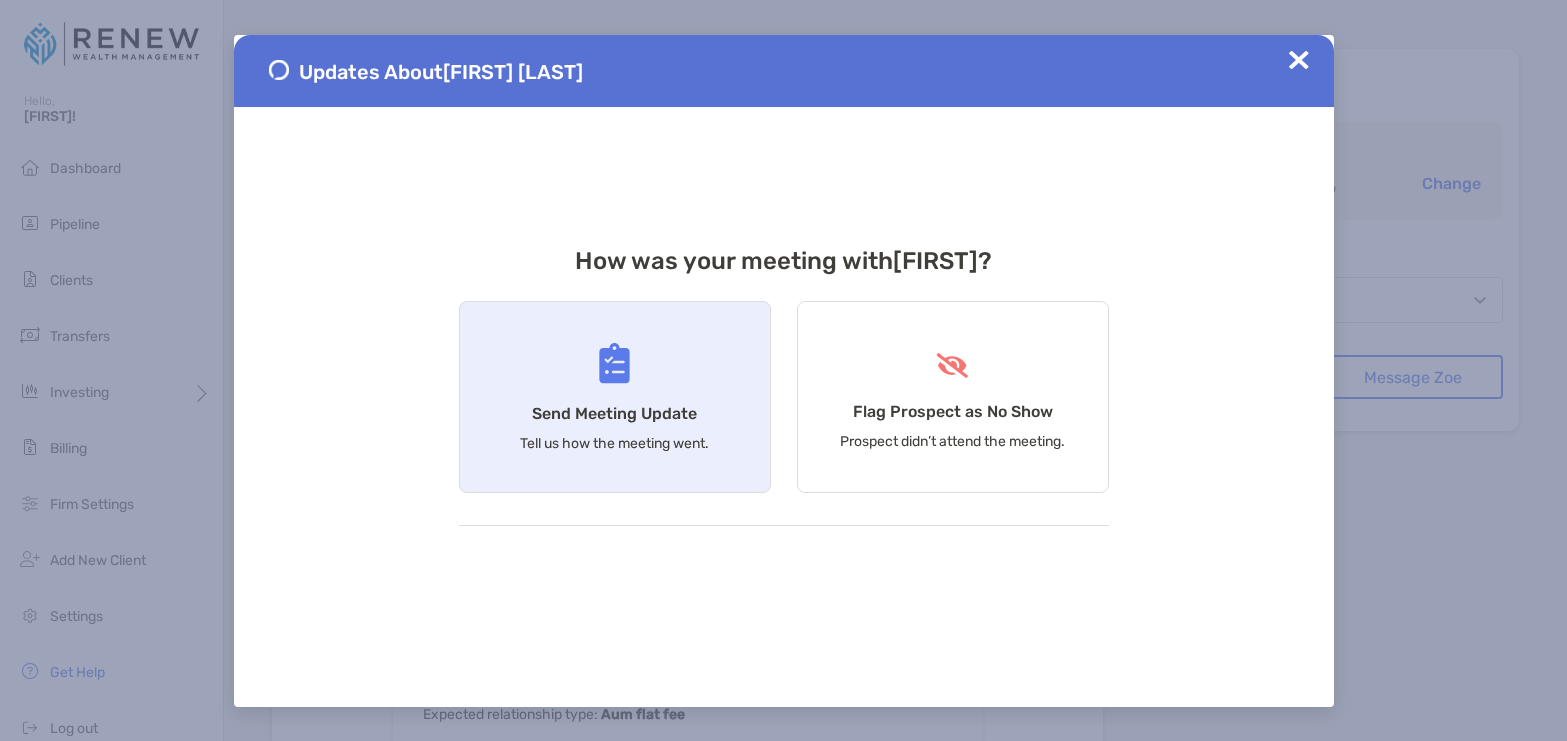 click on "Send Meeting Update Tell us how the meeting went." at bounding box center [615, 397] 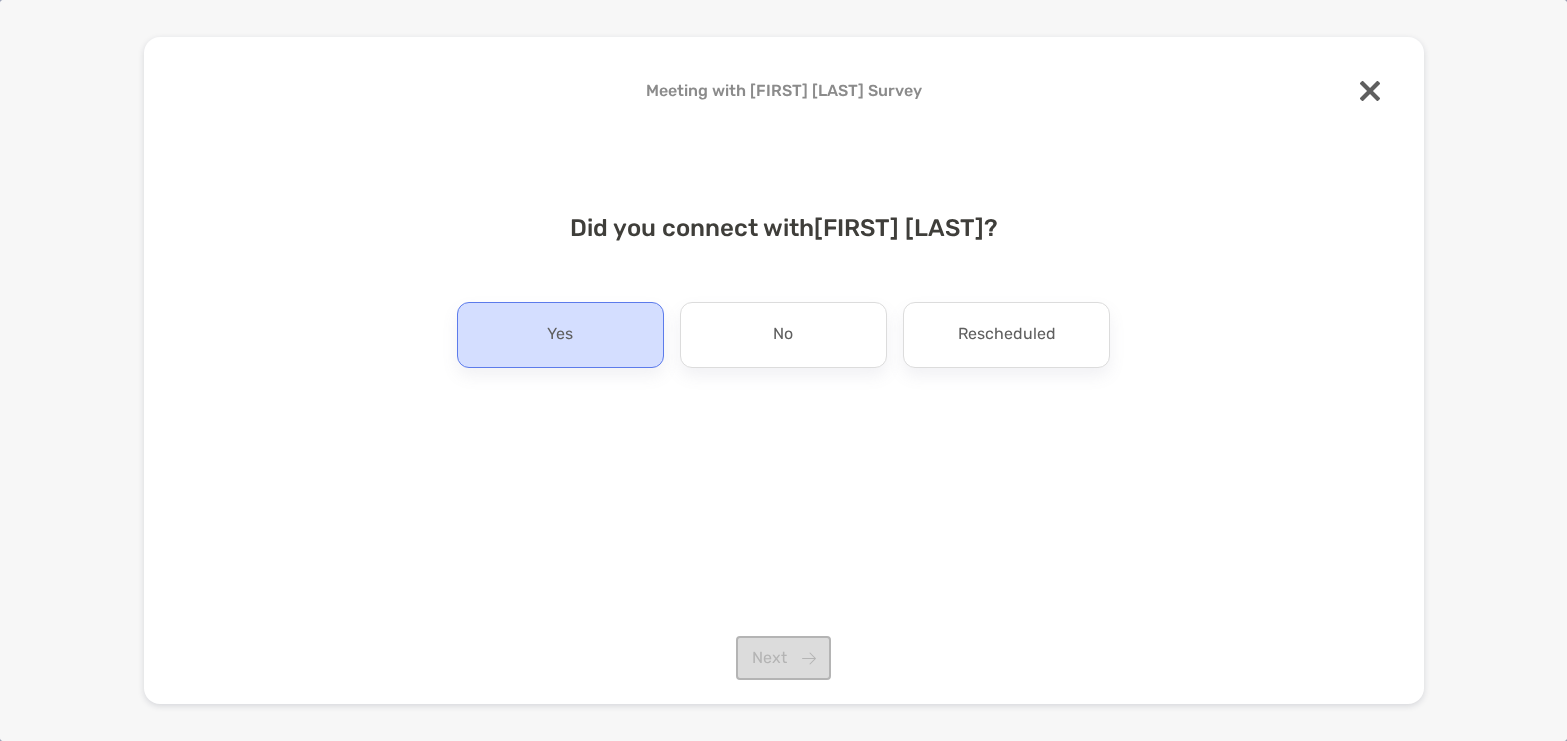 click on "Yes" at bounding box center [560, 335] 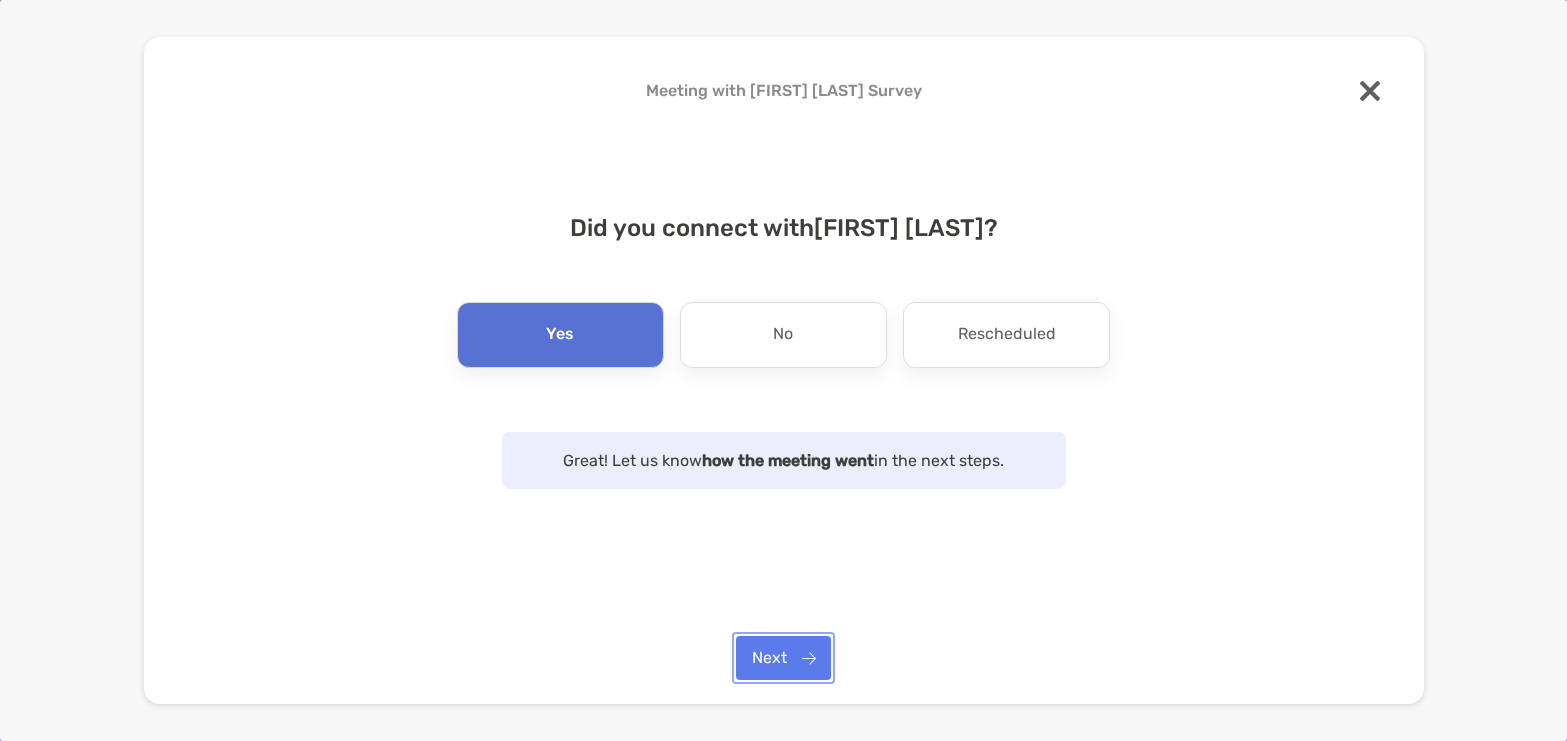 click on "Next" at bounding box center [783, 658] 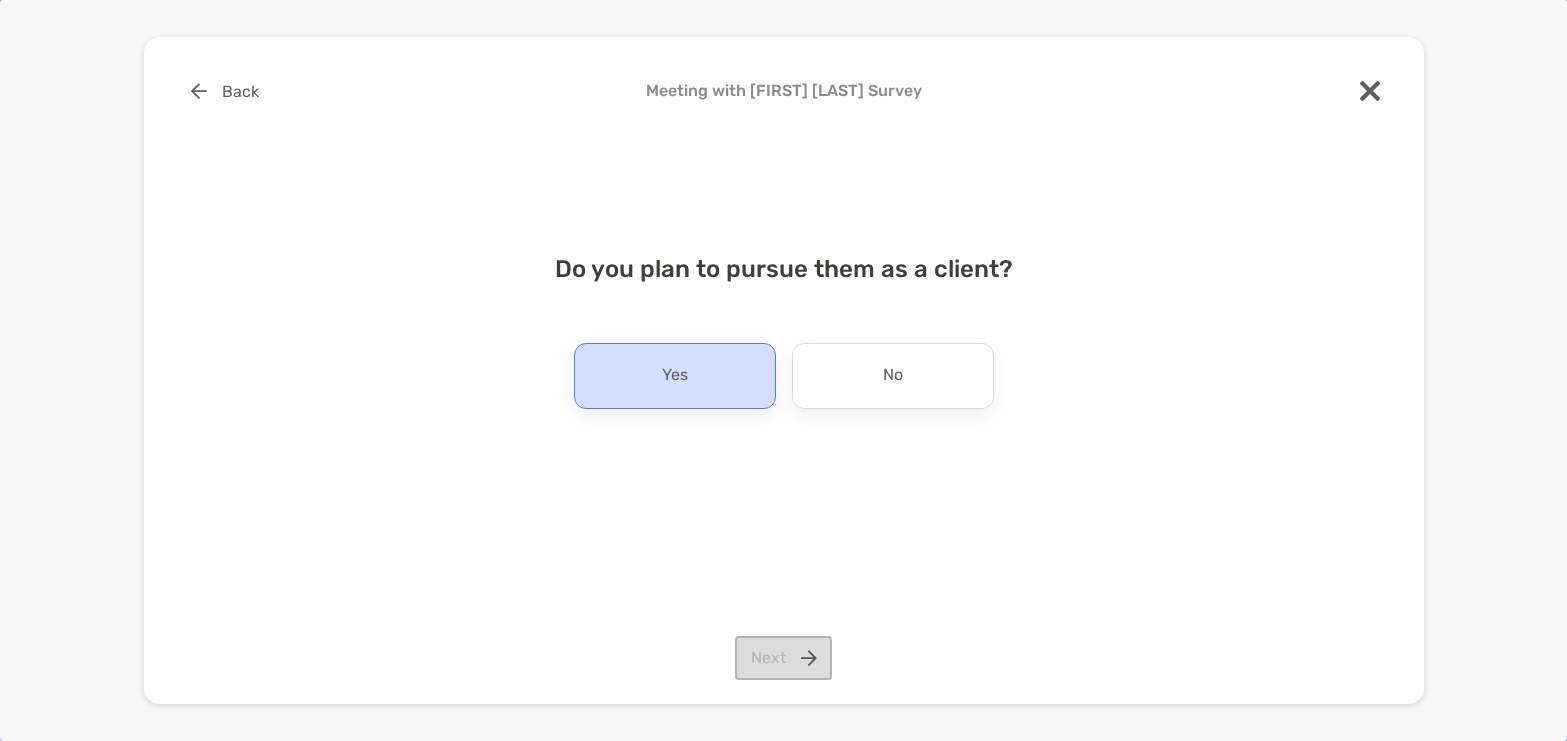 click on "Yes" at bounding box center (675, 376) 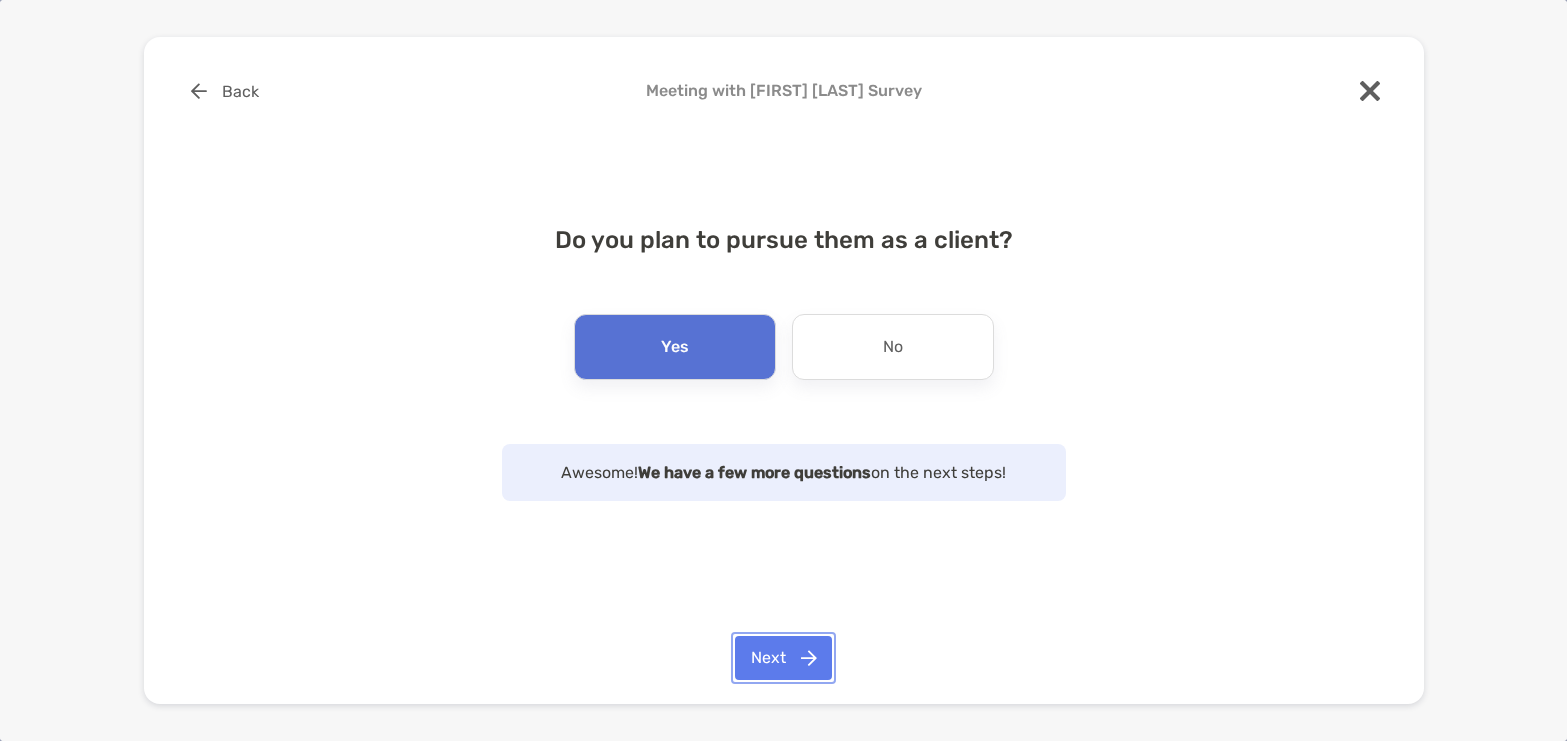 click on "Next" at bounding box center [783, 658] 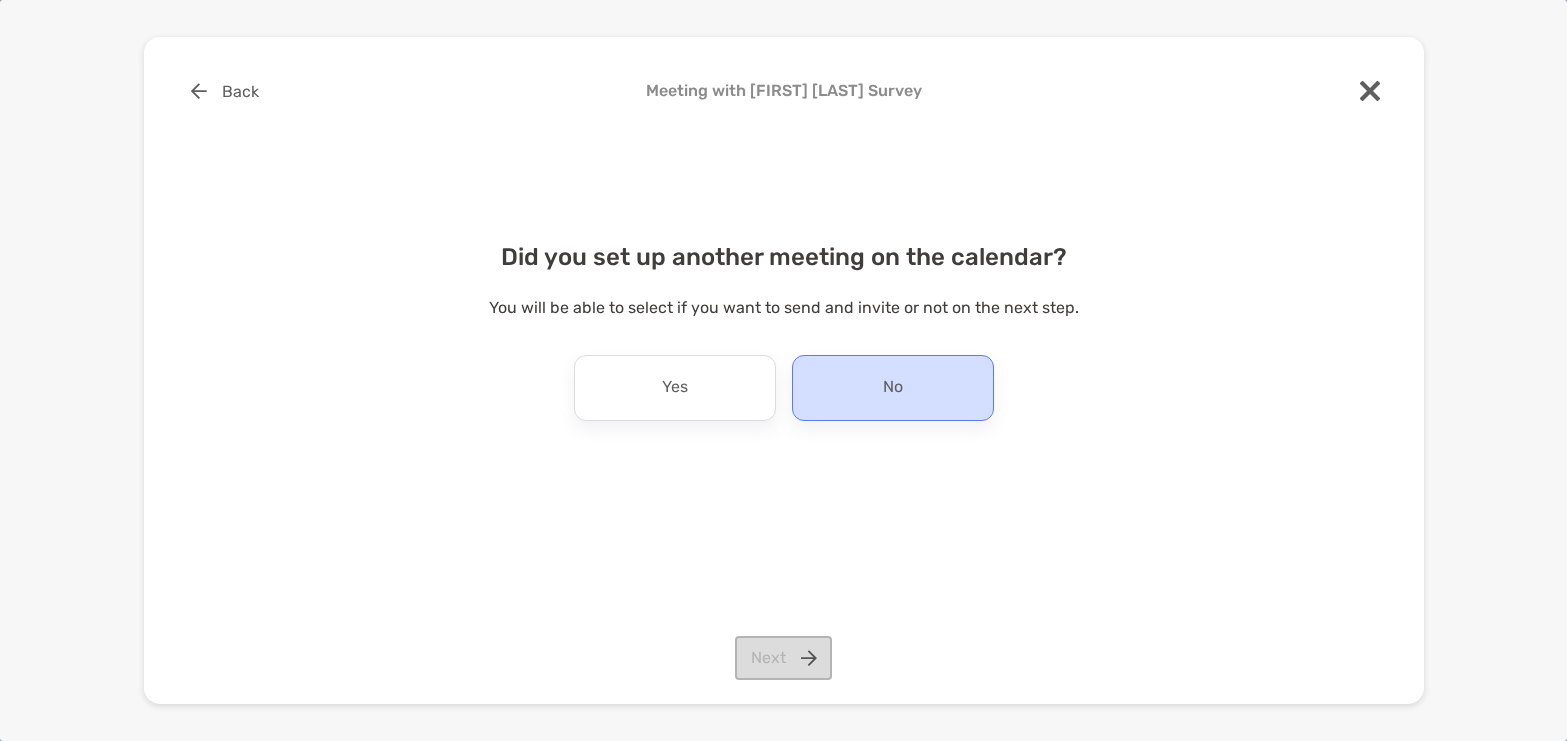 click on "No" at bounding box center [893, 388] 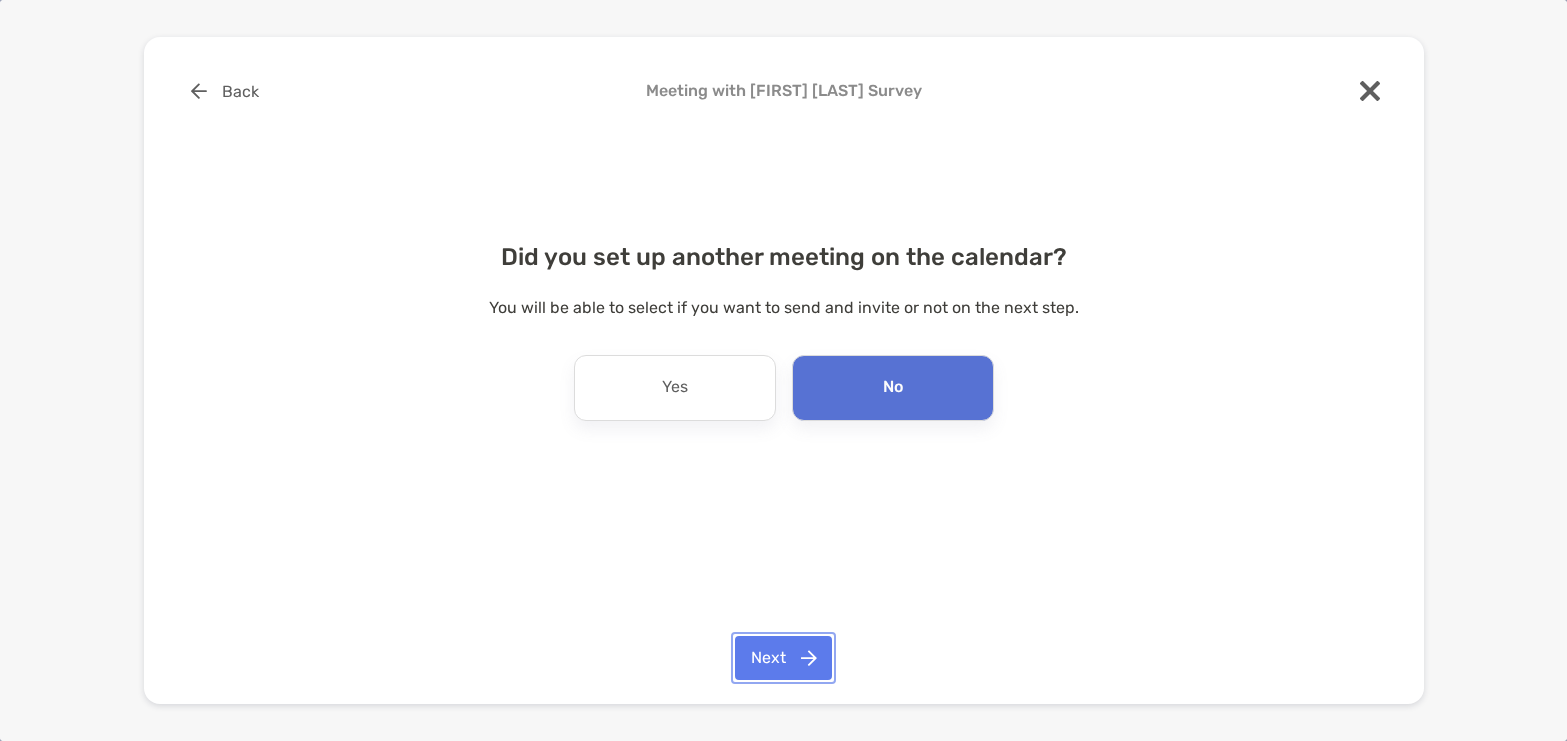 click on "Next" at bounding box center [783, 658] 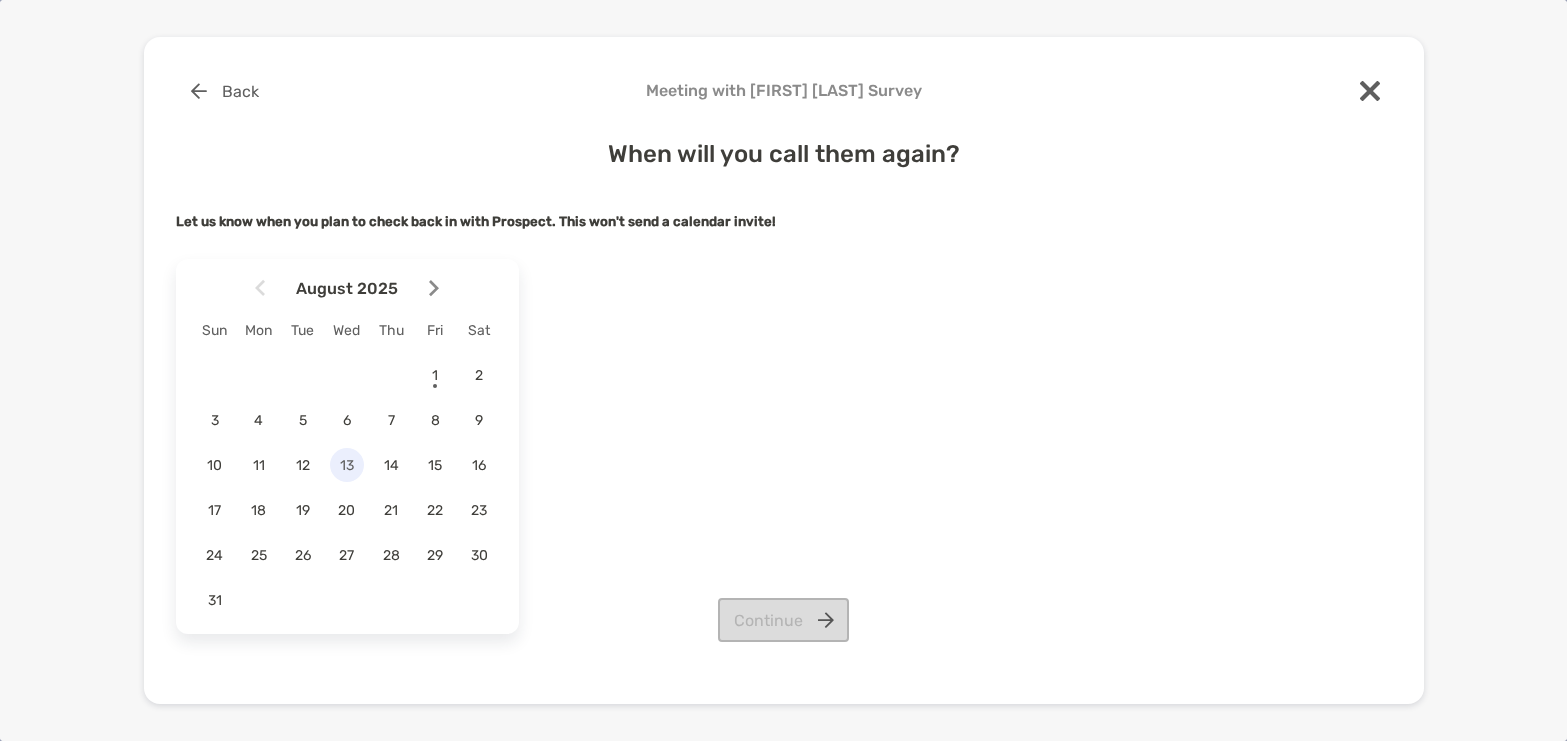 click on "13" at bounding box center [347, 465] 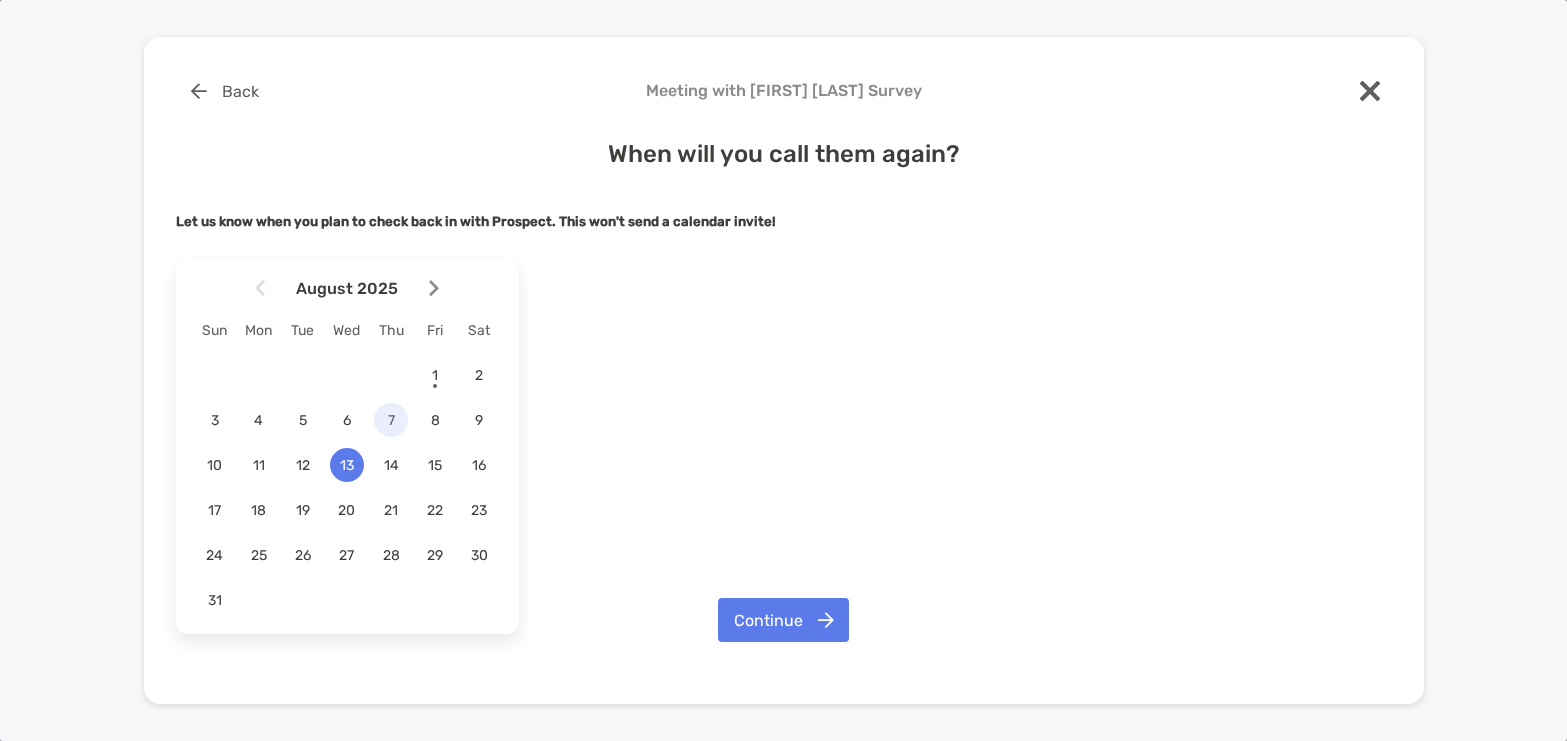 click on "7" at bounding box center [391, 420] 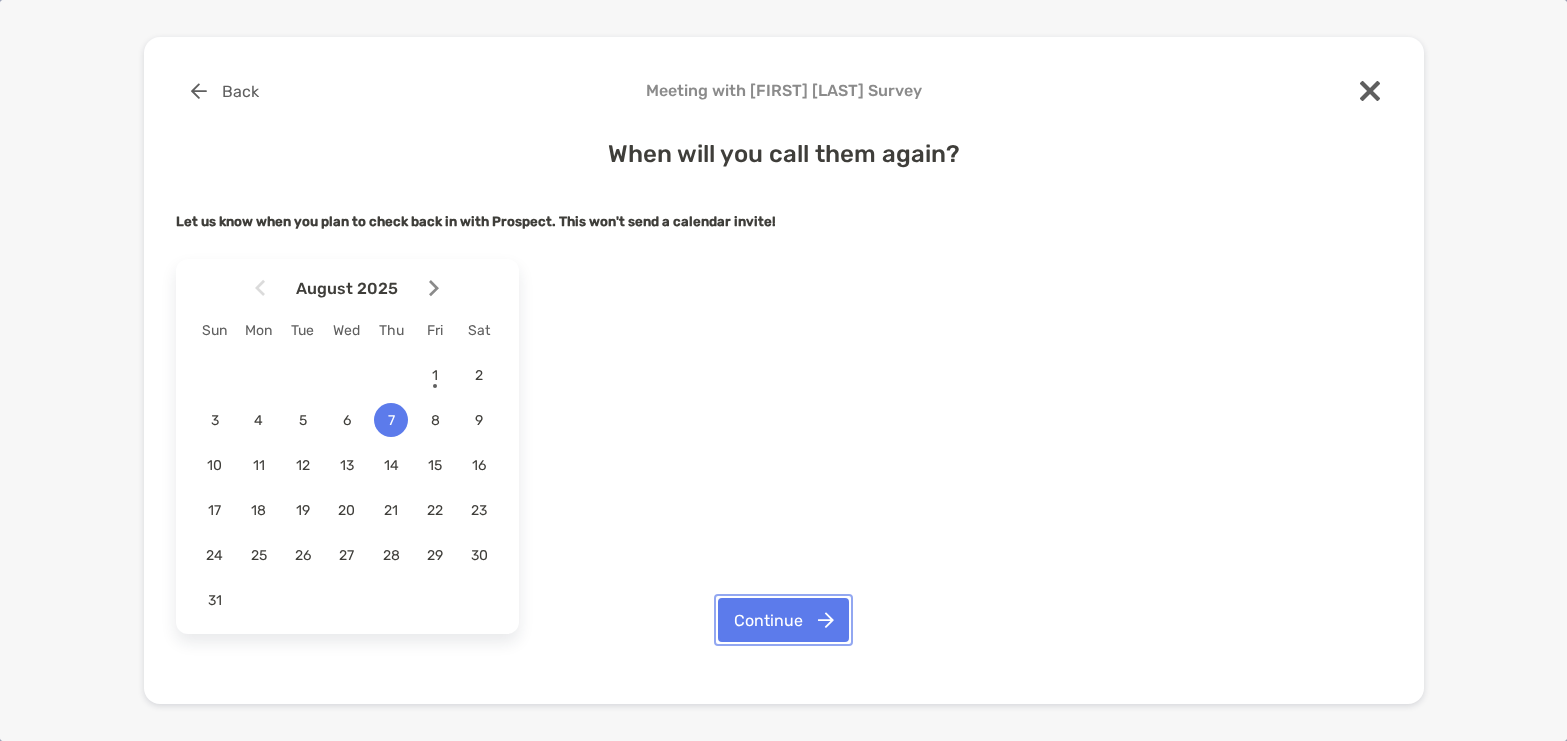 click on "Continue" at bounding box center (783, 620) 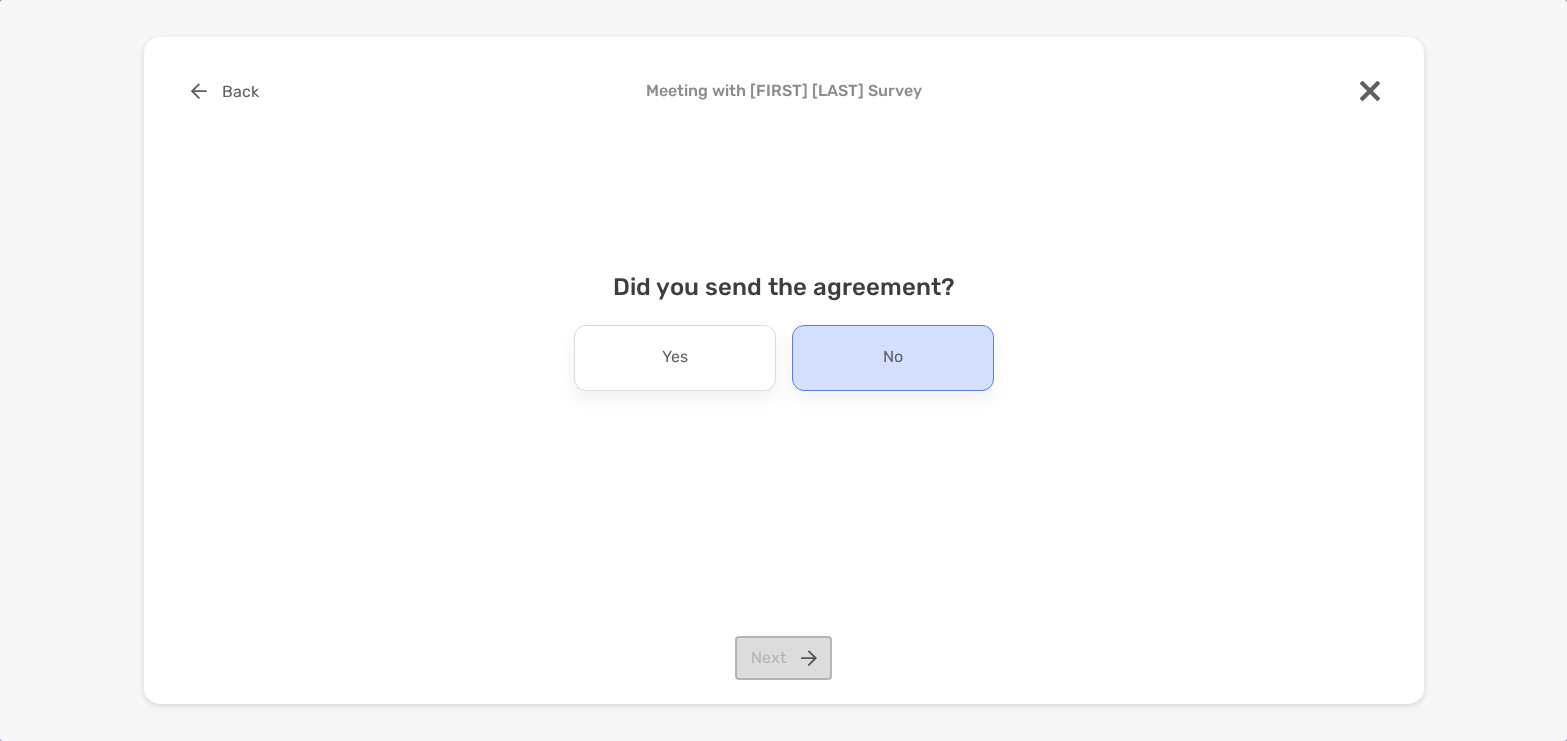 click on "No" at bounding box center [893, 358] 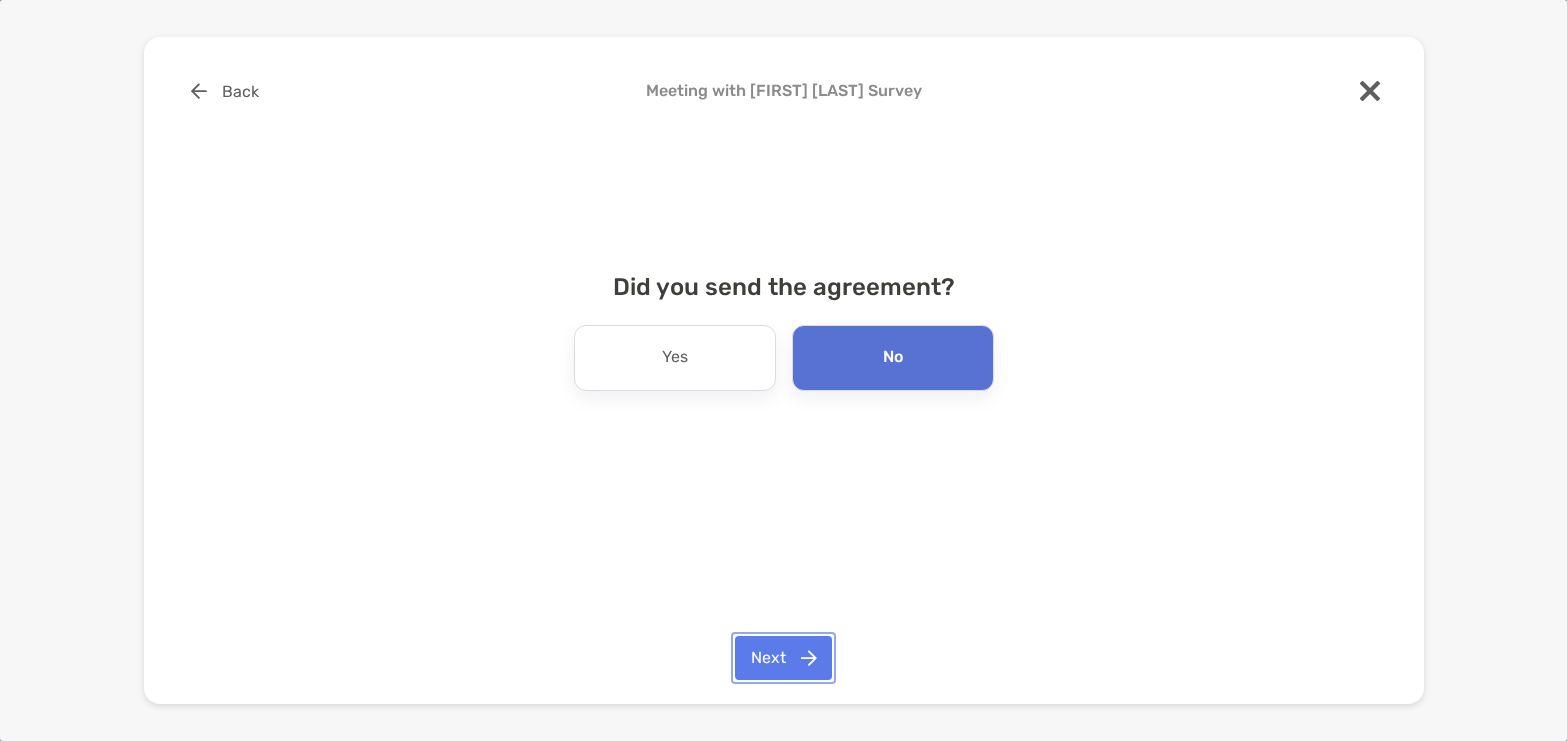 click on "Next" at bounding box center (783, 658) 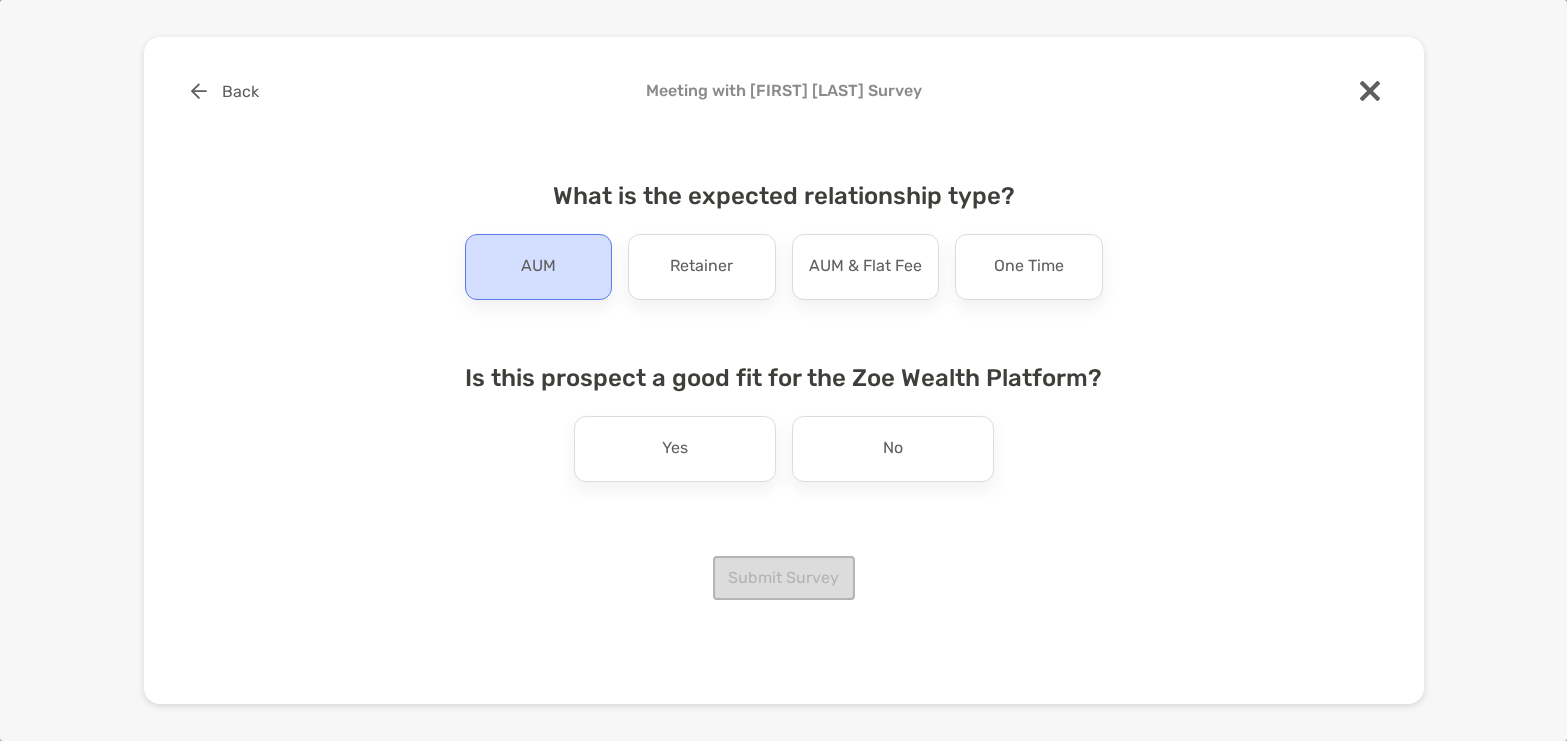 click on "AUM" at bounding box center [539, 267] 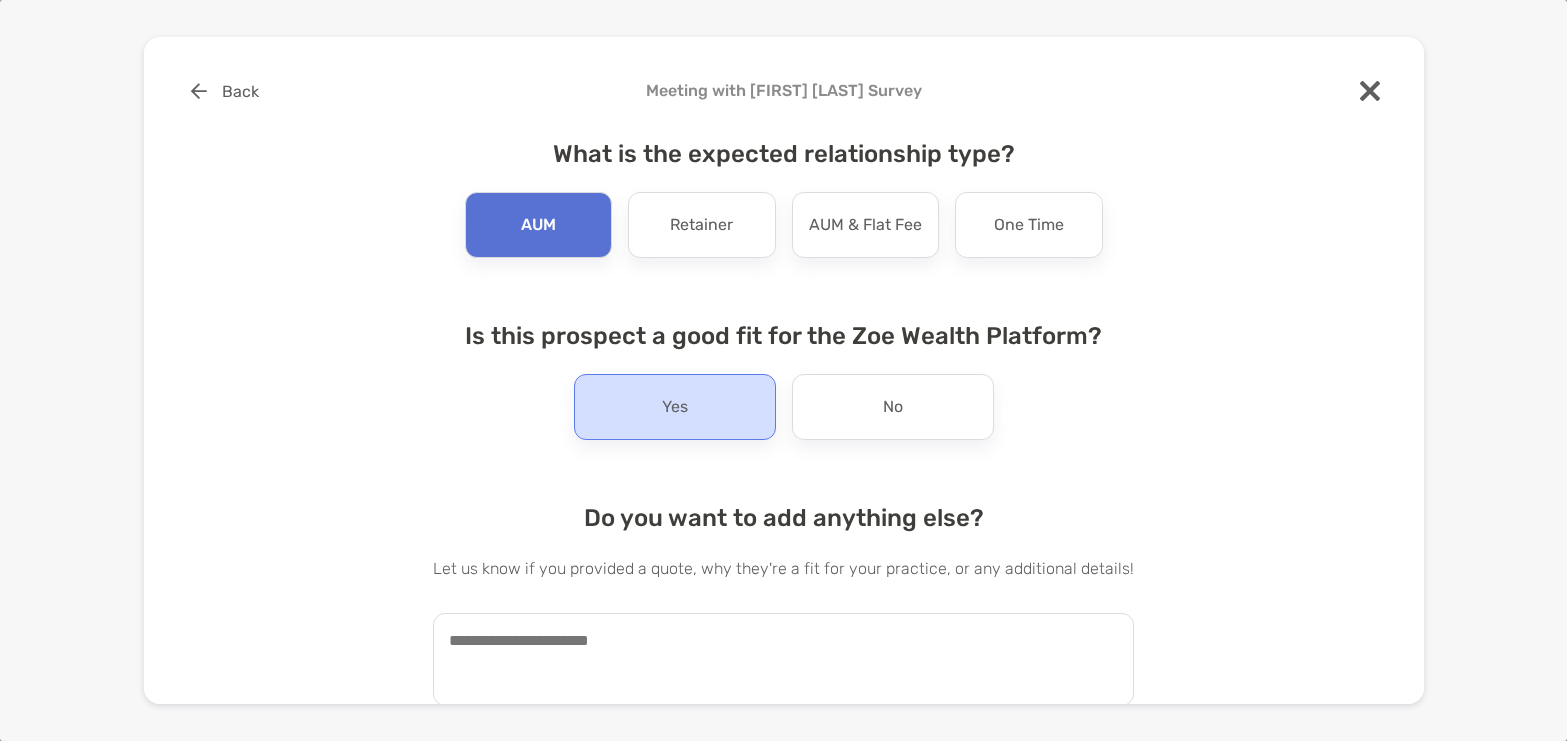 click on "Yes" at bounding box center [675, 407] 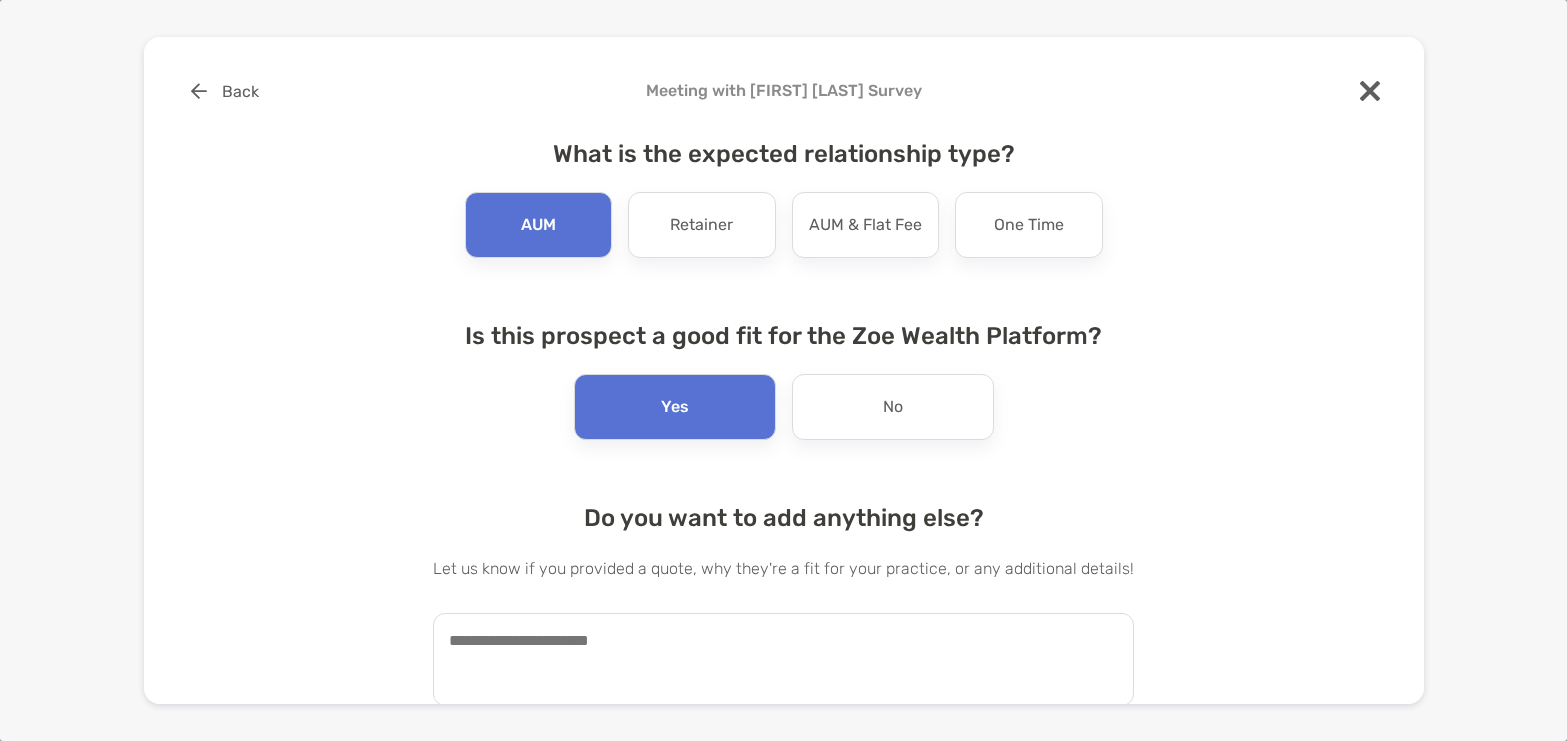 click at bounding box center (783, 659) 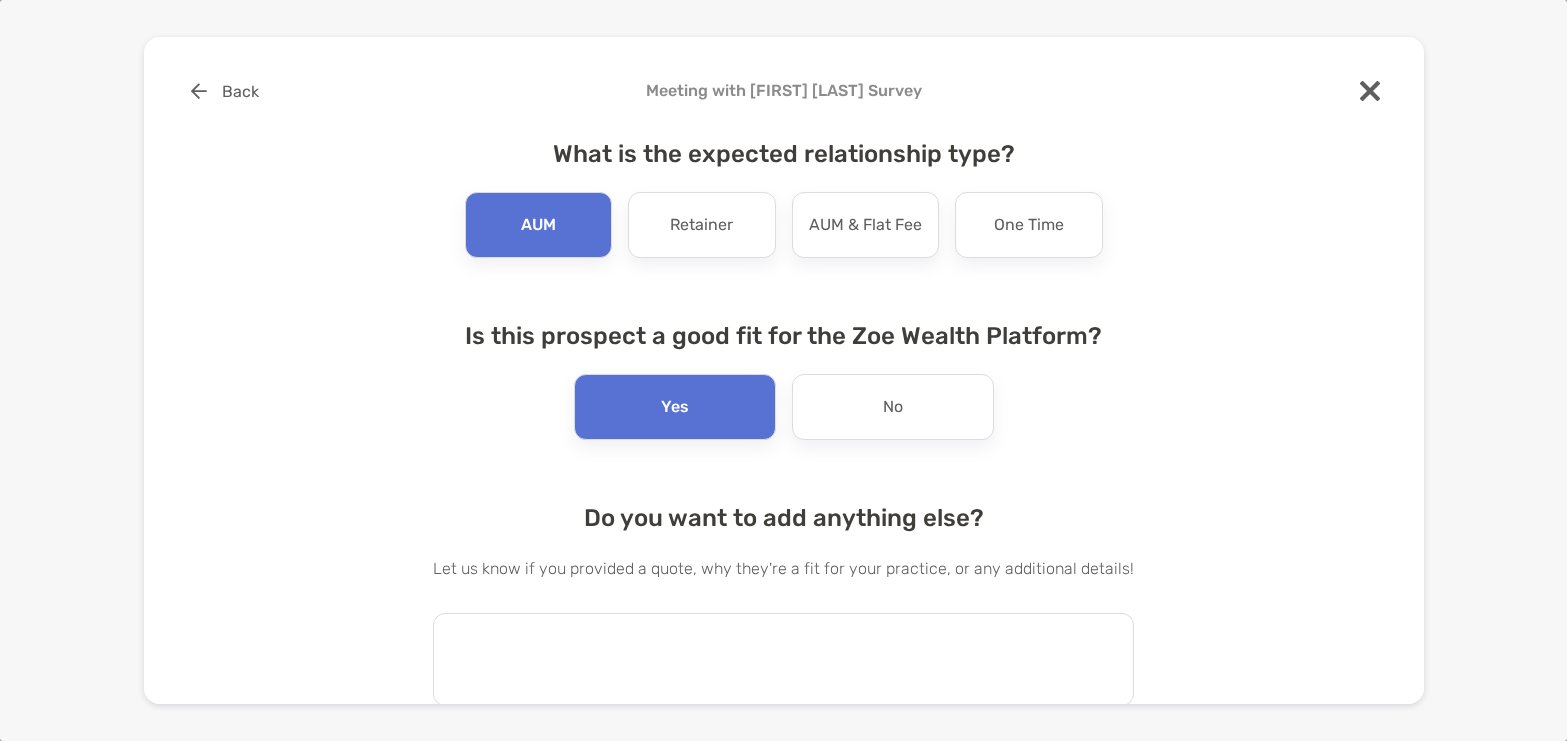 type on "*" 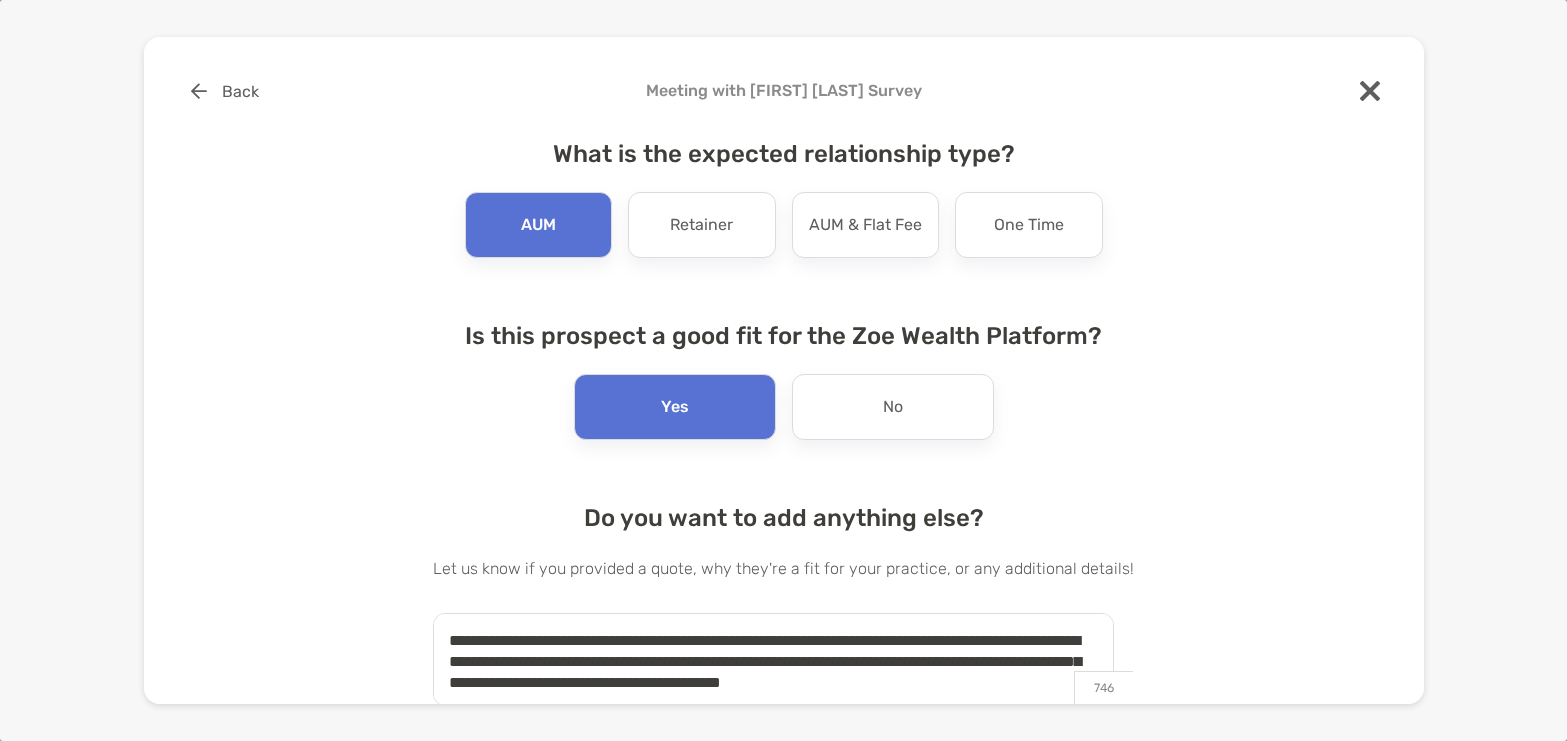 scroll, scrollTop: 9, scrollLeft: 0, axis: vertical 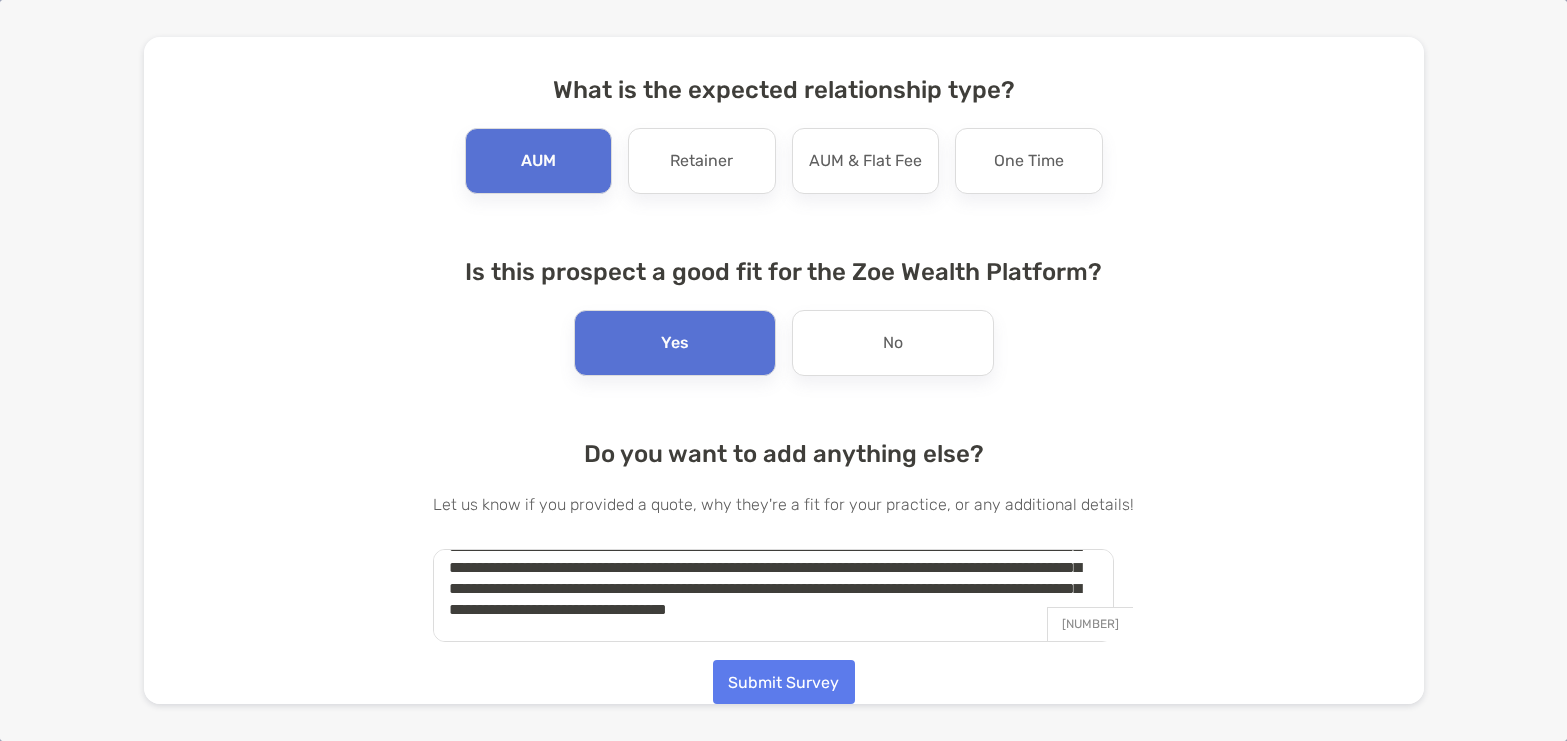 type on "**********" 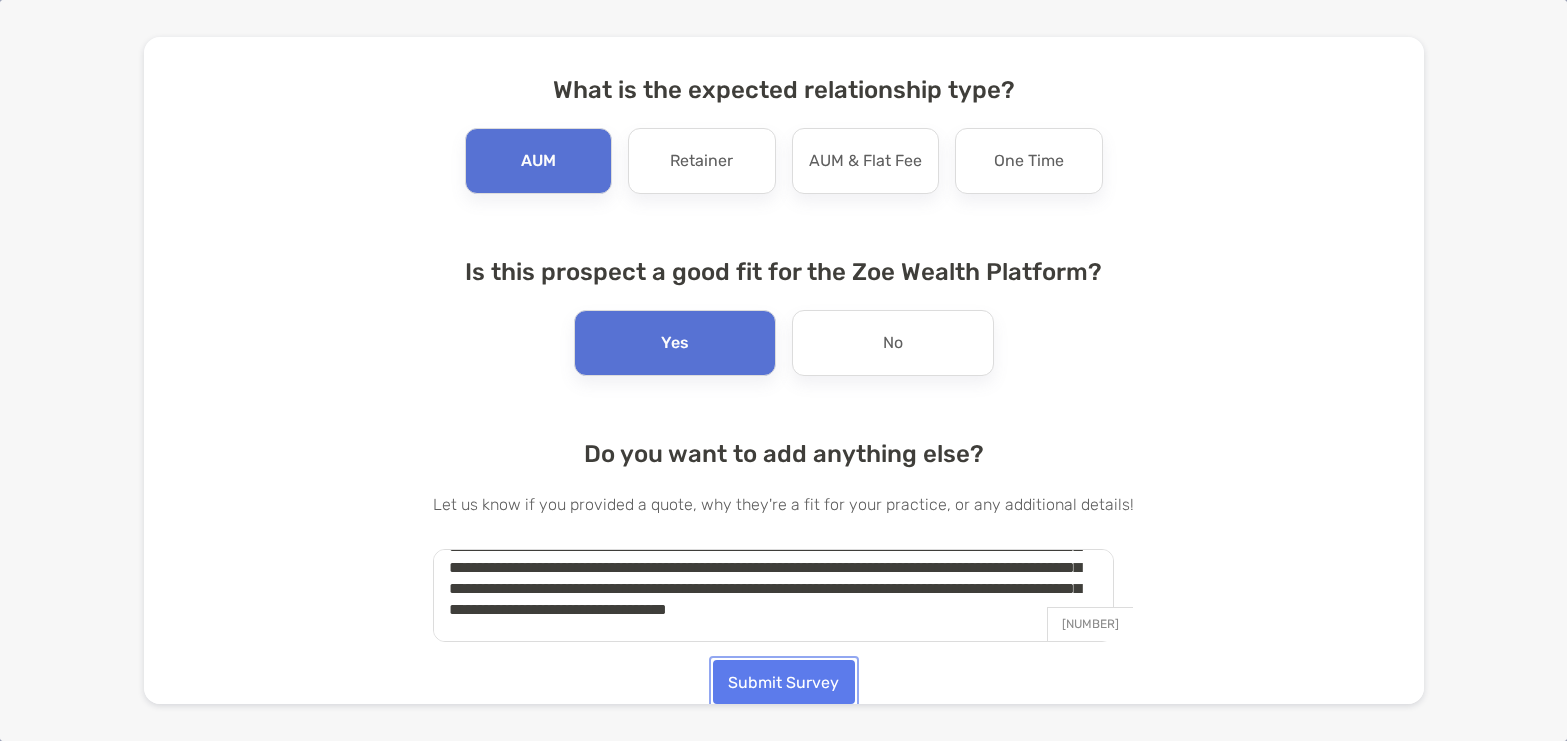 click on "Submit Survey" at bounding box center [784, 682] 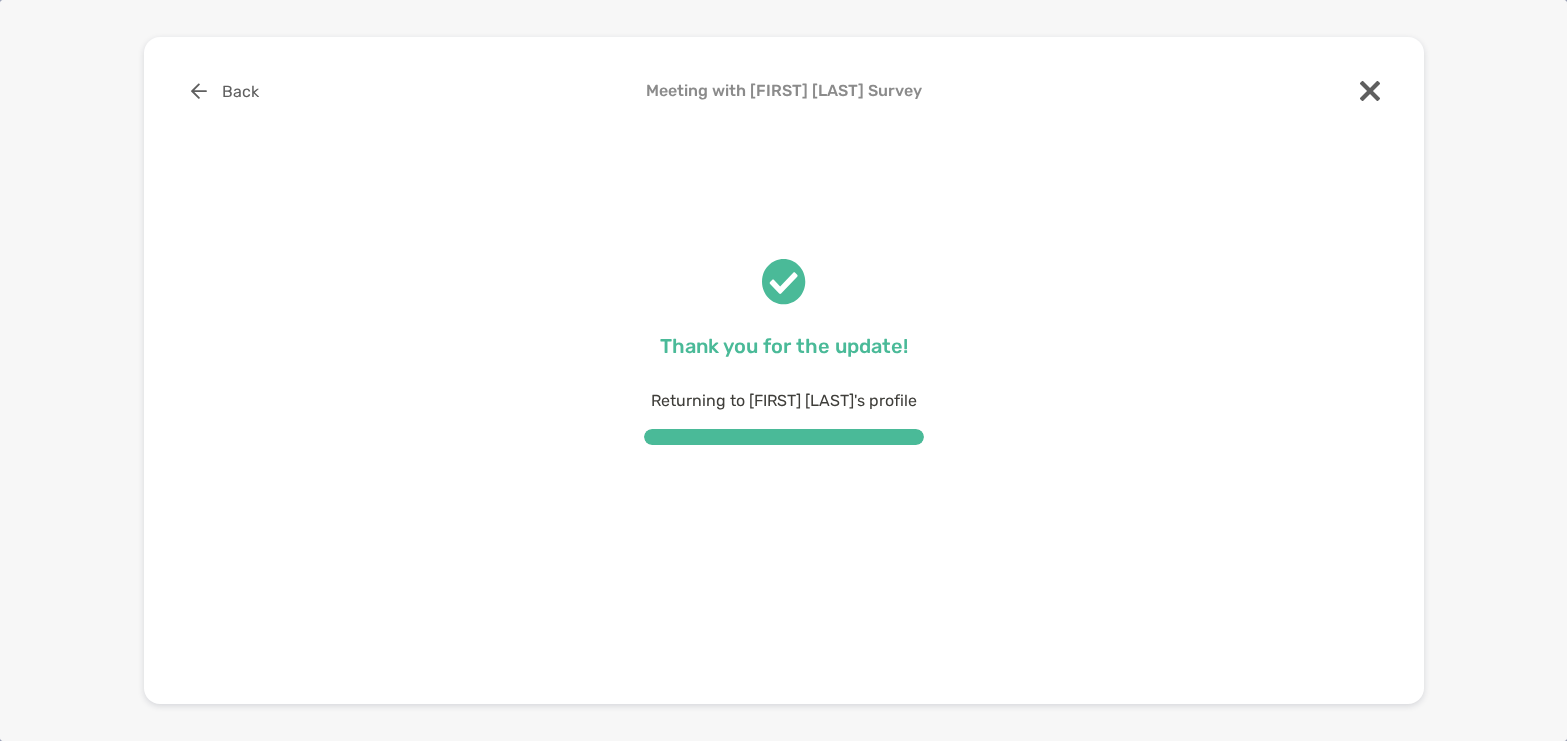 scroll, scrollTop: 0, scrollLeft: 0, axis: both 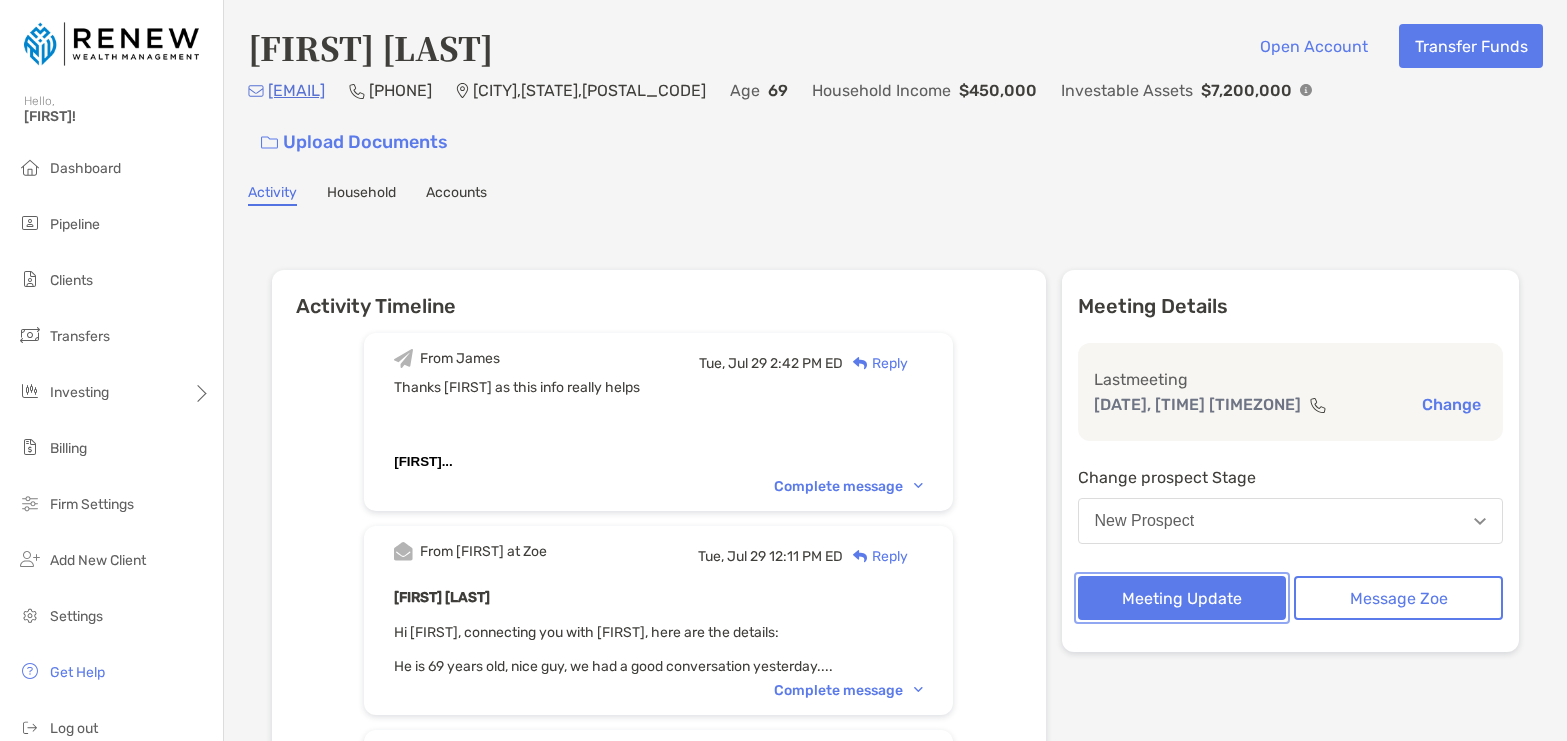 click on "Meeting Update" at bounding box center (1182, 598) 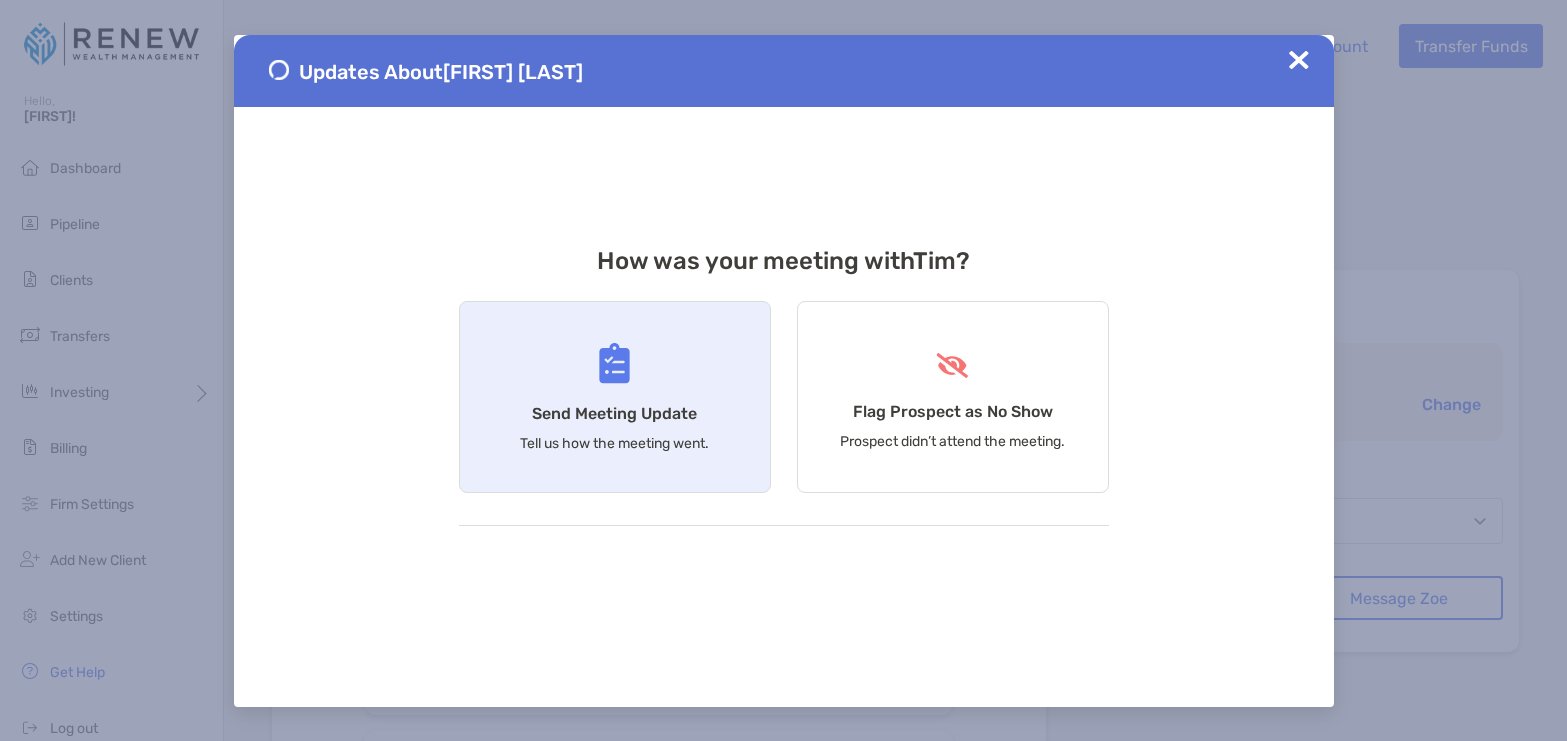 click on "Send Meeting Update Tell us how the meeting went." at bounding box center [615, 397] 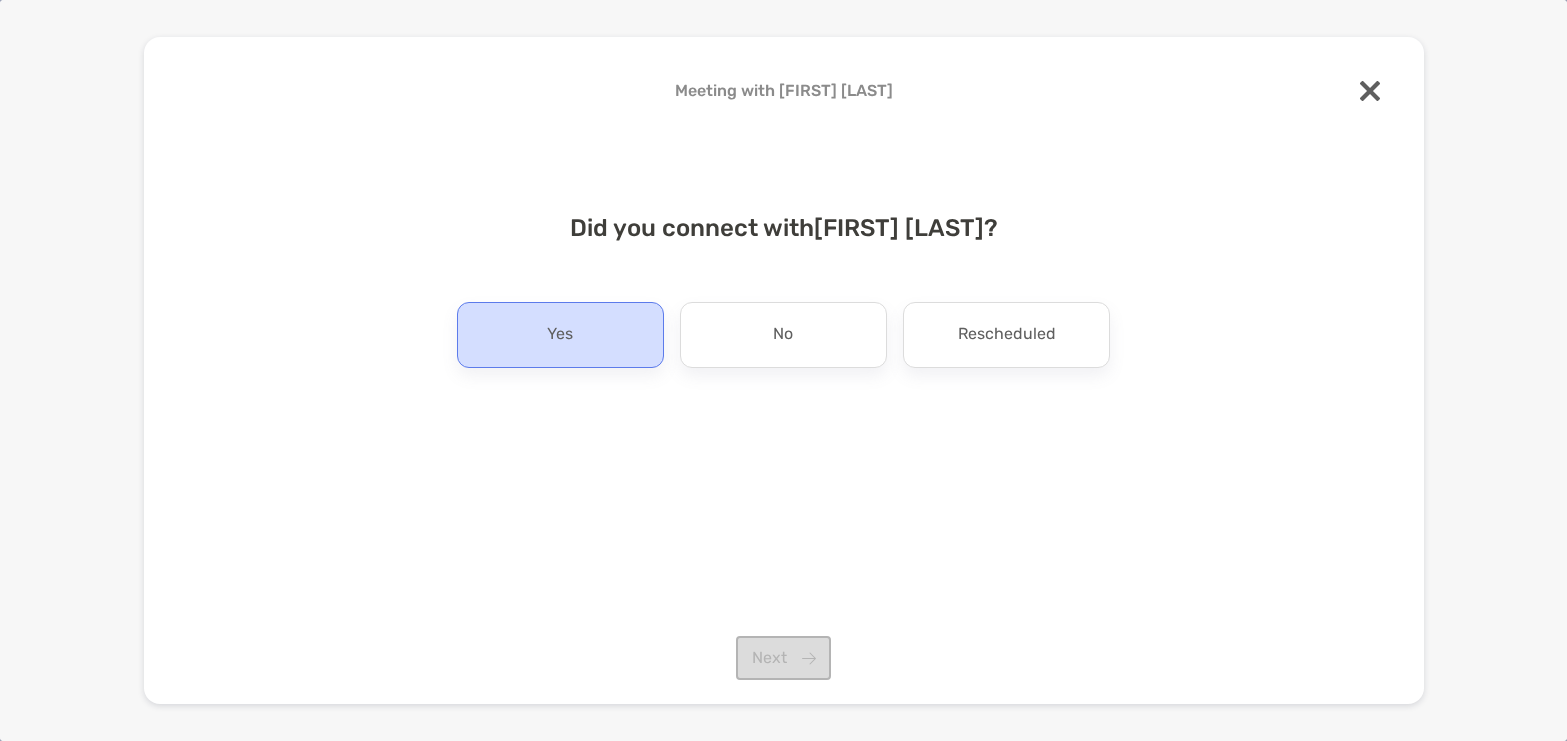 click on "Yes" at bounding box center [560, 335] 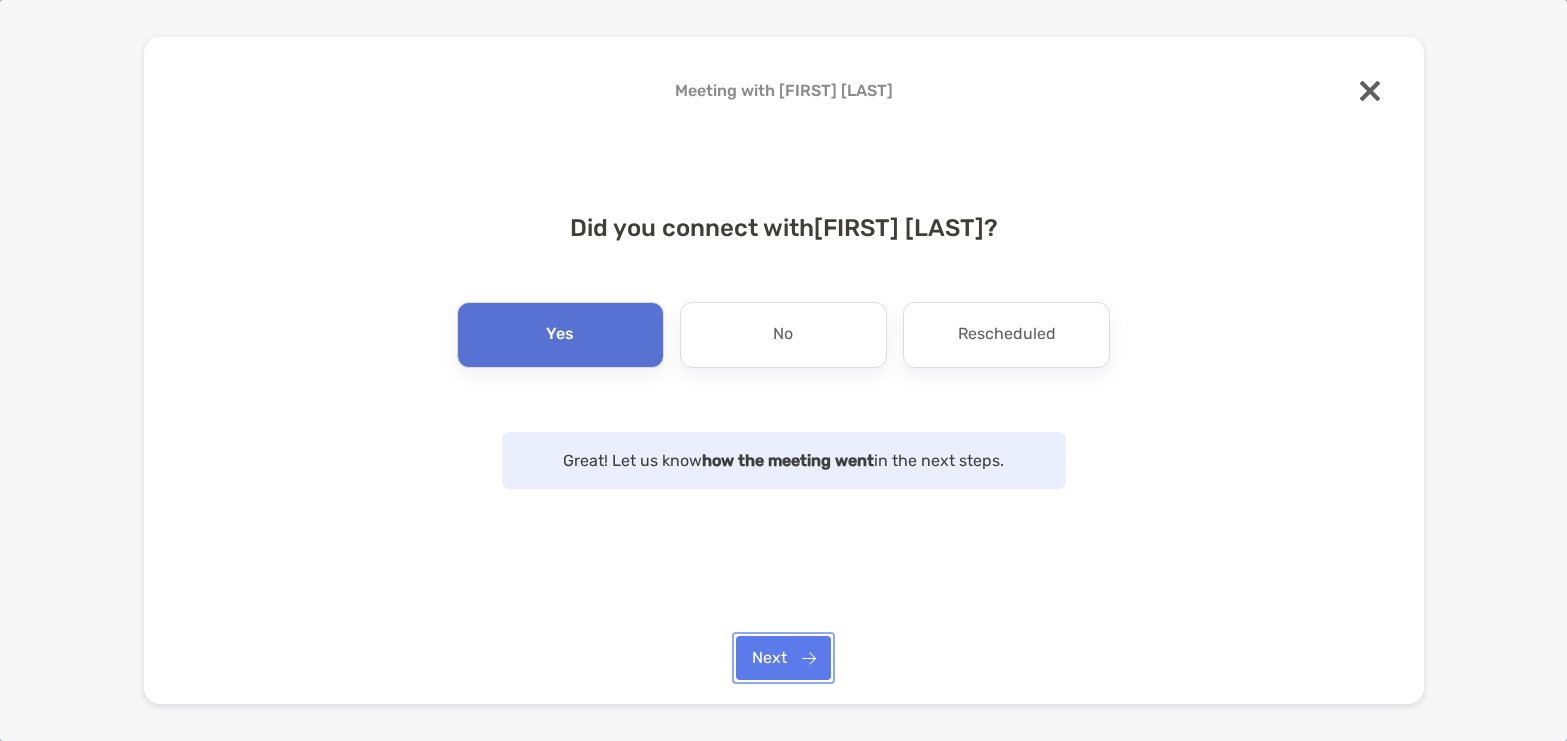 click on "Next" at bounding box center [783, 658] 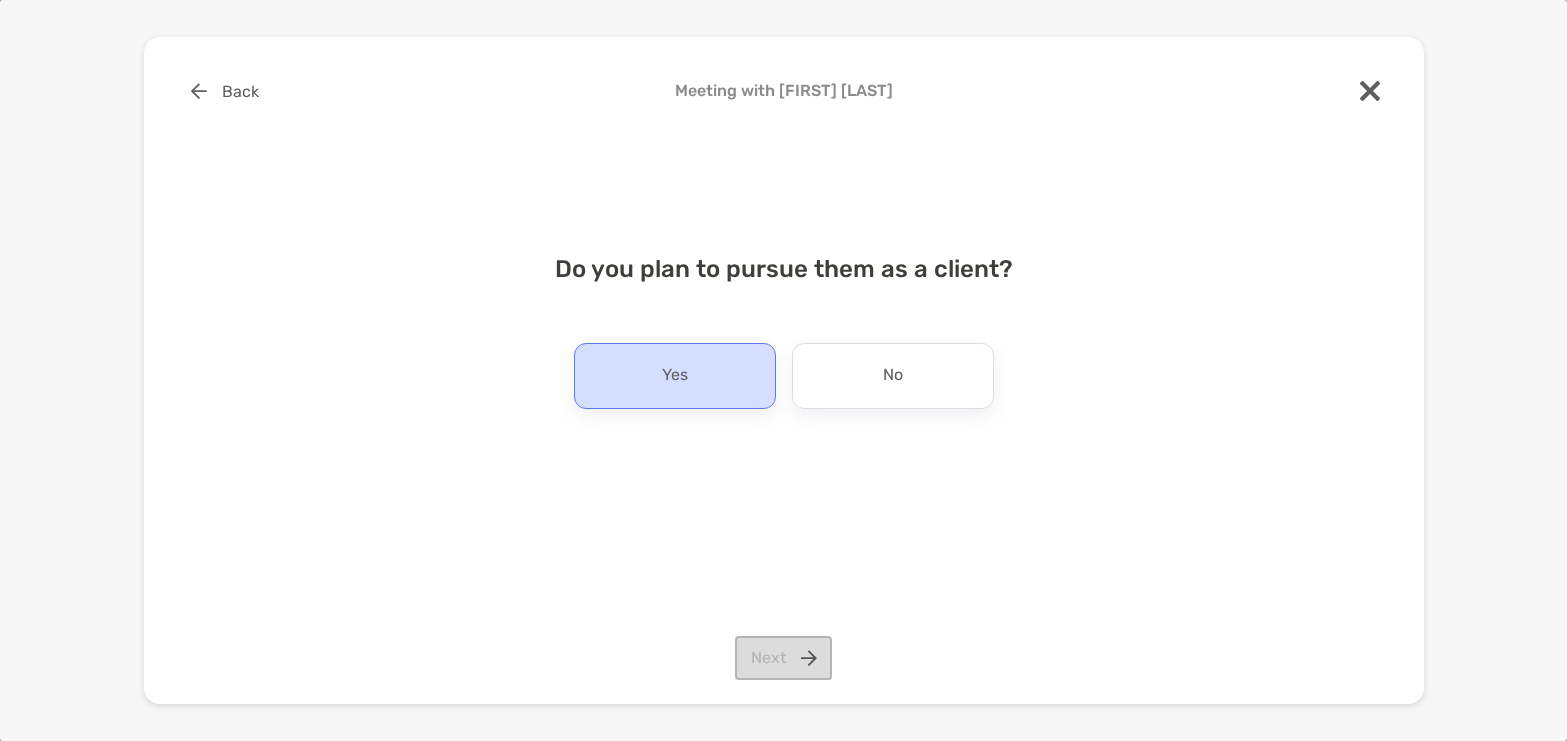 click on "Yes" at bounding box center (675, 376) 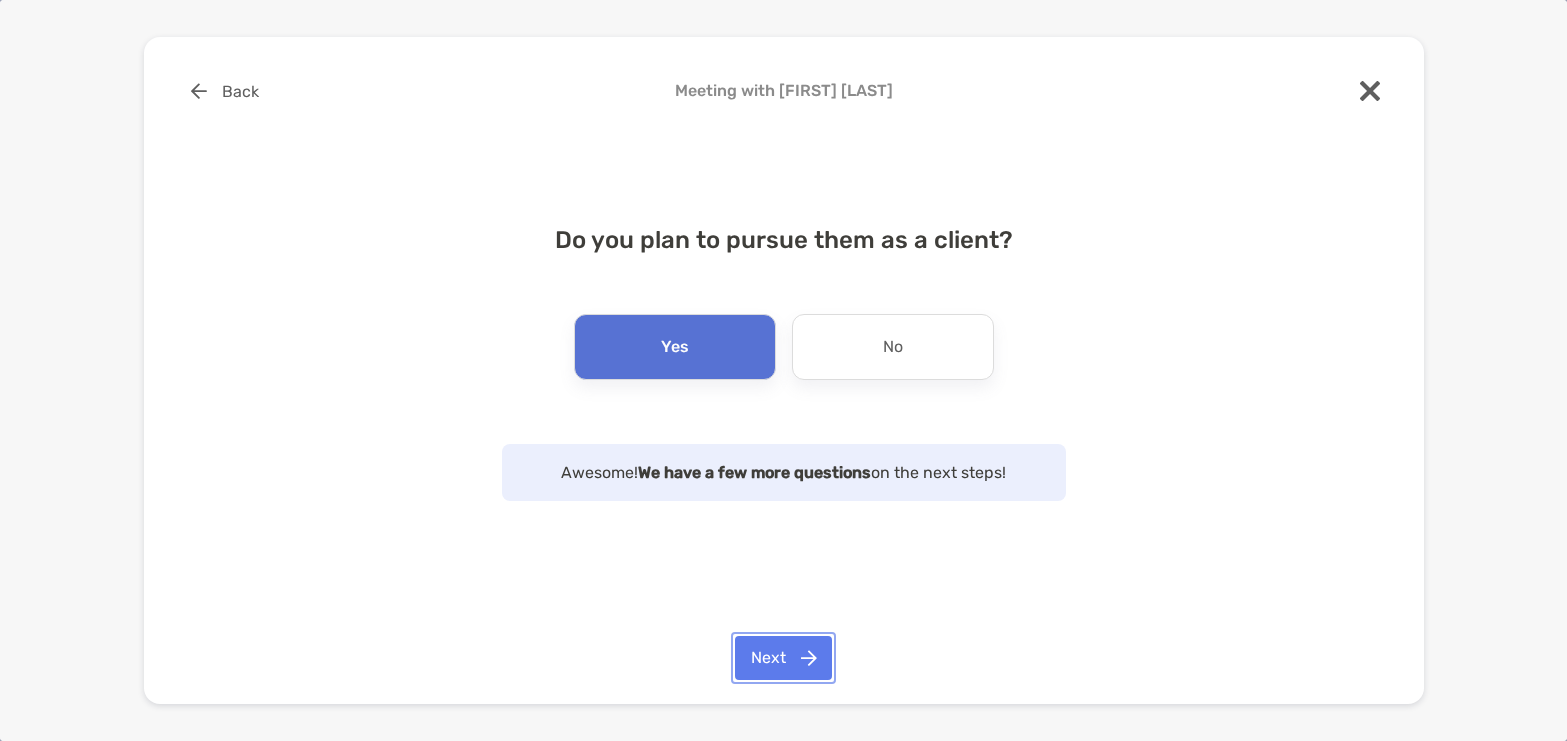 click on "Next" at bounding box center (783, 658) 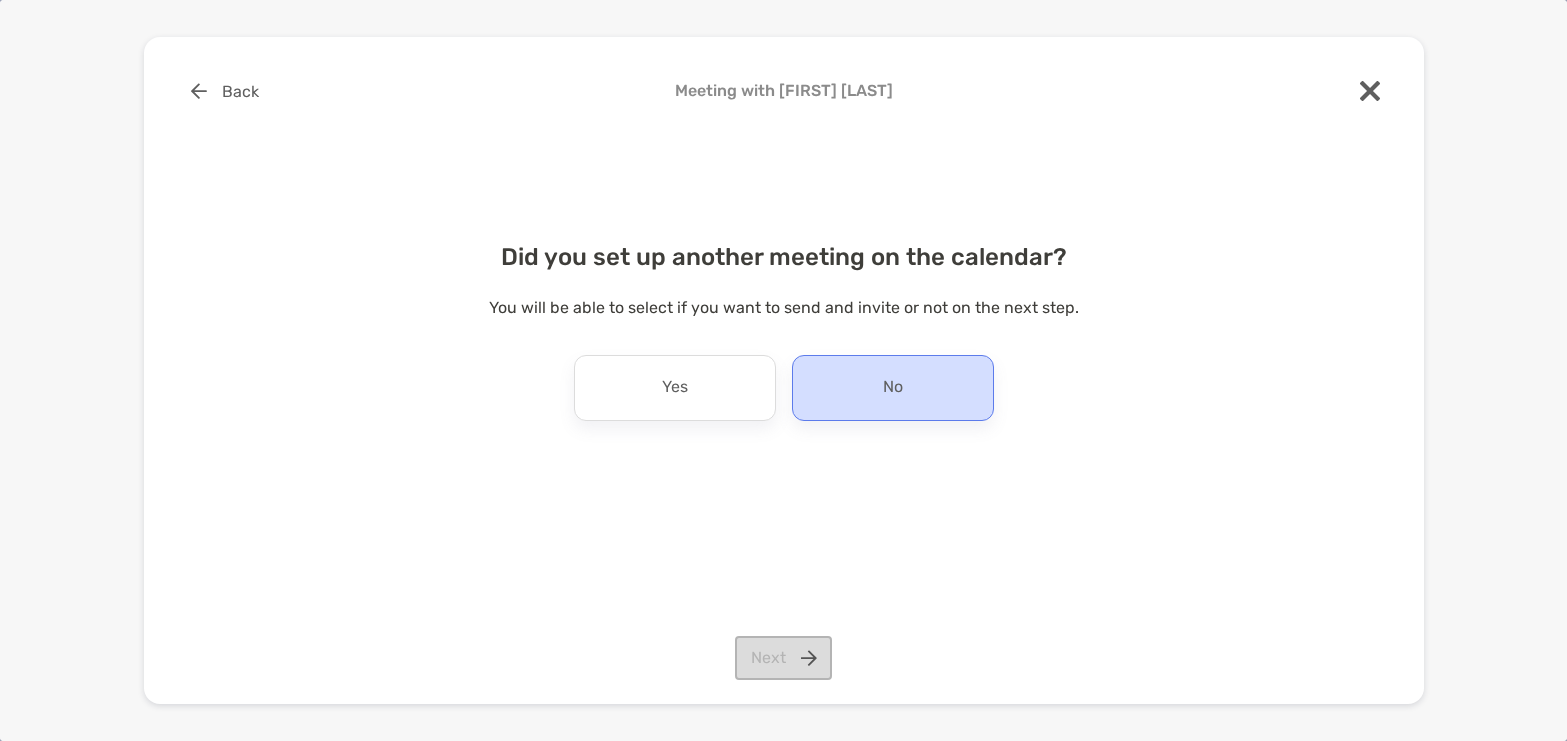 click on "No" at bounding box center (893, 388) 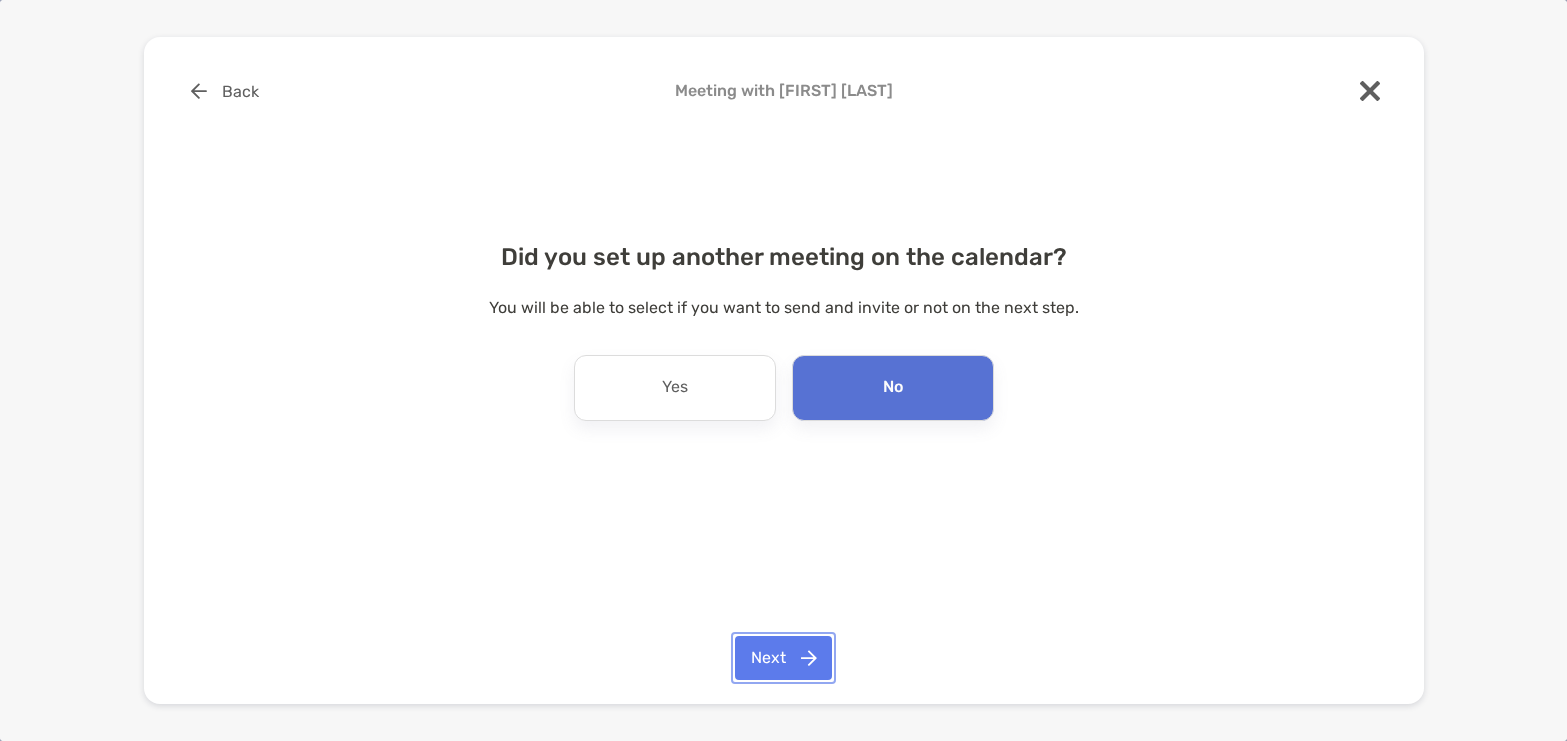 click on "Next" at bounding box center (783, 658) 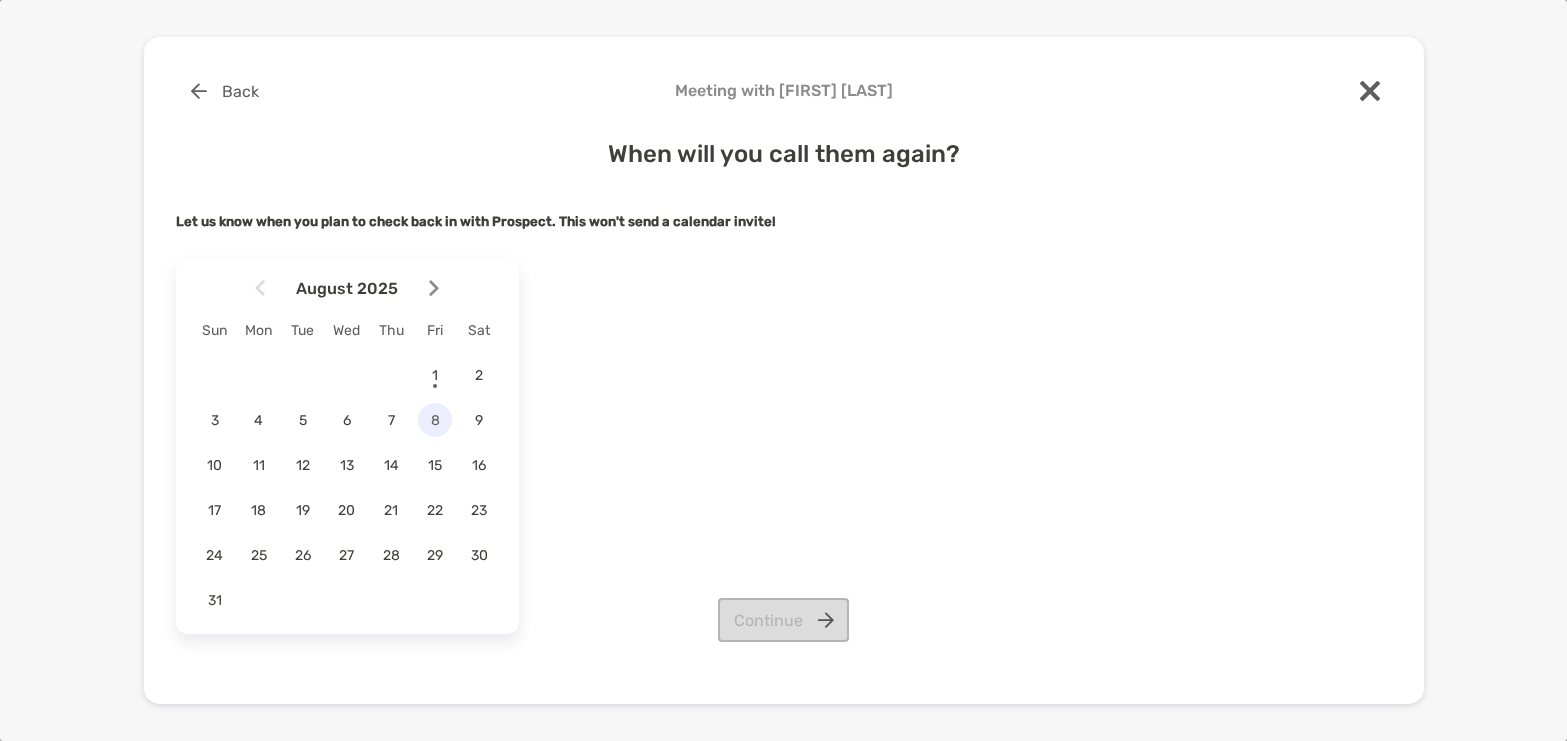 click on "8" at bounding box center [435, 420] 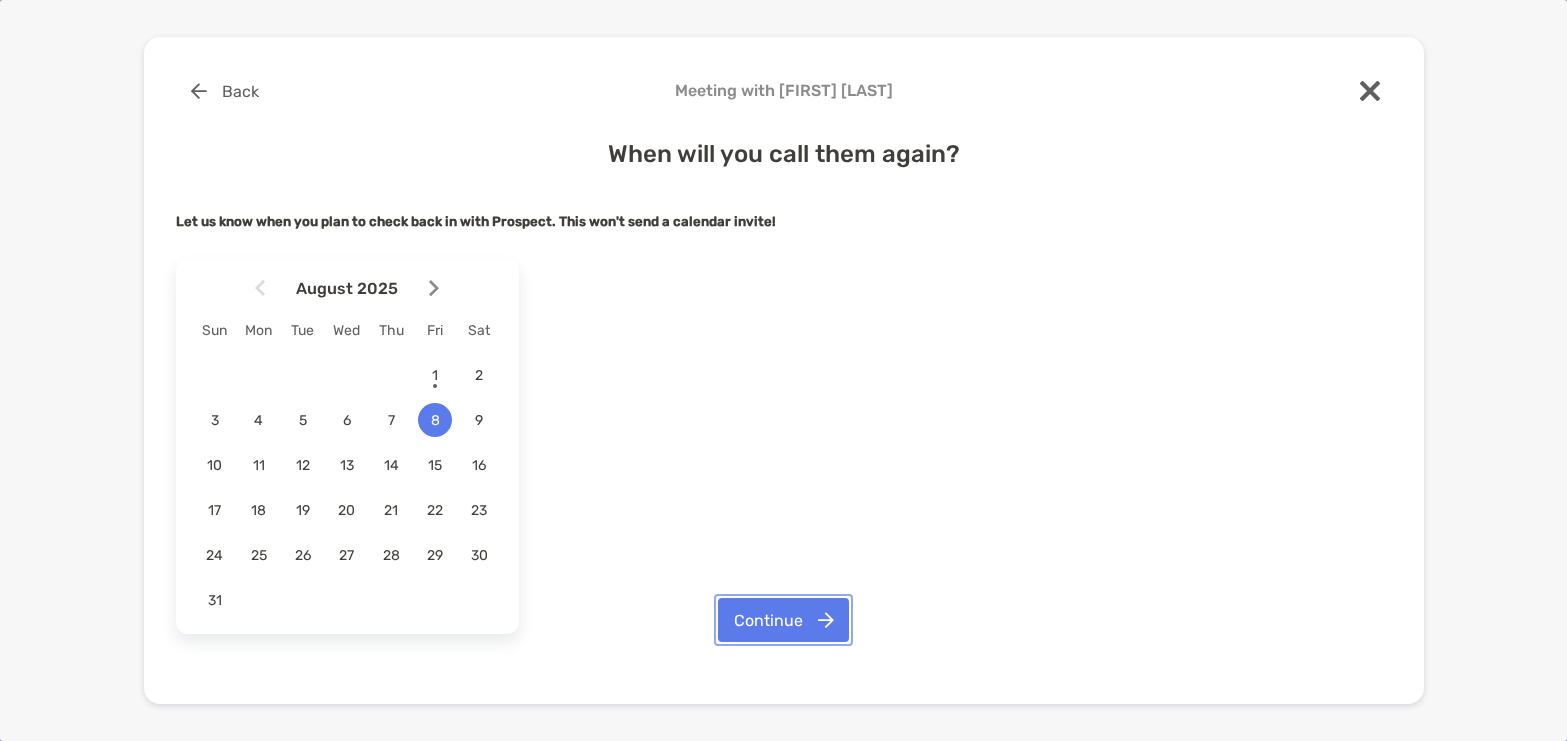 click on "Continue" at bounding box center (783, 620) 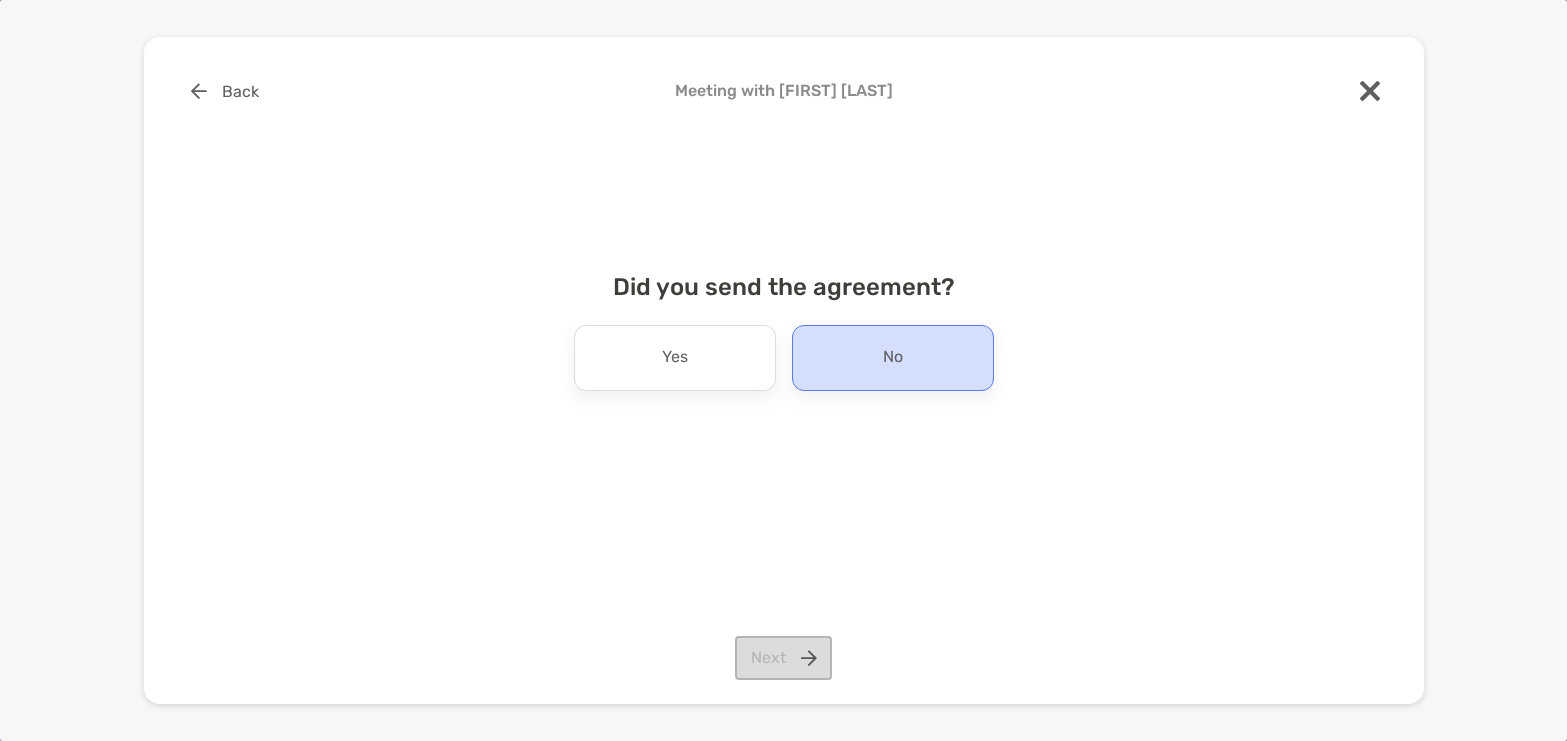click on "No" at bounding box center [893, 358] 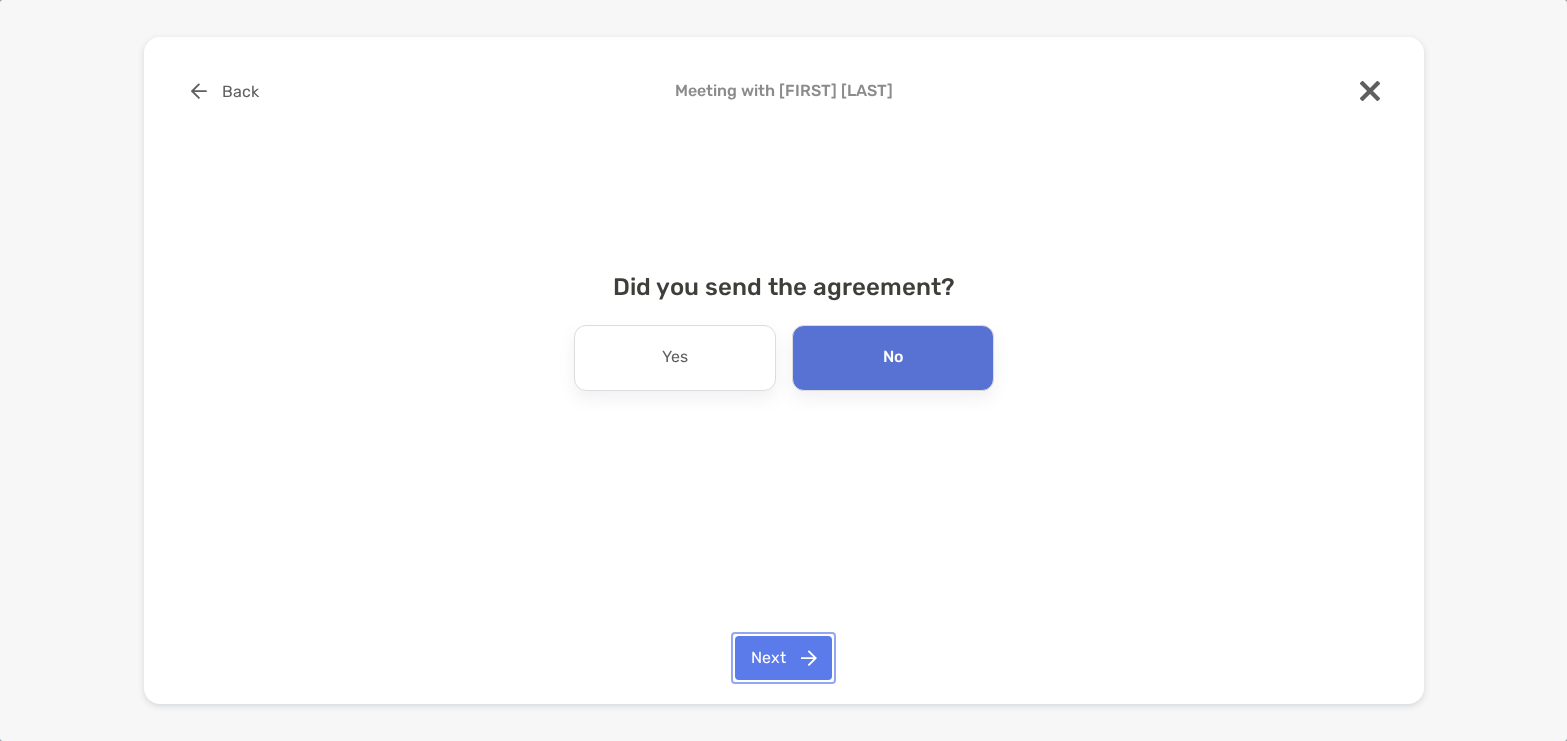 click on "Next" at bounding box center (783, 658) 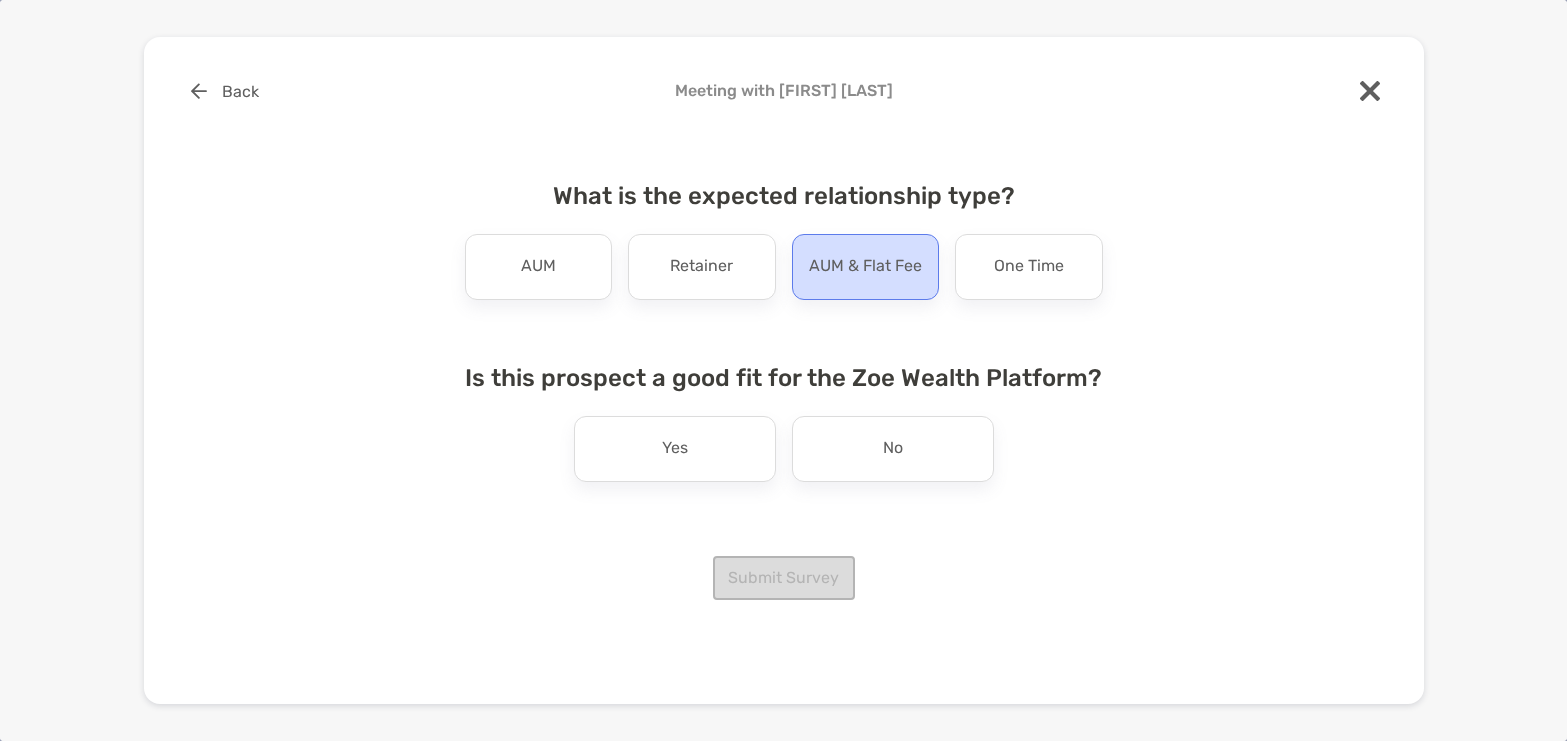 click on "AUM & Flat Fee" at bounding box center (865, 267) 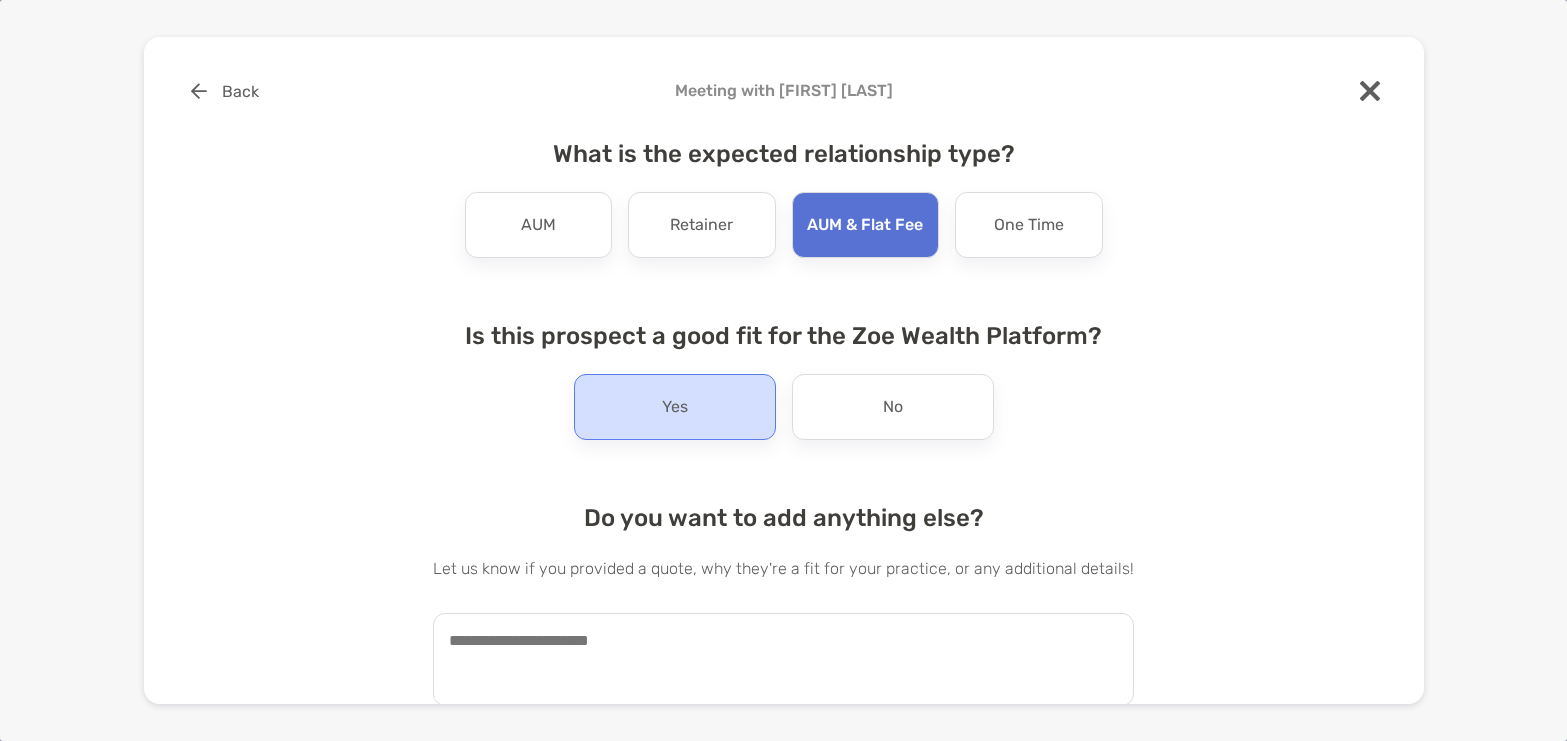 click on "Yes" at bounding box center [675, 407] 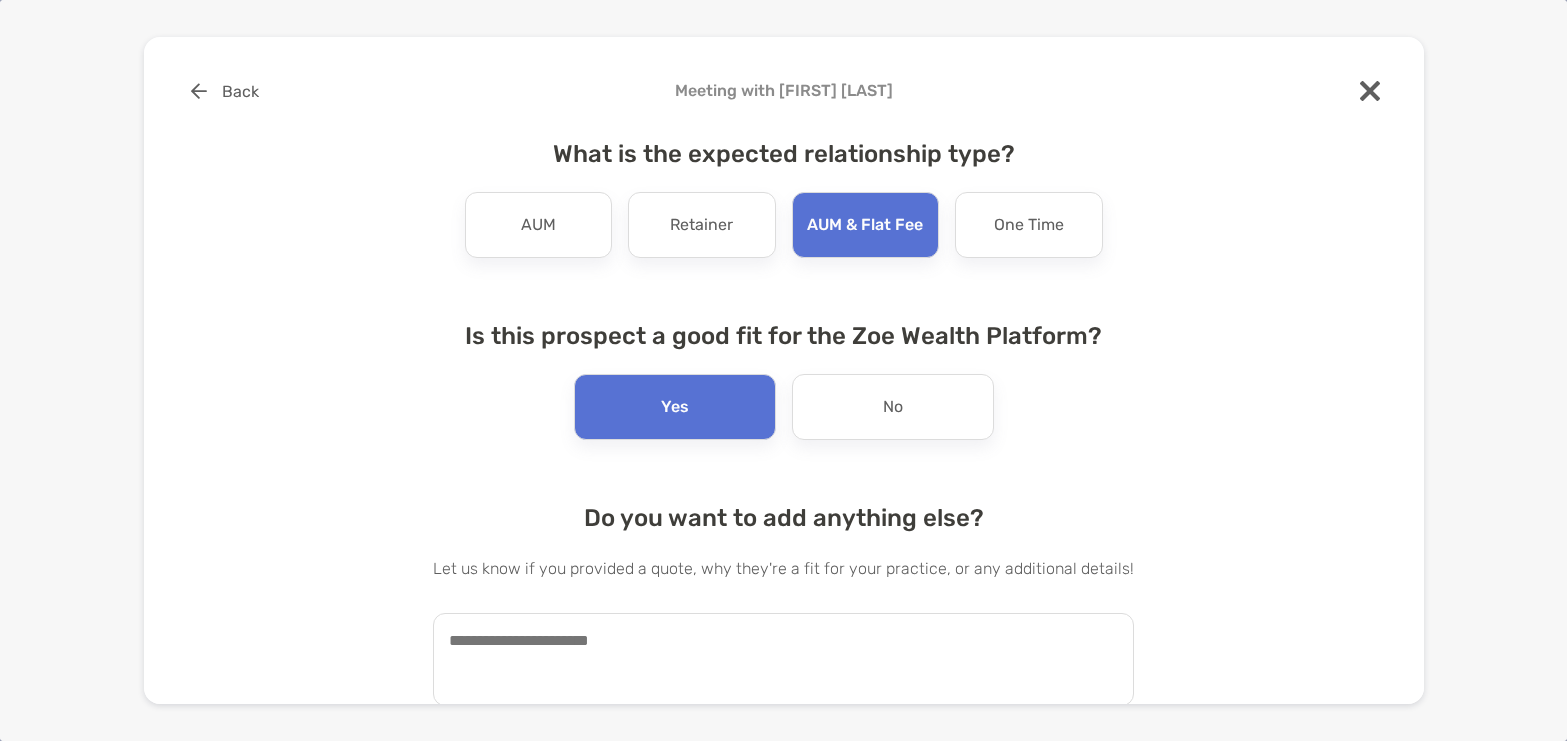 click at bounding box center [783, 659] 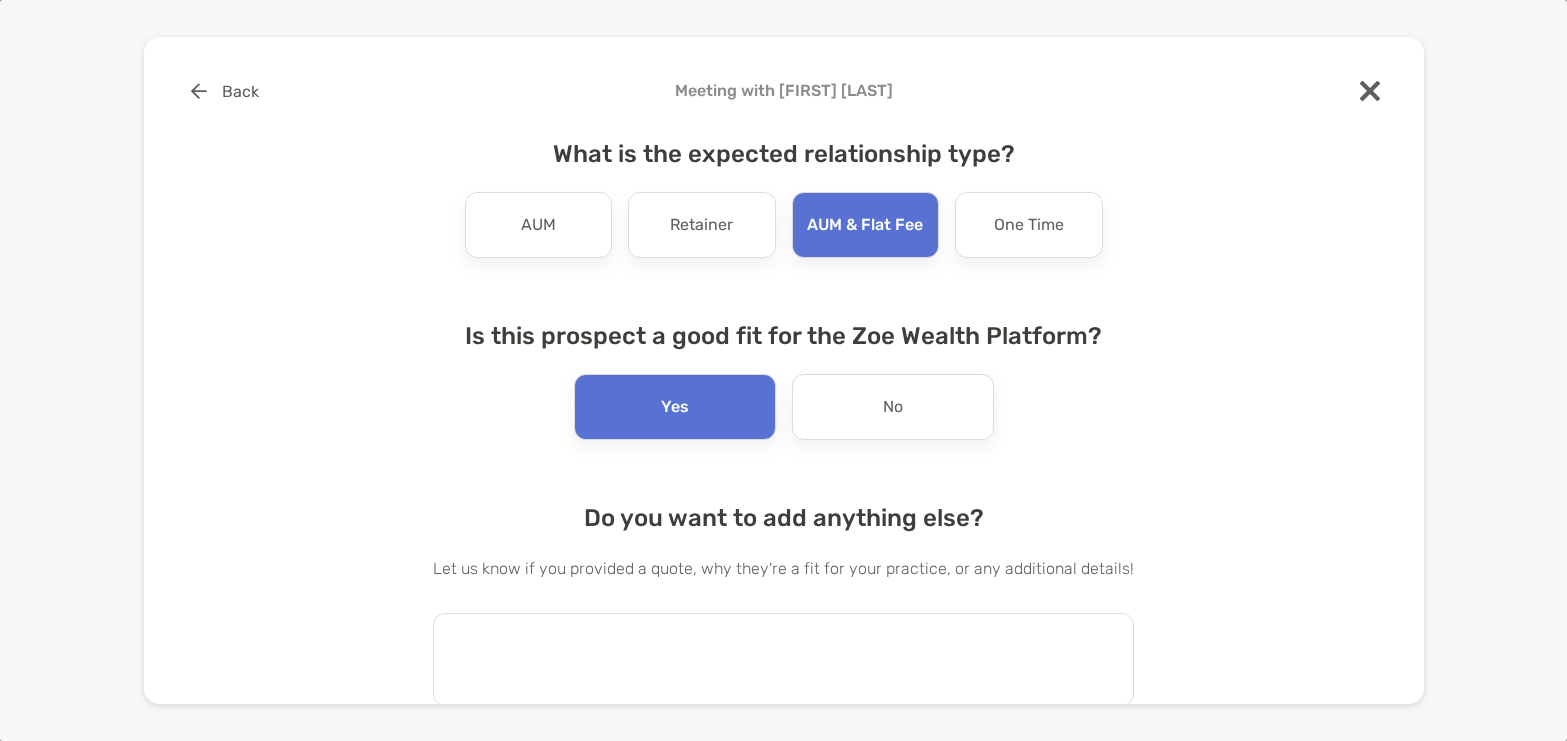 paste on "**********" 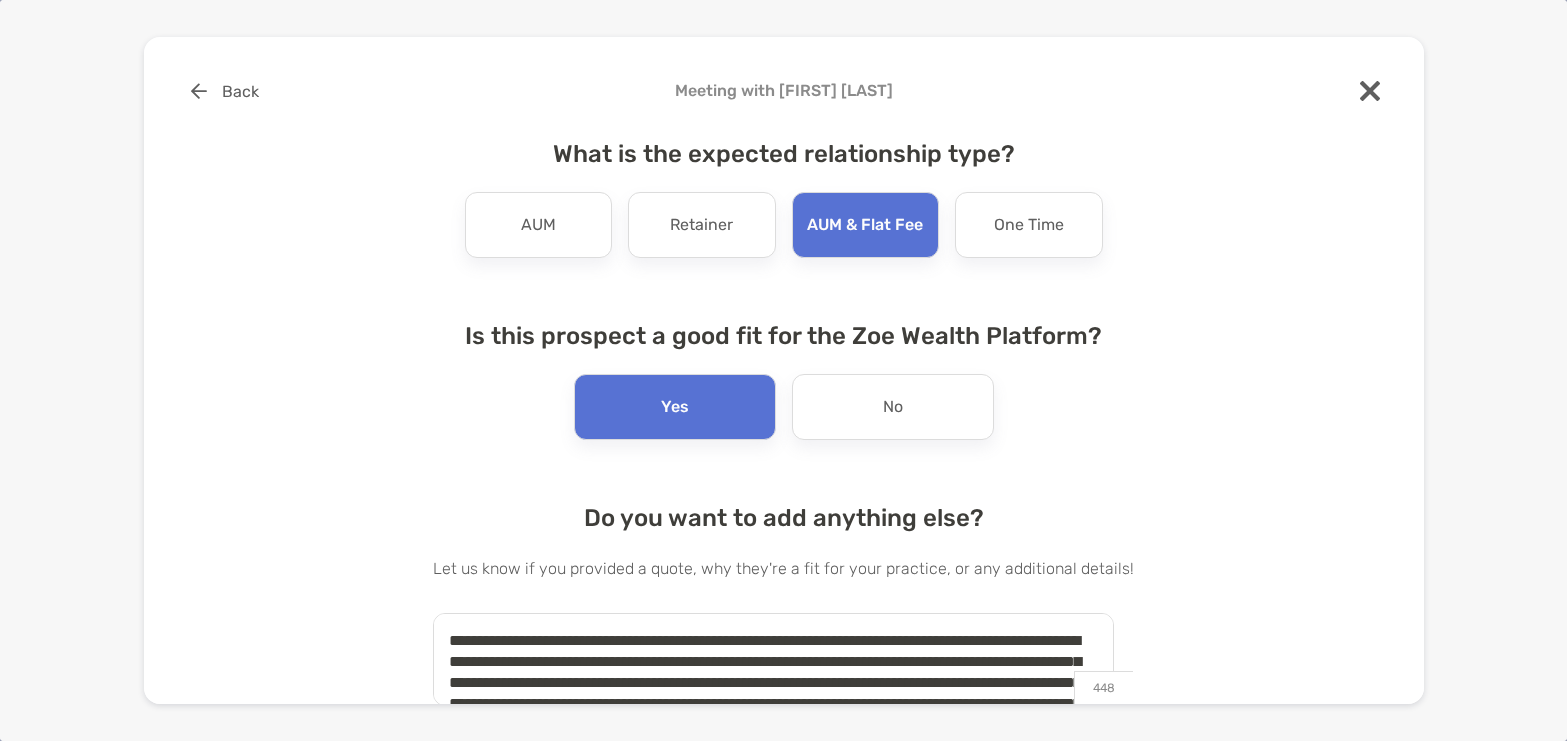 scroll, scrollTop: 72, scrollLeft: 0, axis: vertical 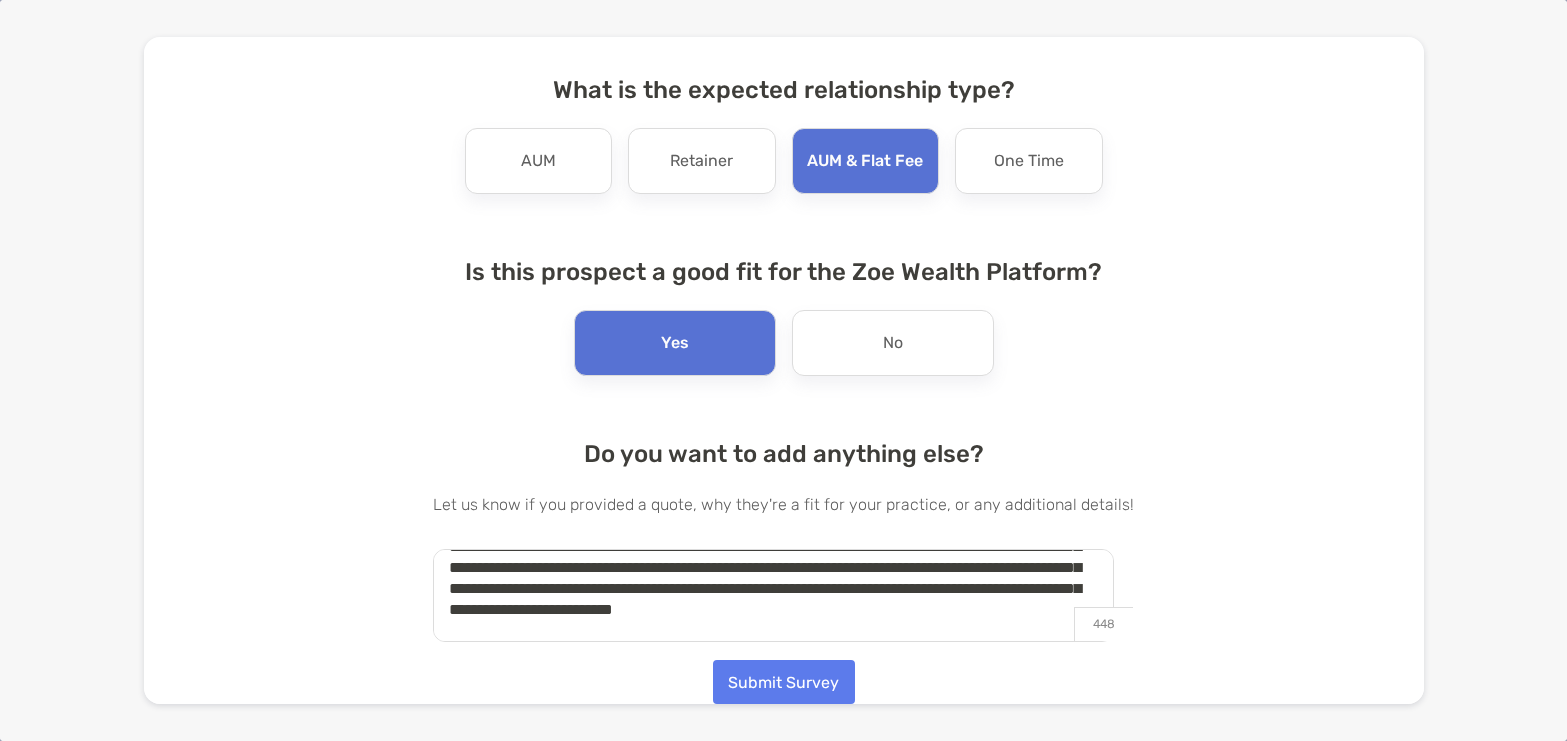 type on "**********" 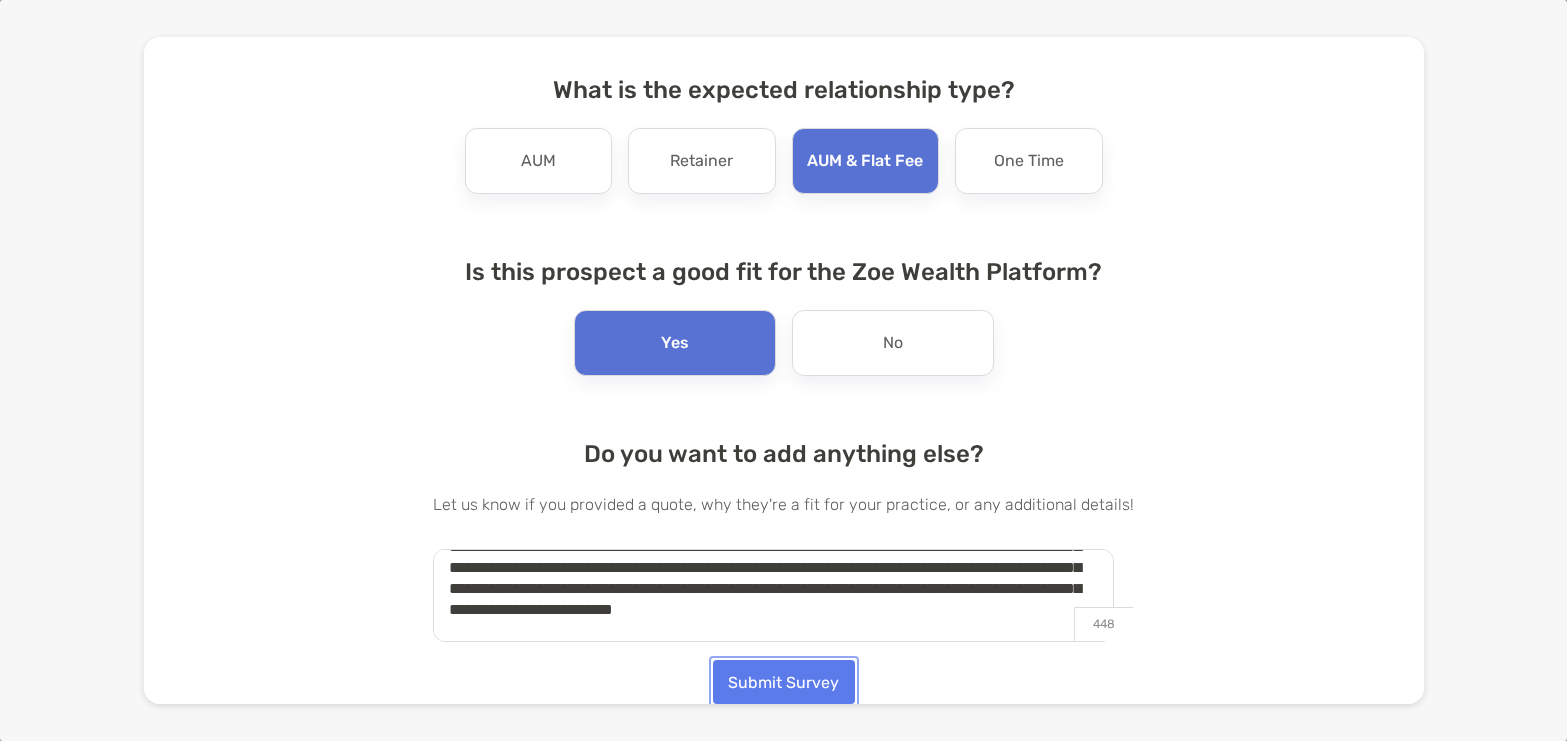 click on "Submit Survey" at bounding box center [784, 682] 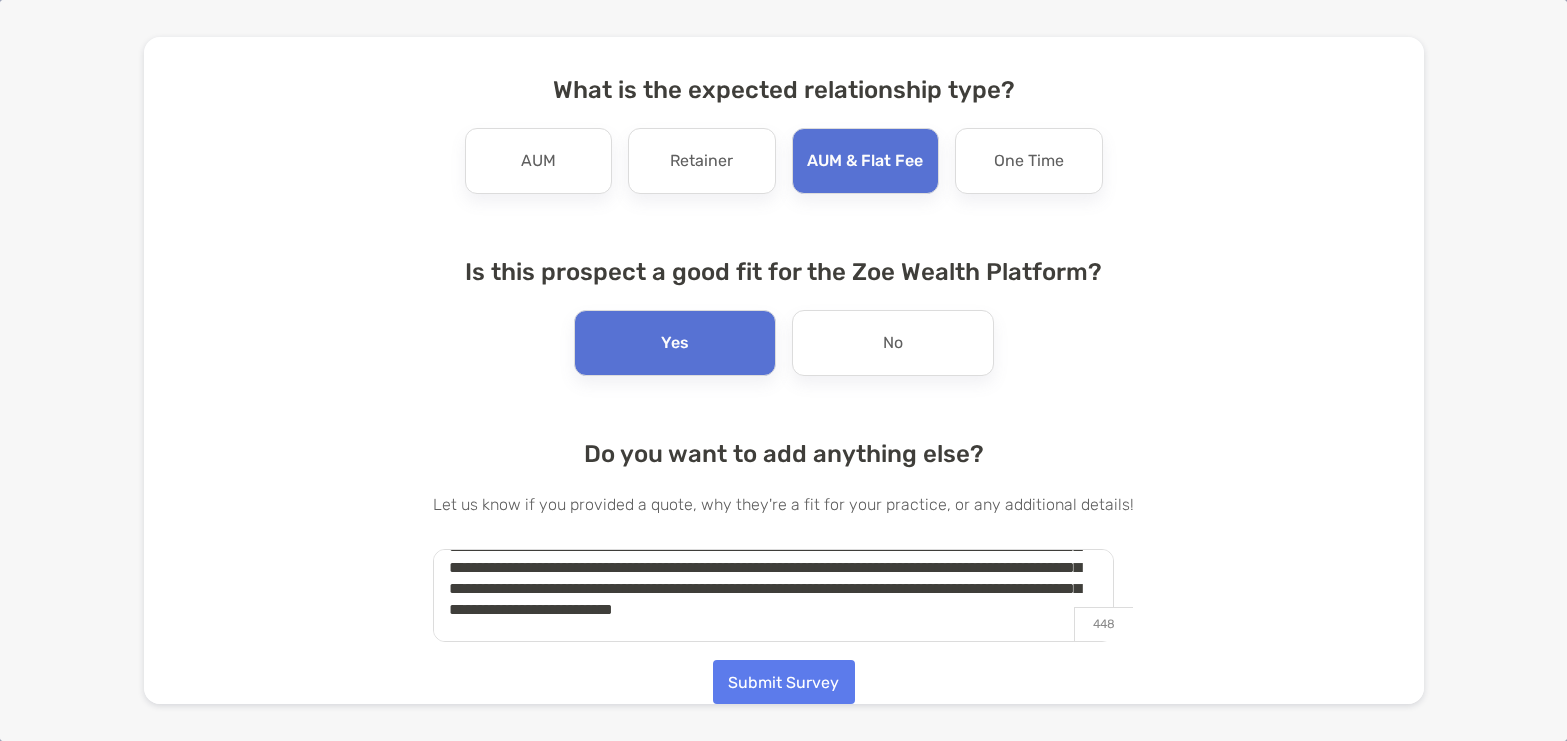 scroll, scrollTop: 0, scrollLeft: 0, axis: both 